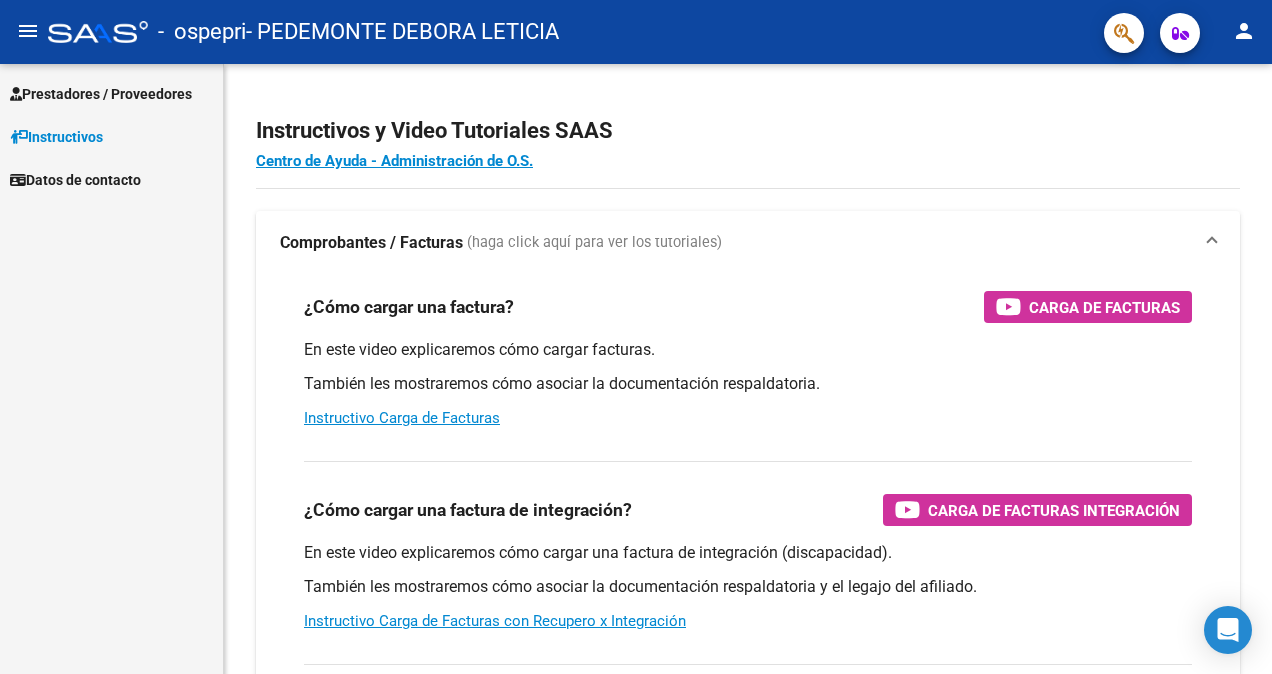 scroll, scrollTop: 0, scrollLeft: 0, axis: both 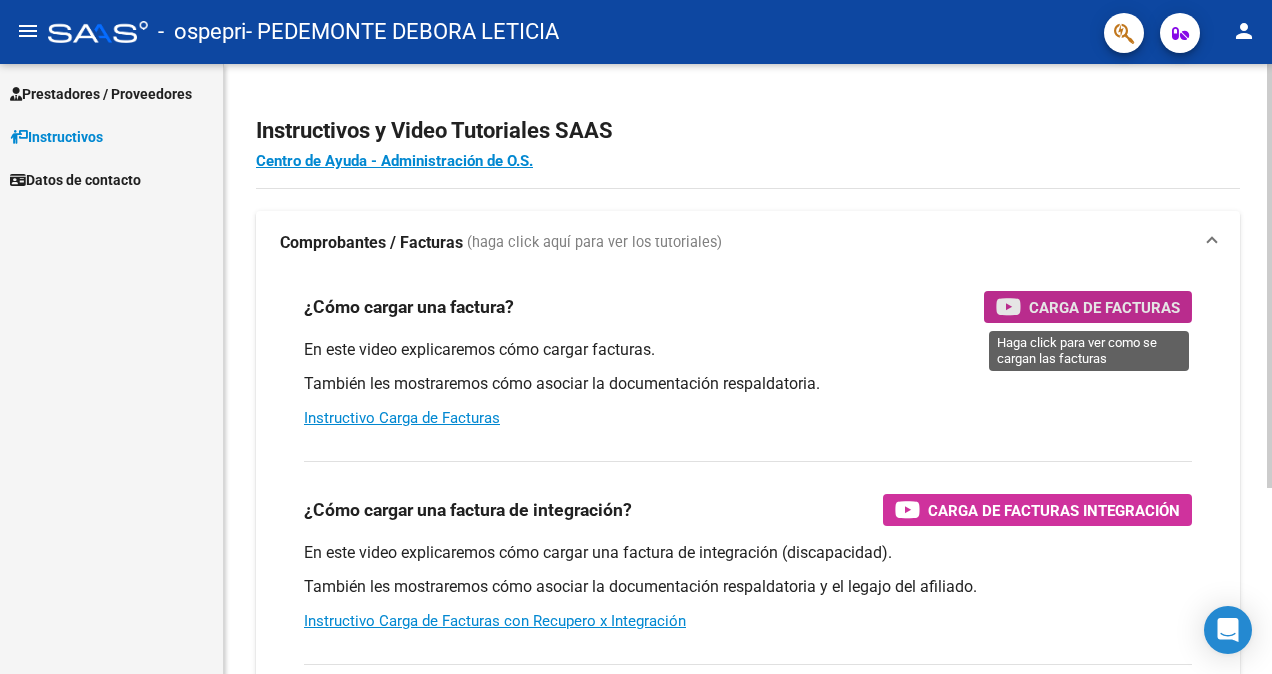 click on "Carga de Facturas" at bounding box center [1104, 307] 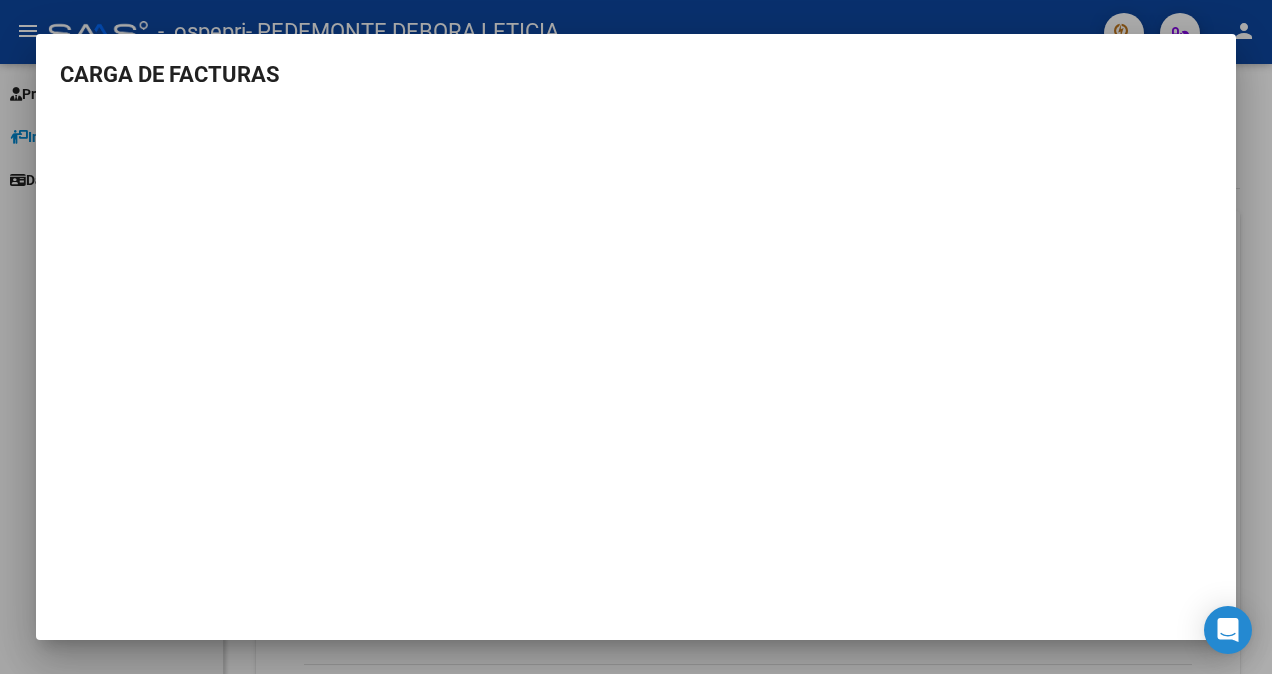 click at bounding box center (636, 337) 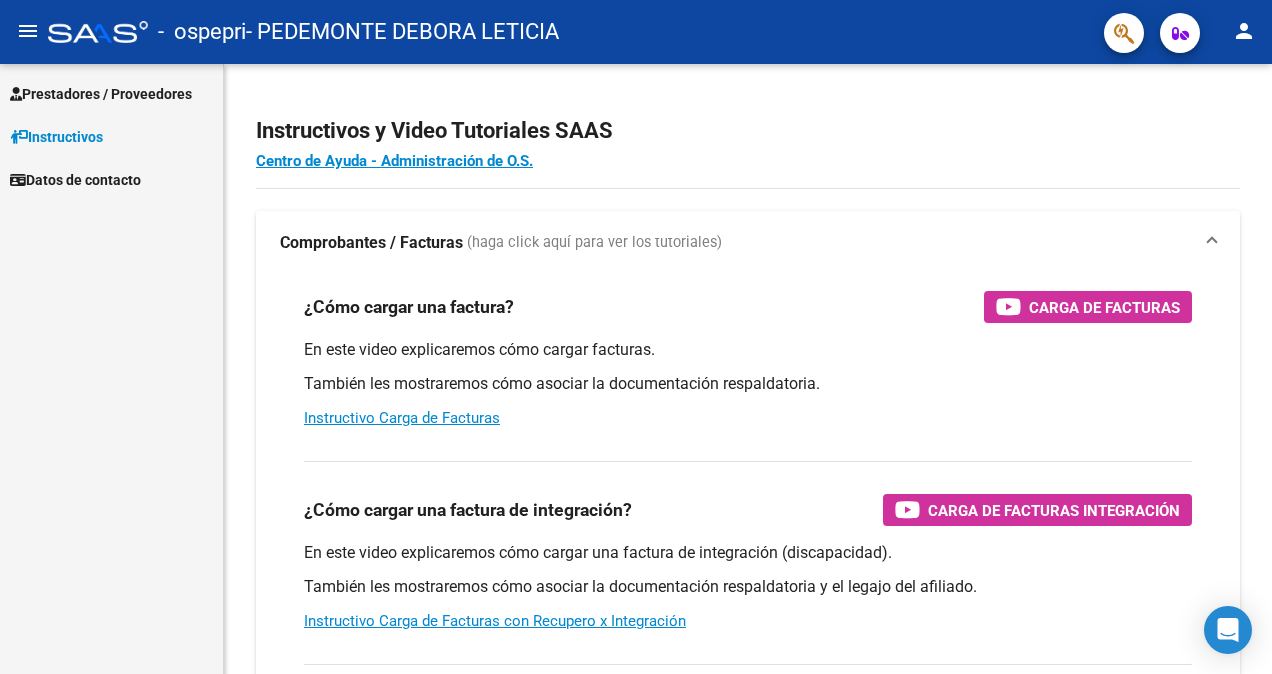 click on "Prestadores / Proveedores" at bounding box center (101, 94) 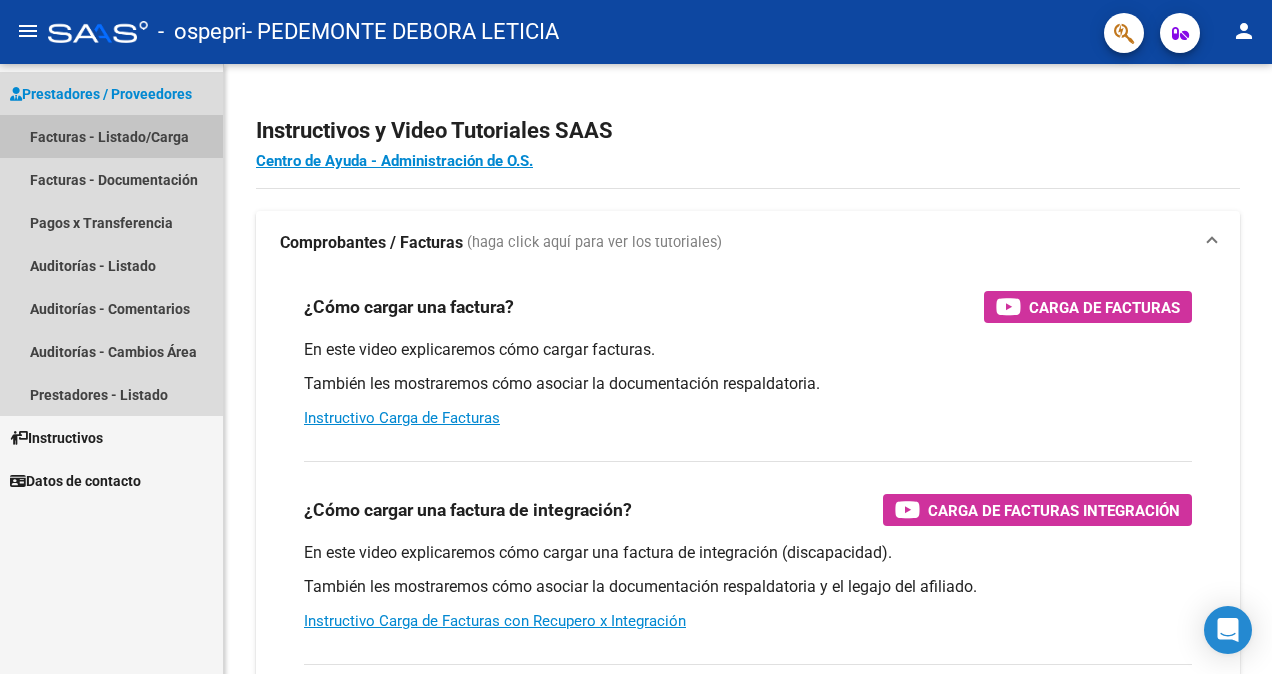 click on "Facturas - Listado/Carga" at bounding box center (111, 136) 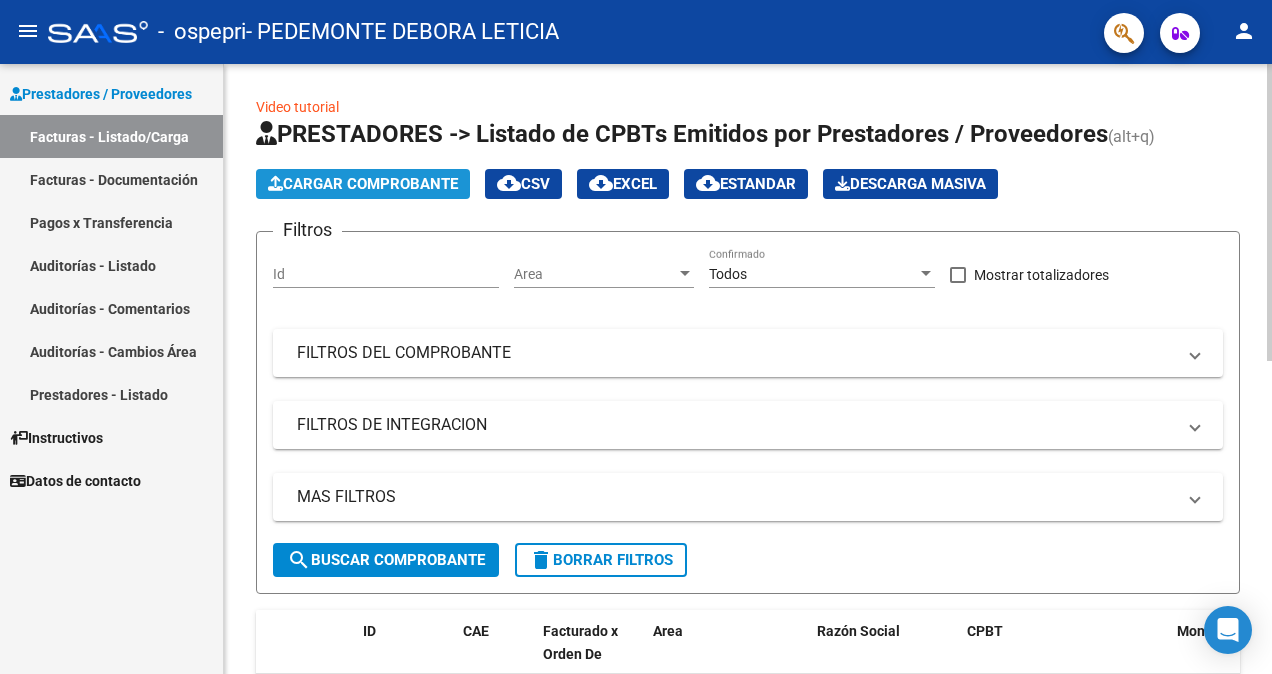 click on "Cargar Comprobante" 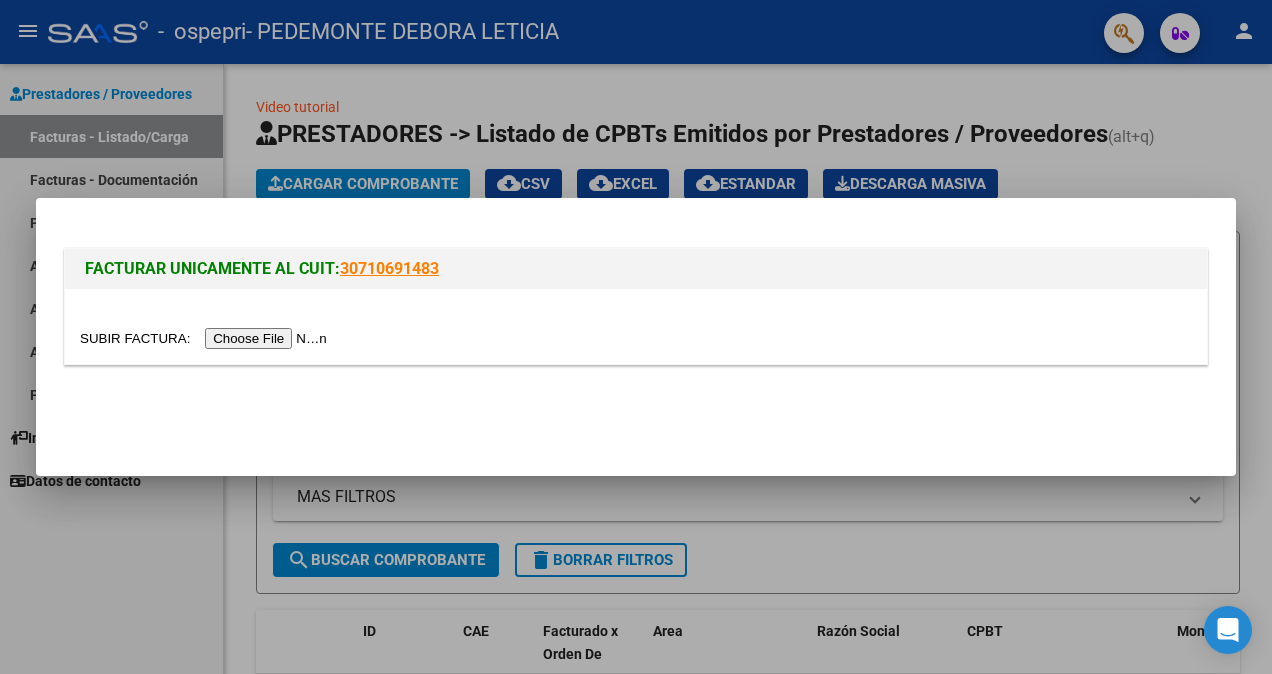 click at bounding box center (206, 338) 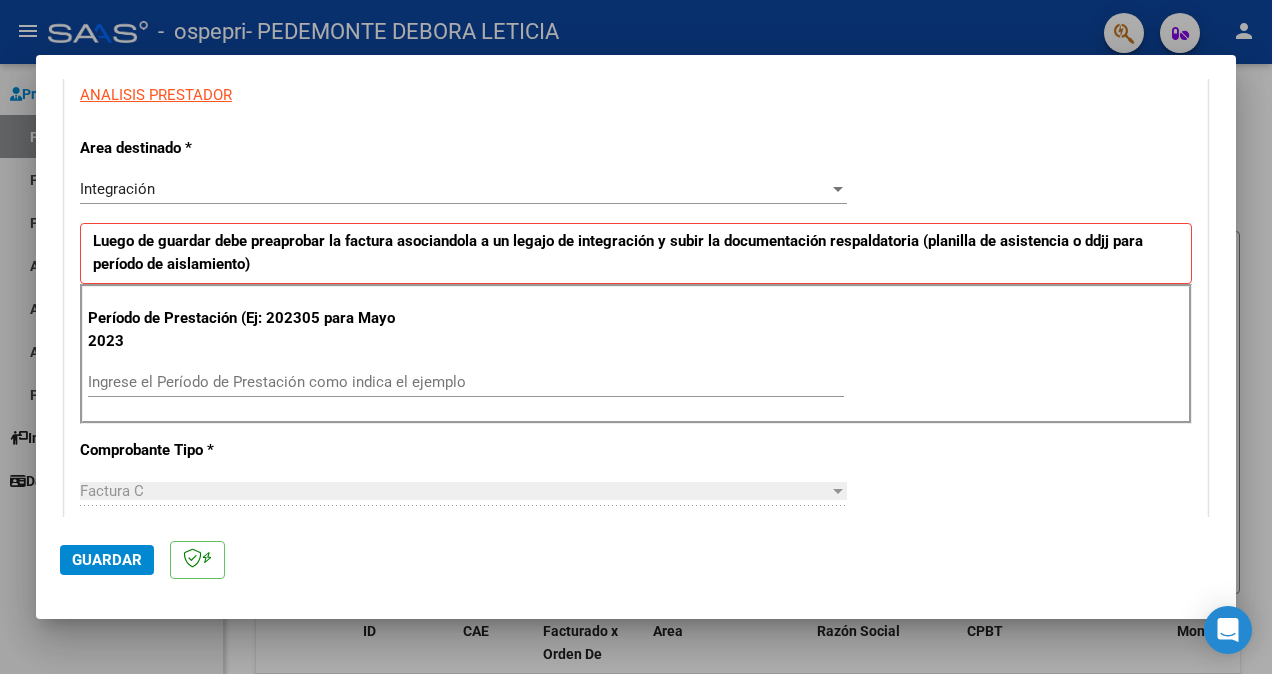 scroll, scrollTop: 378, scrollLeft: 0, axis: vertical 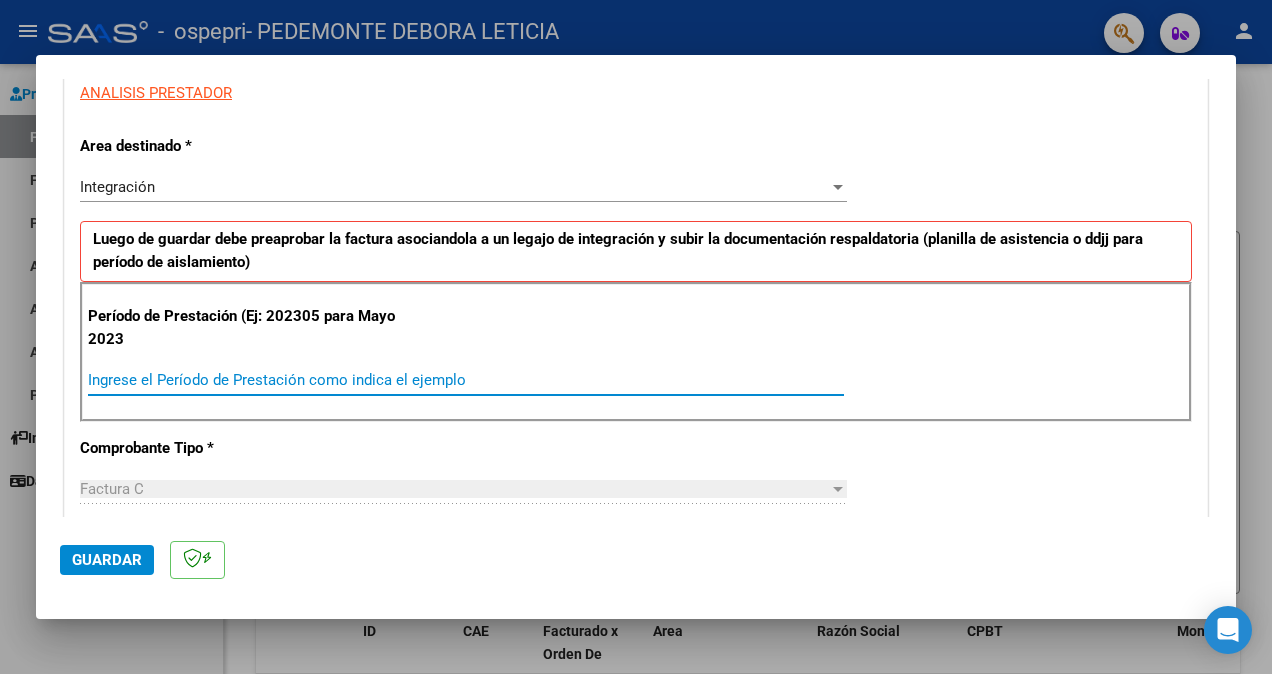 click on "Ingrese el Período de Prestación como indica el ejemplo" at bounding box center [466, 380] 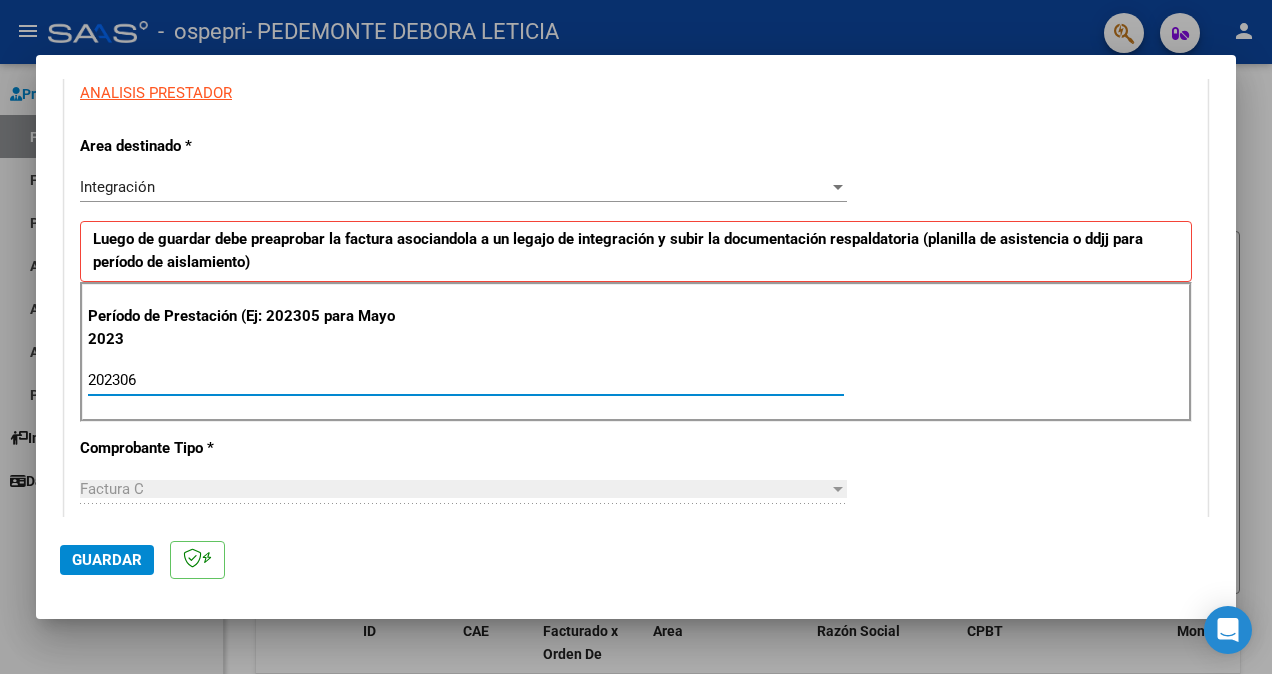 type on "202306" 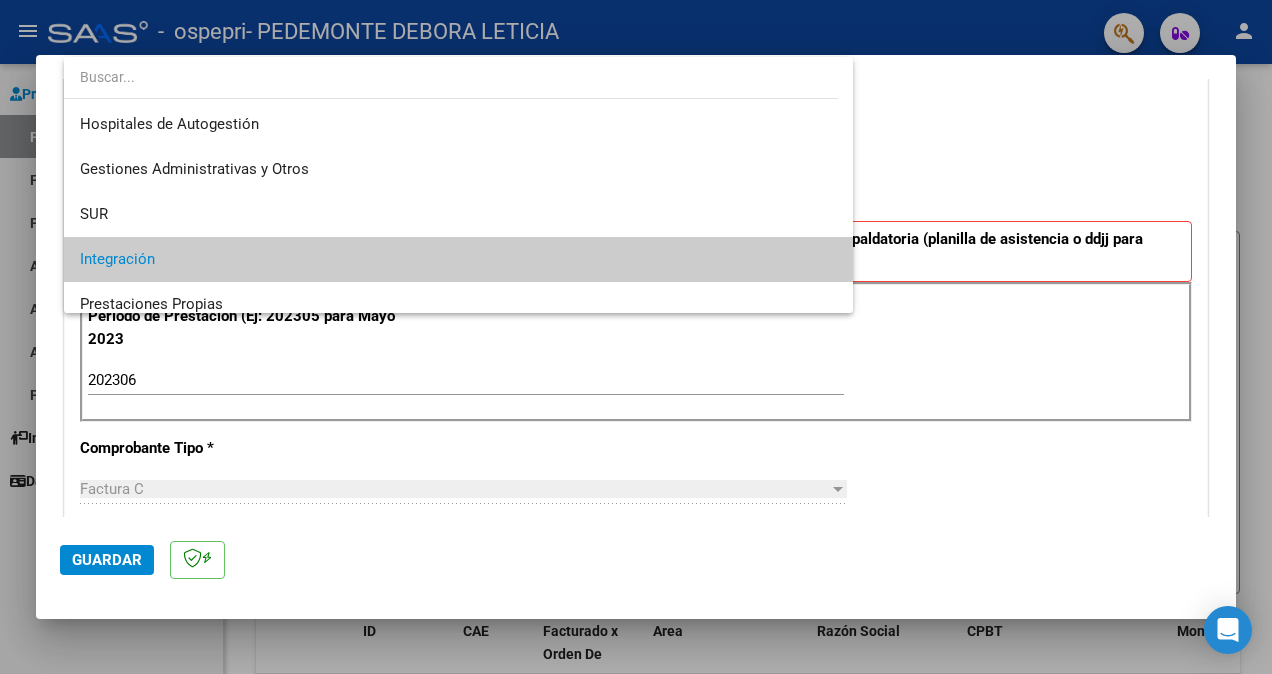 scroll, scrollTop: 74, scrollLeft: 0, axis: vertical 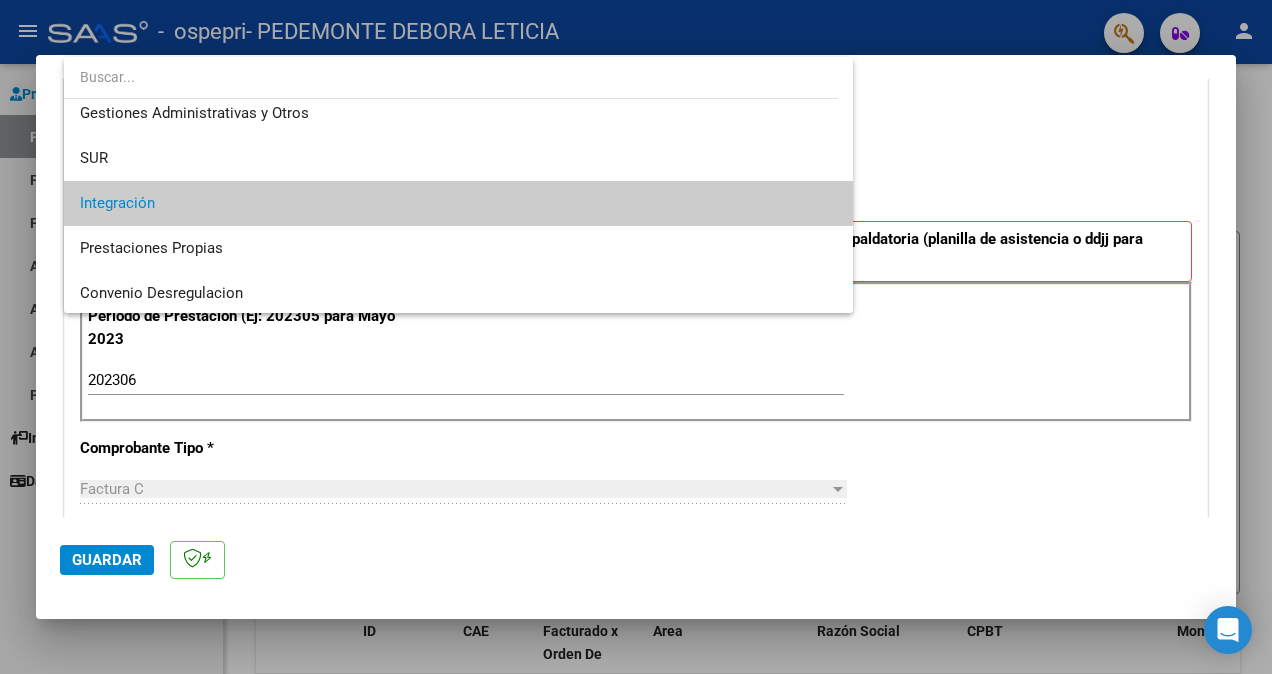 click at bounding box center [636, 337] 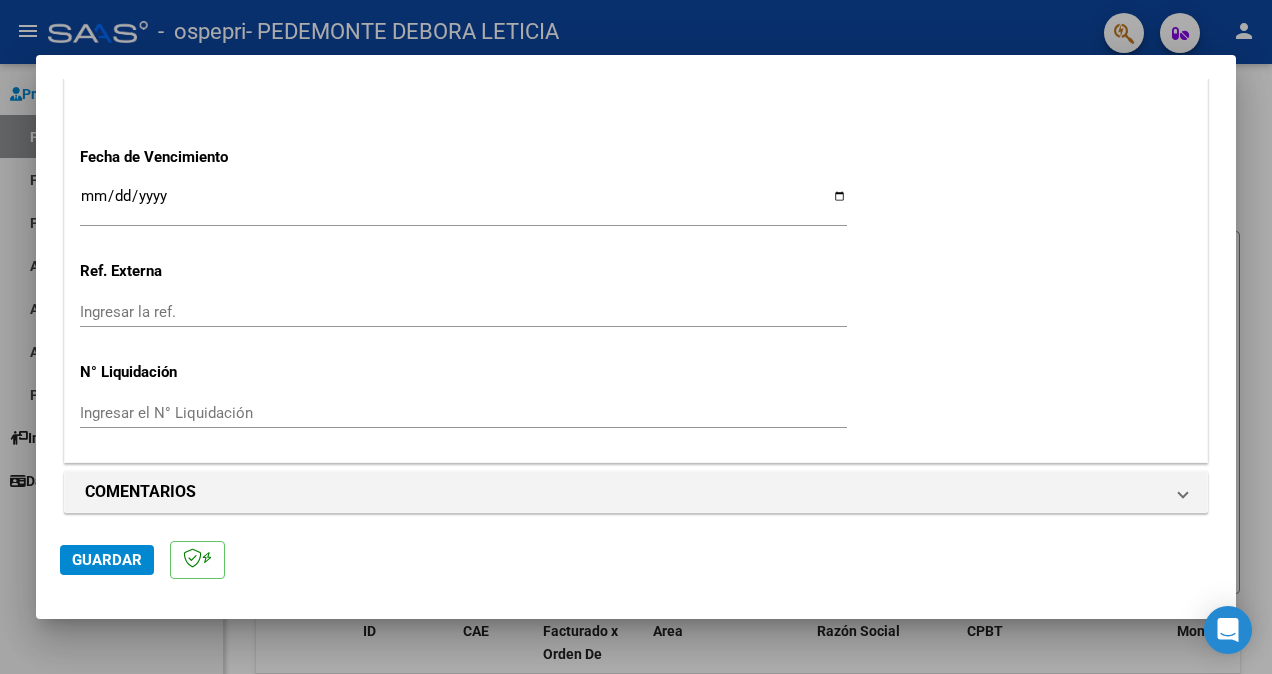scroll, scrollTop: 1340, scrollLeft: 0, axis: vertical 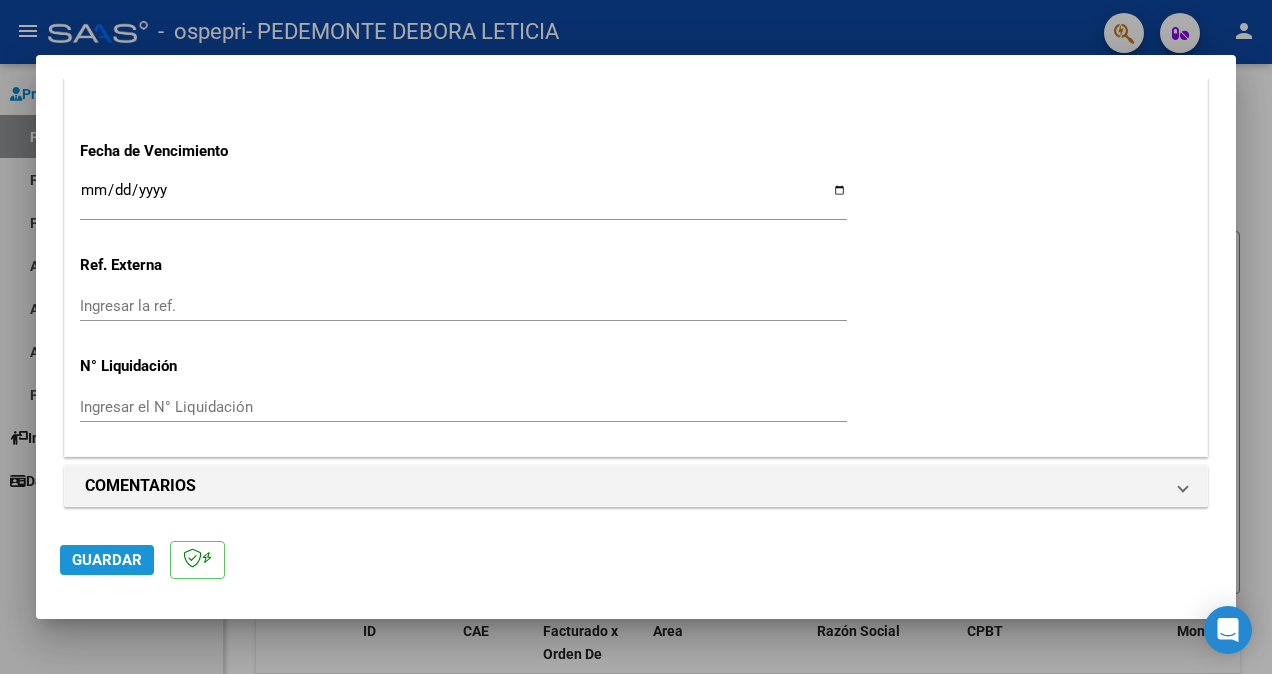 click on "Guardar" 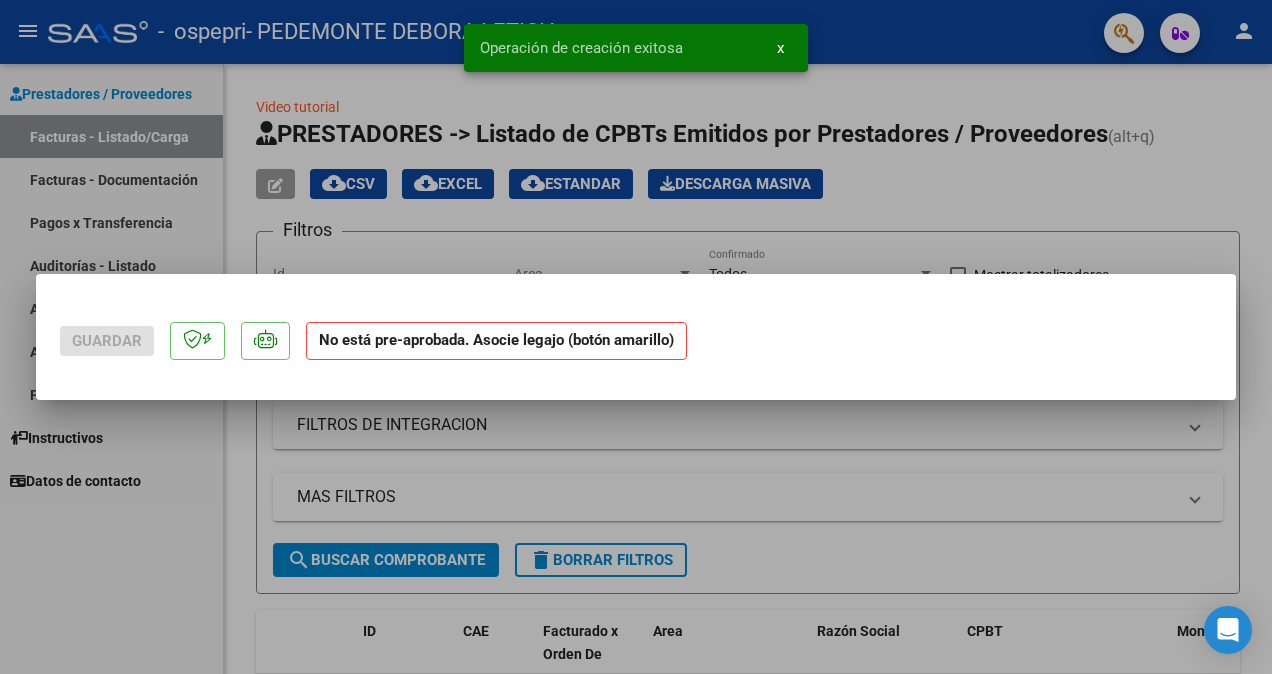scroll, scrollTop: 0, scrollLeft: 0, axis: both 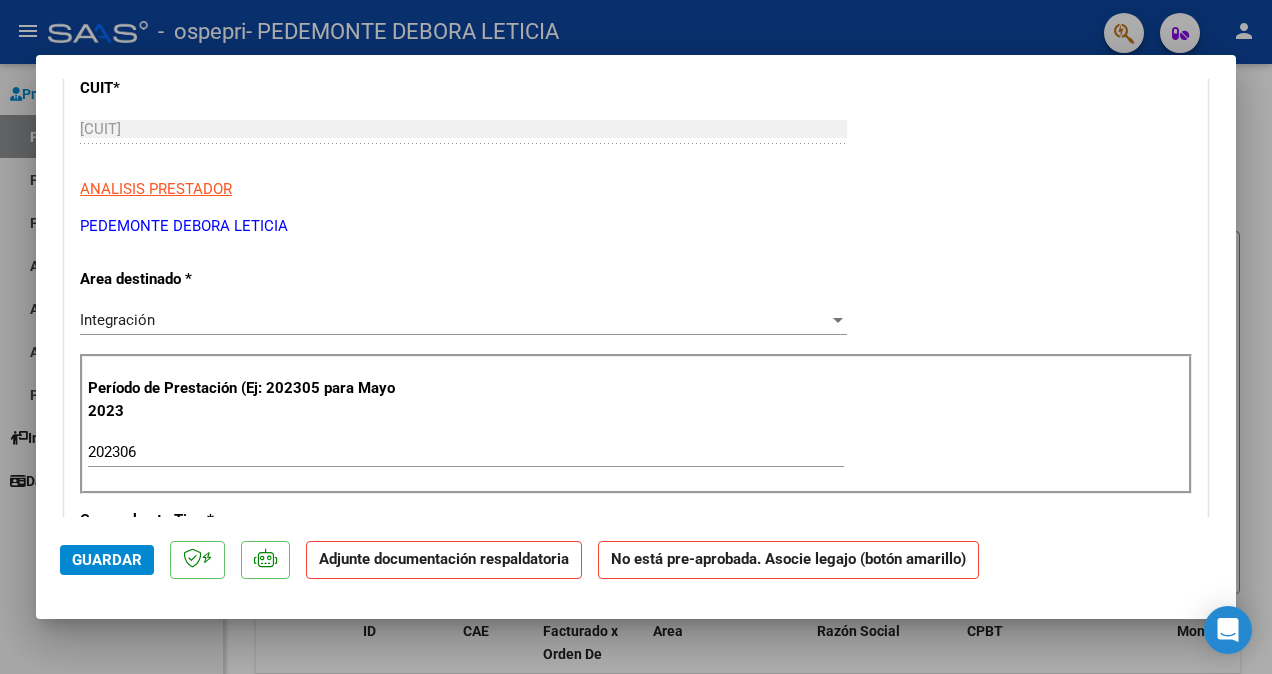 click at bounding box center [838, 320] 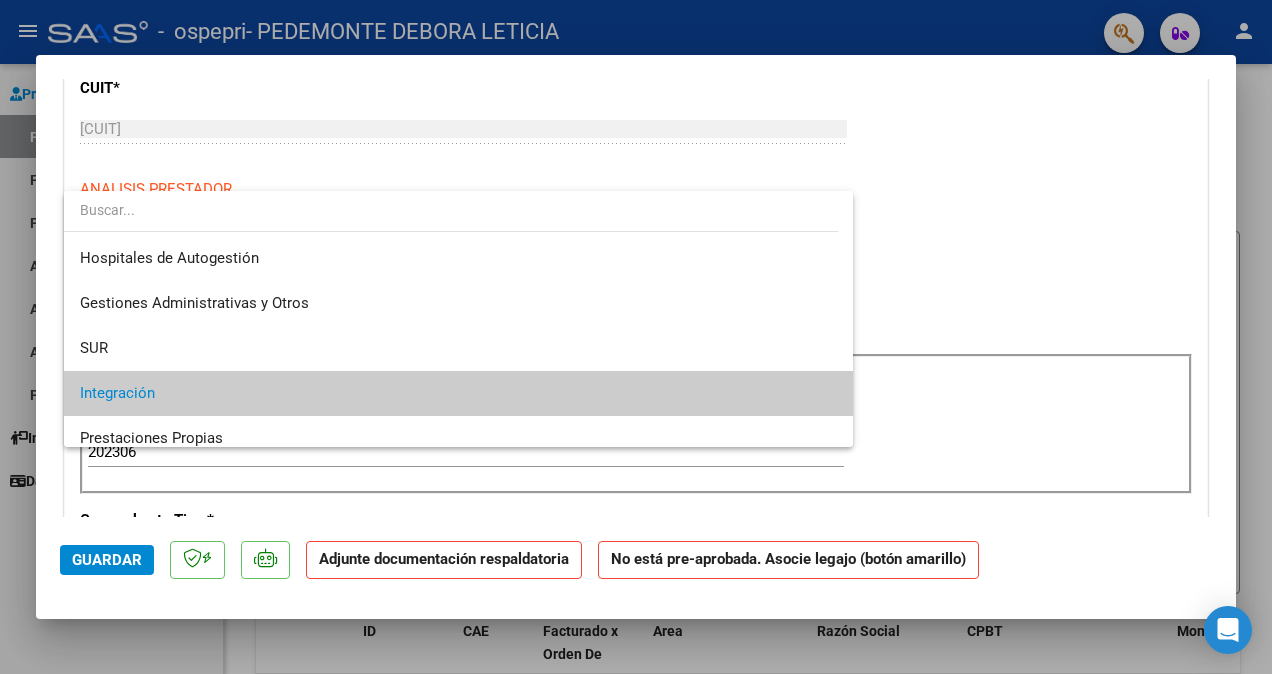 scroll, scrollTop: 74, scrollLeft: 0, axis: vertical 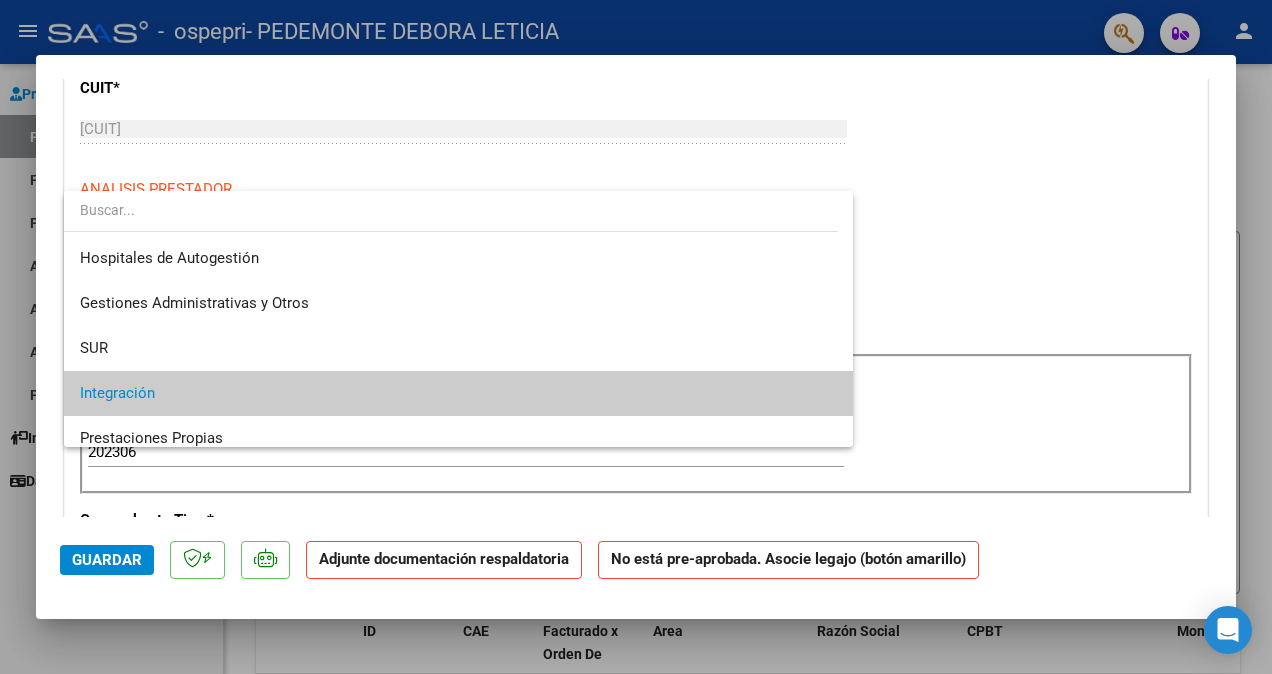 click at bounding box center (636, 337) 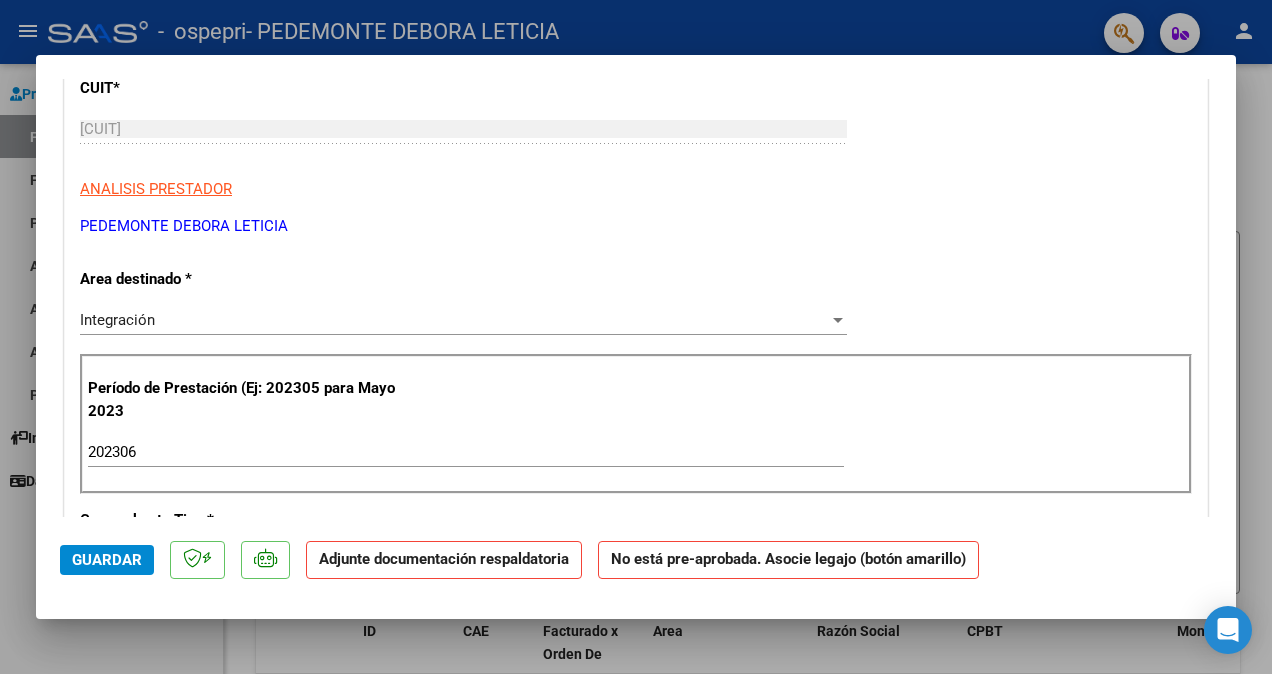 click at bounding box center [636, 337] 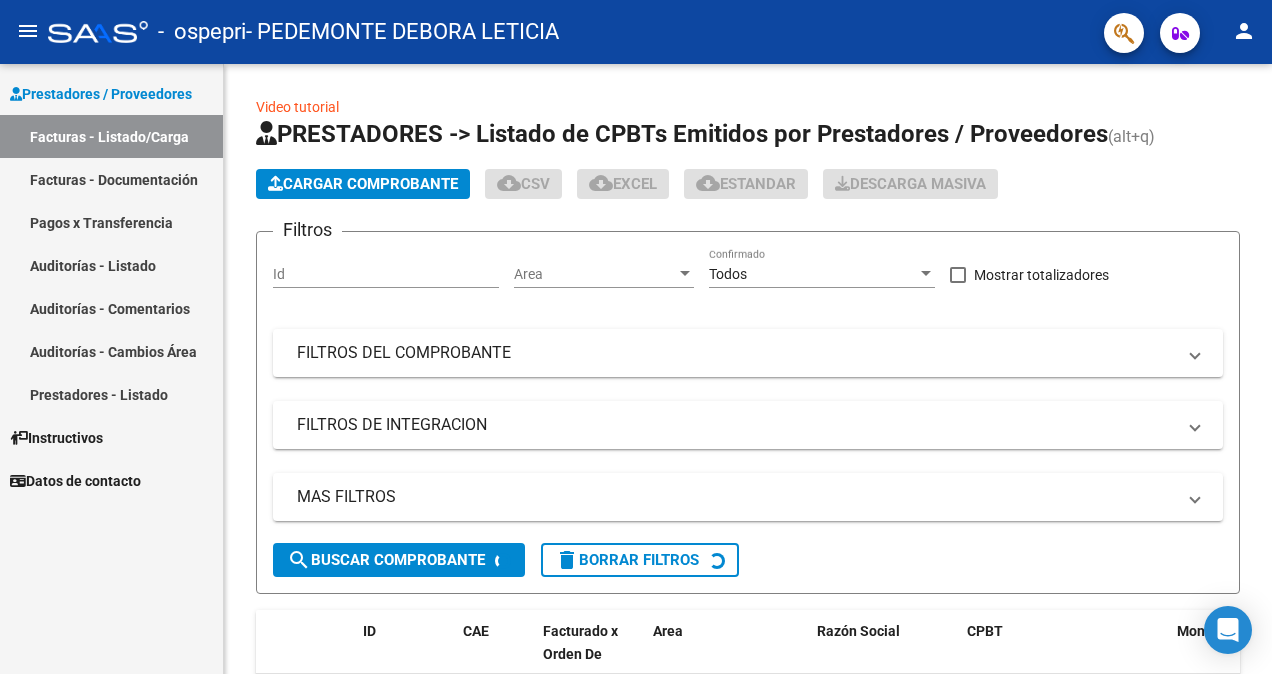 click on "menu -  ospepri  -  PEDEMONTE DEBORA LETICIA person" 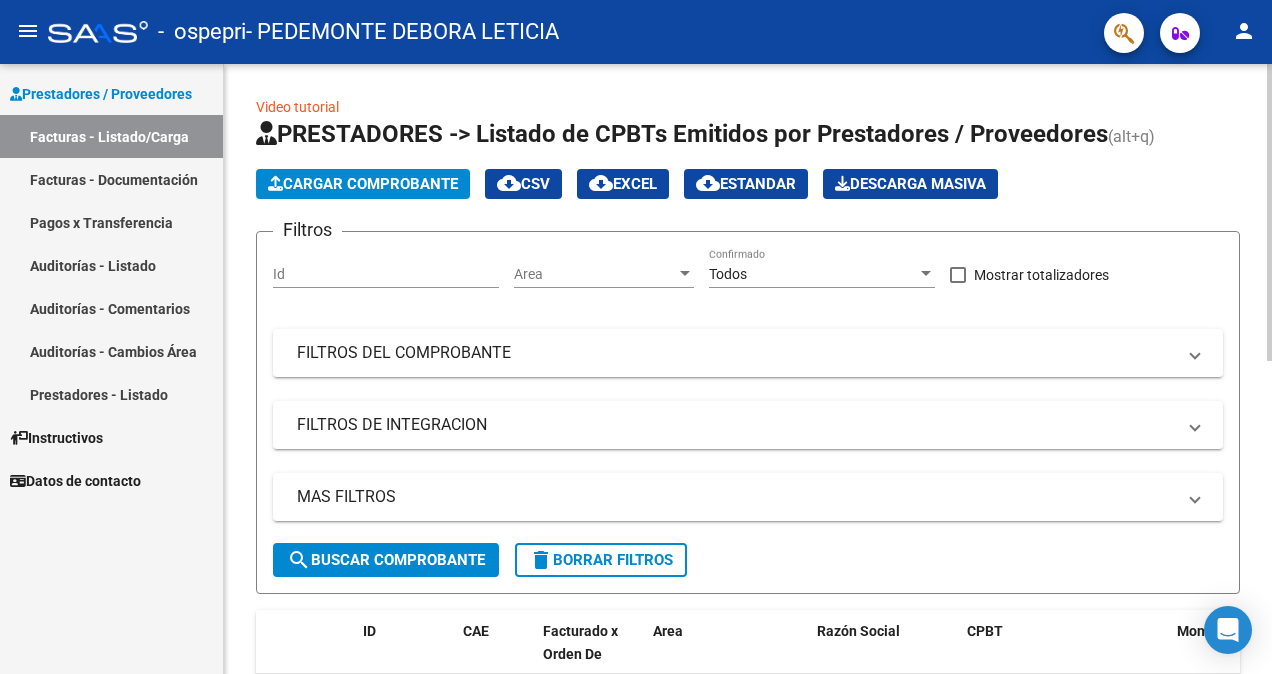 click on "Video tutorial" 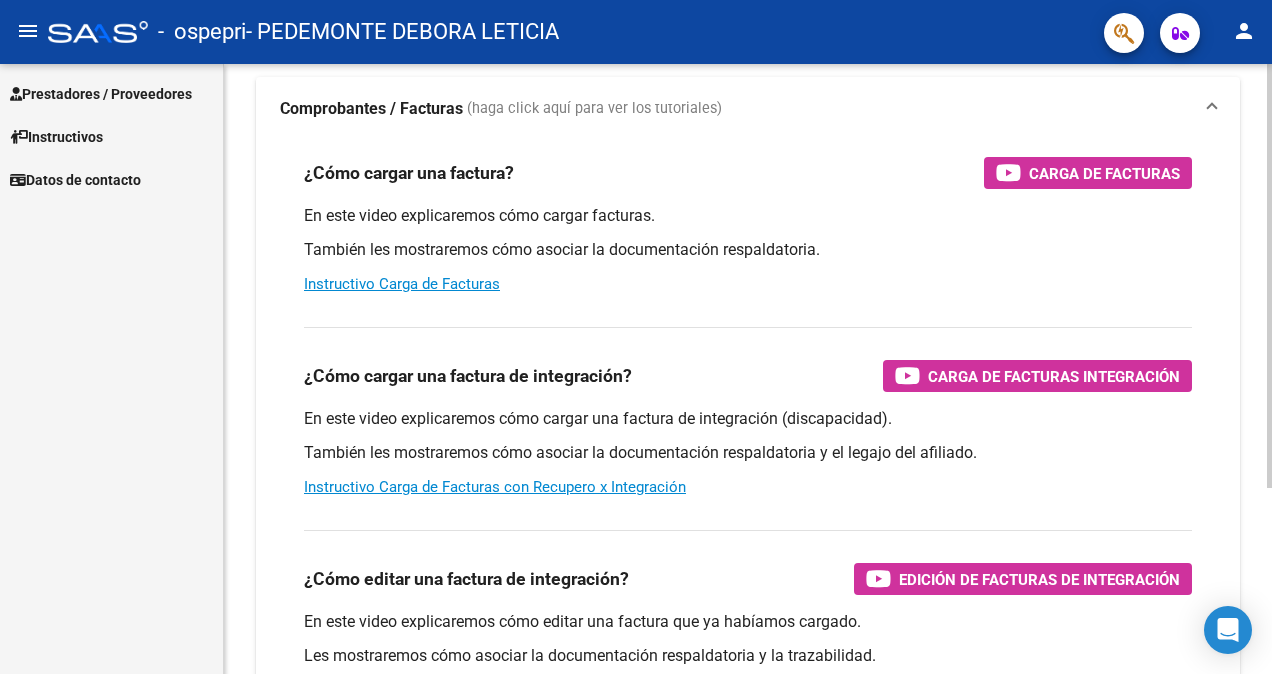 click on "menu -  ospepri  -  PEDEMONTE DEBORA LETICIA person   Prestadores / Proveedores Facturas - Listado/Carga Facturas - Documentación Pagos x Transferencia Auditorías - Listado Auditorías - Comentarios Auditorías - Cambios Área Prestadores - Listado   Instructivos   Datos de contacto Instructivos y Video Tutoriales SAAS Centro de Ayuda - Administración de O.S. Comprobantes / Facturas    (haga click aquí para ver los tutoriales) ¿Cómo cargar una factura?   Carga de Facturas En este video explicaremos cómo cargar facturas. También les mostraremos cómo asociar la documentación respaldatoria. Instructivo Carga de Facturas ¿Cómo cargar una factura de integración?   Carga de Facturas Integración En este video explicaremos cómo cargar una factura de integración (discapacidad). También les mostraremos cómo asociar la documentación respaldatoria y el legajo del afiliado. Instructivo Carga de Facturas con Recupero x Integración ¿Cómo editar una factura de integración?" at bounding box center [636, 337] 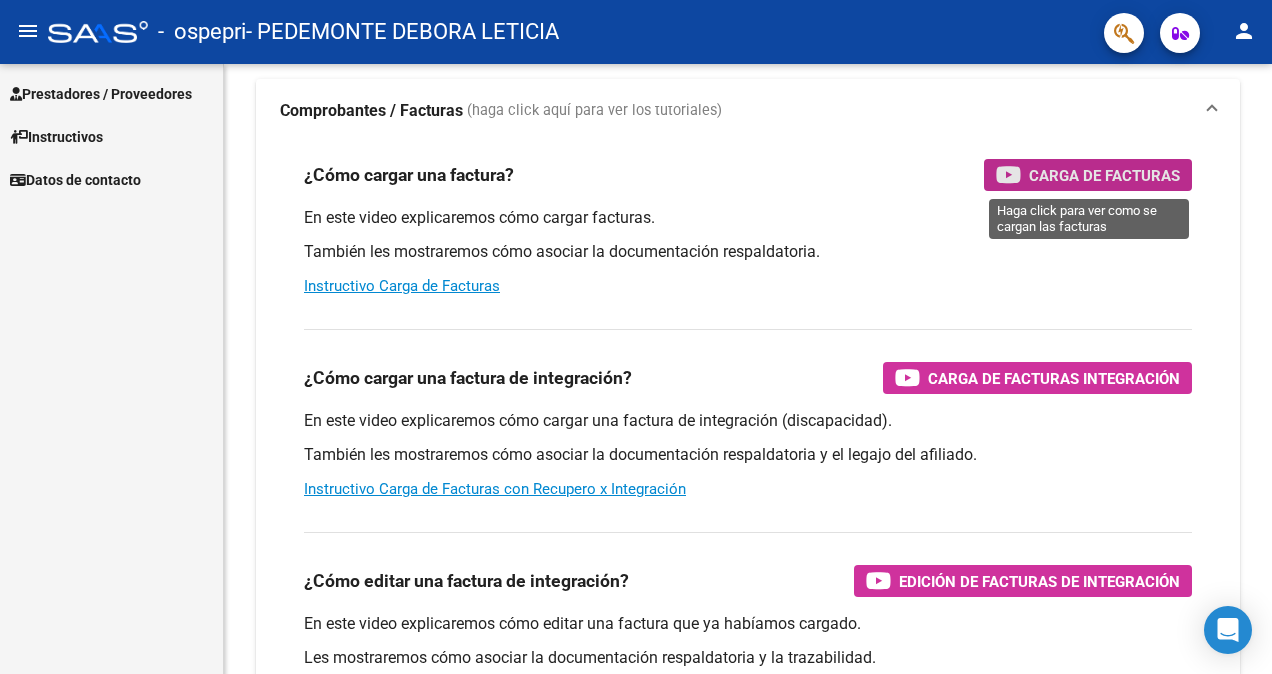 click on "Carga de Facturas" at bounding box center (1104, 175) 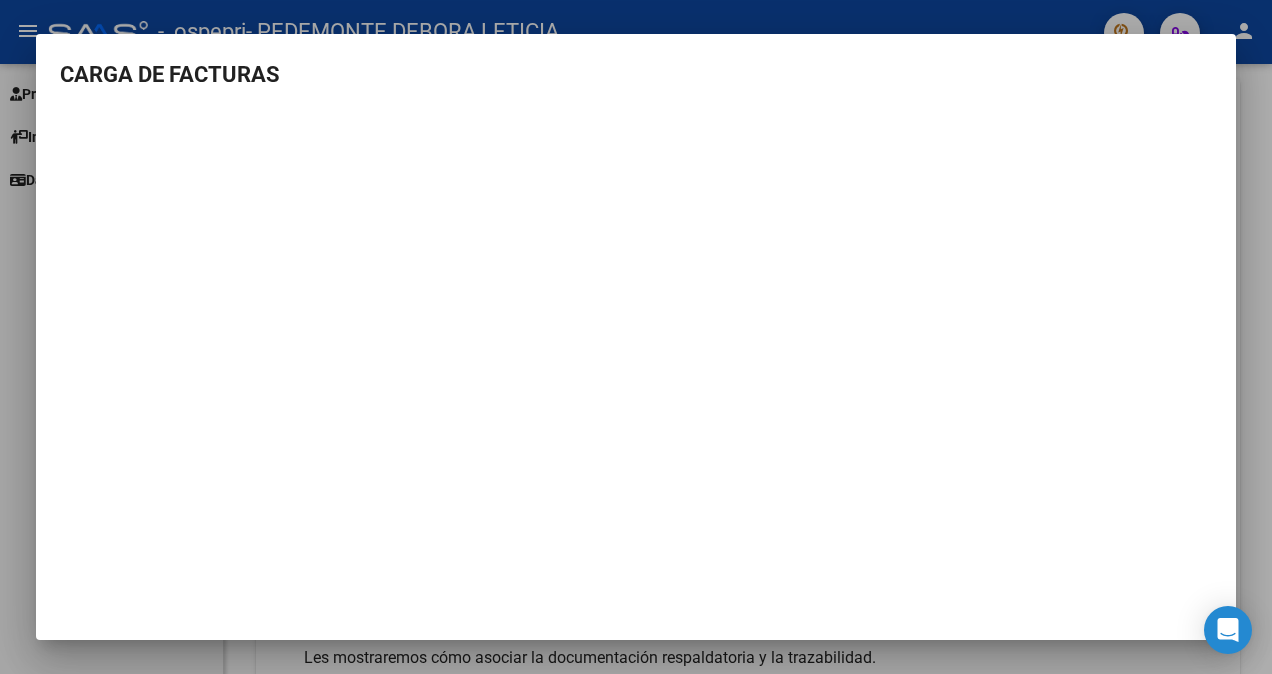 click on "CARGA DE FACTURAS" at bounding box center [636, 74] 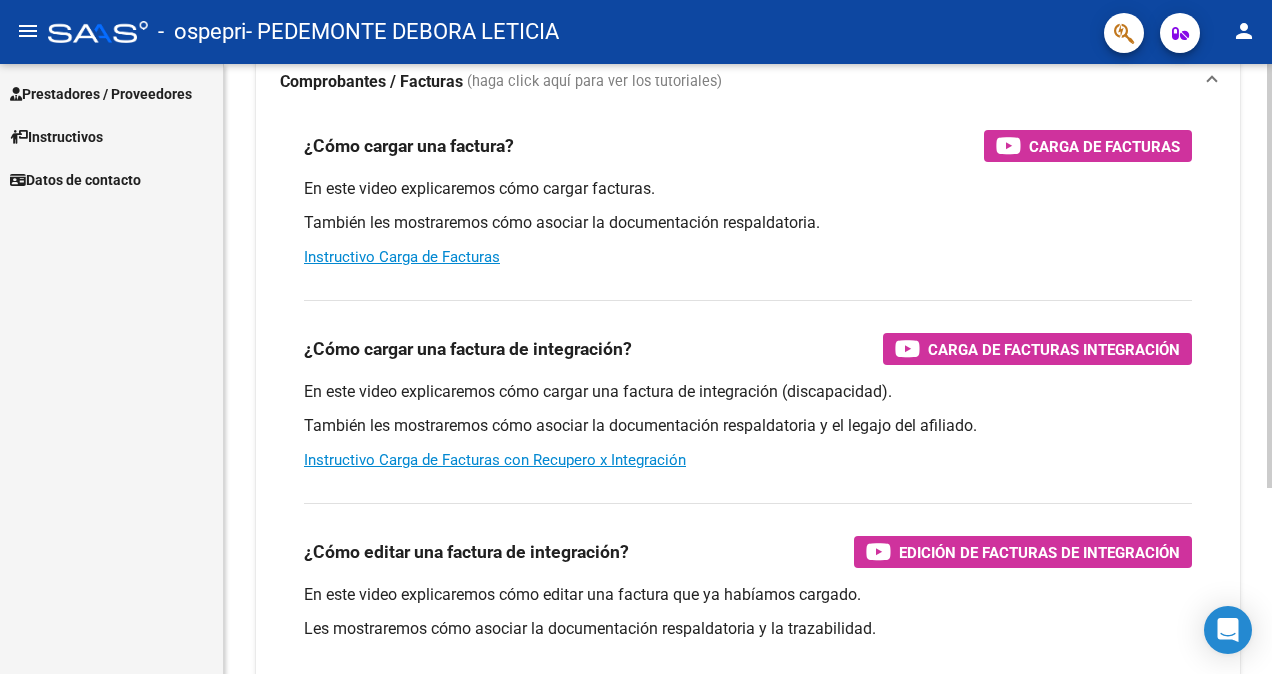 scroll, scrollTop: 123, scrollLeft: 0, axis: vertical 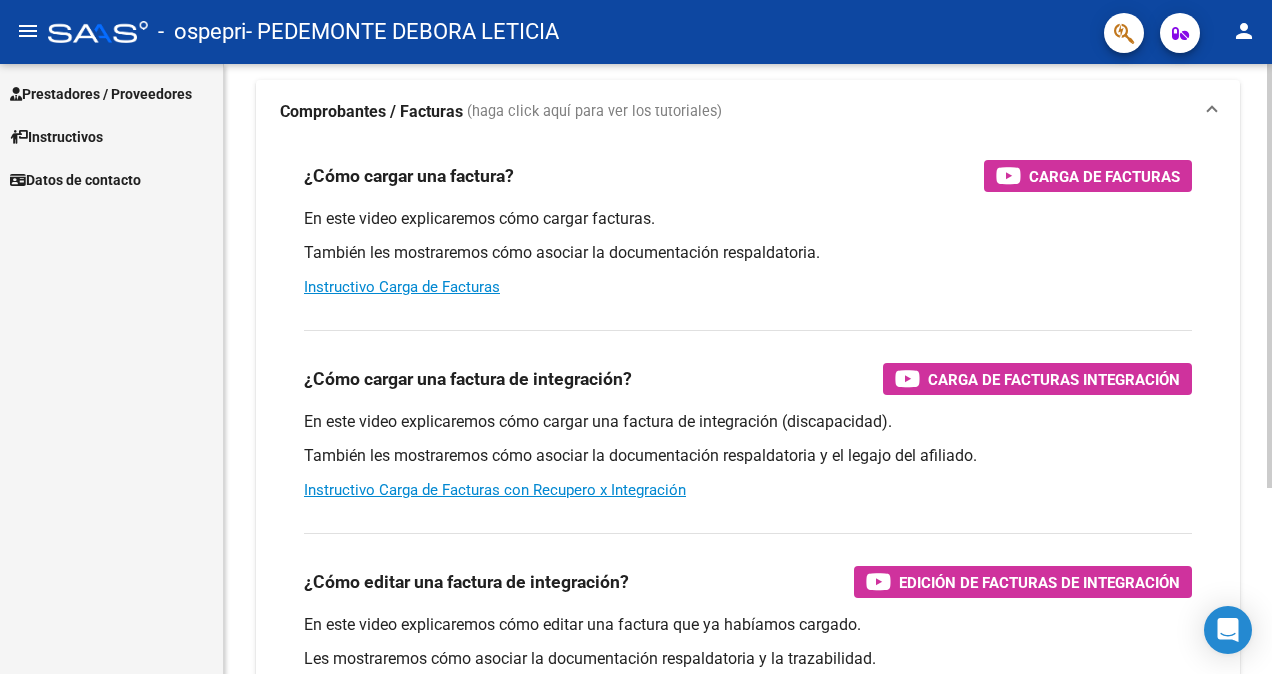 click on "menu -  ospepri  -  PEDEMONTE DEBORA LETICIA person   Prestadores / Proveedores Facturas - Listado/Carga Facturas - Documentación Pagos x Transferencia Auditorías - Listado Auditorías - Comentarios Auditorías - Cambios Área Prestadores - Listado   Instructivos   Datos de contacto Instructivos y Video Tutoriales SAAS Centro de Ayuda - Administración de O.S. Comprobantes / Facturas    (haga click aquí para ver los tutoriales) ¿Cómo cargar una factura?   Carga de Facturas En este video explicaremos cómo cargar facturas. También les mostraremos cómo asociar la documentación respaldatoria. Instructivo Carga de Facturas ¿Cómo cargar una factura de integración?   Carga de Facturas Integración En este video explicaremos cómo cargar una factura de integración (discapacidad). También les mostraremos cómo asociar la documentación respaldatoria y el legajo del afiliado. Instructivo Carga de Facturas con Recupero x Integración ¿Cómo editar una factura de integración?" at bounding box center (636, 337) 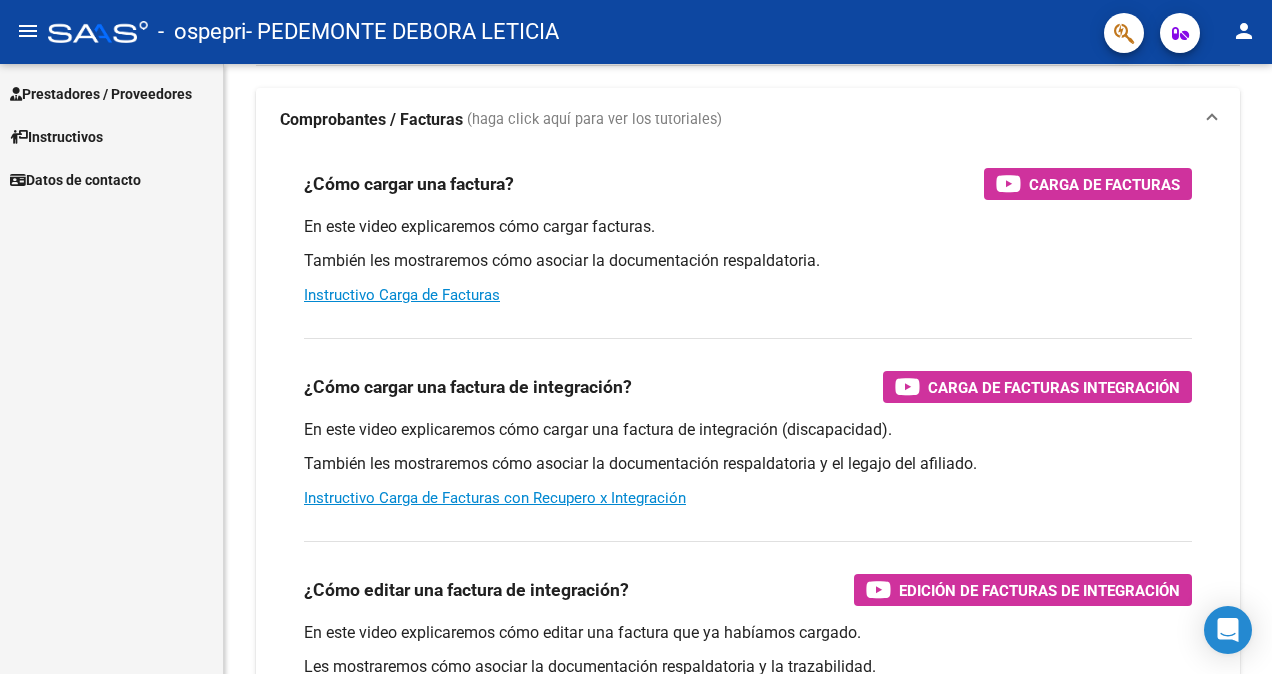 click on "Datos de contacto" at bounding box center (75, 180) 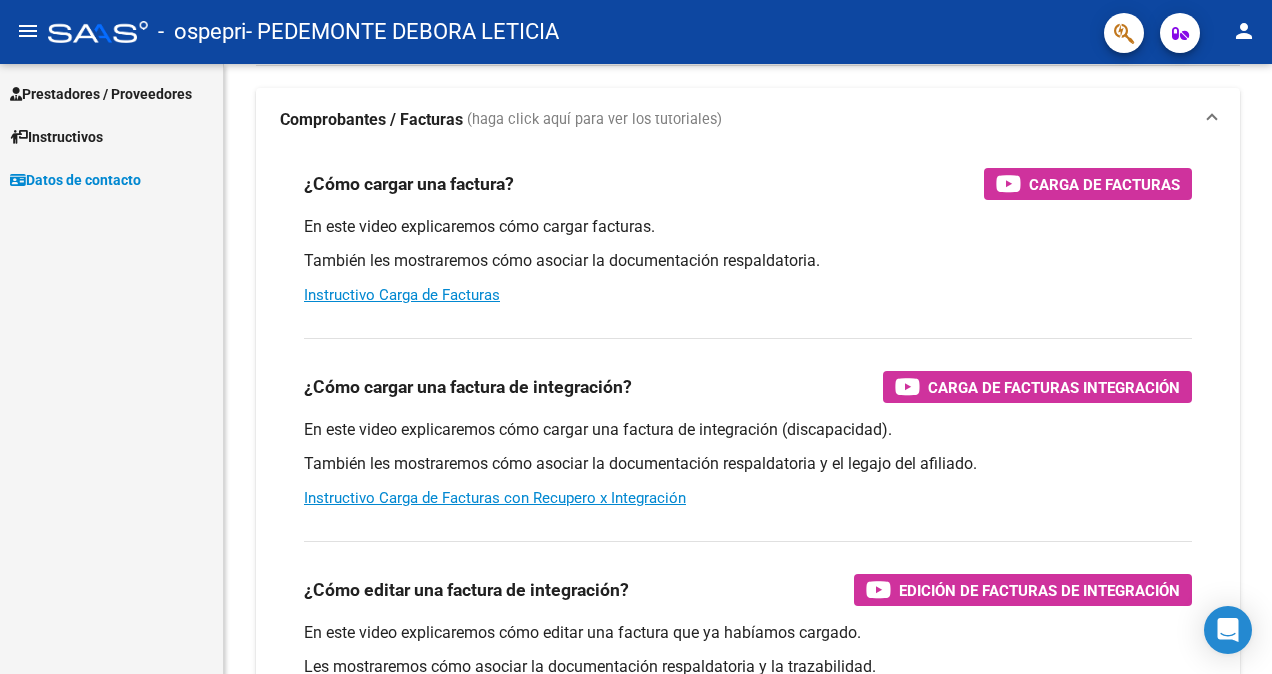 scroll, scrollTop: 0, scrollLeft: 0, axis: both 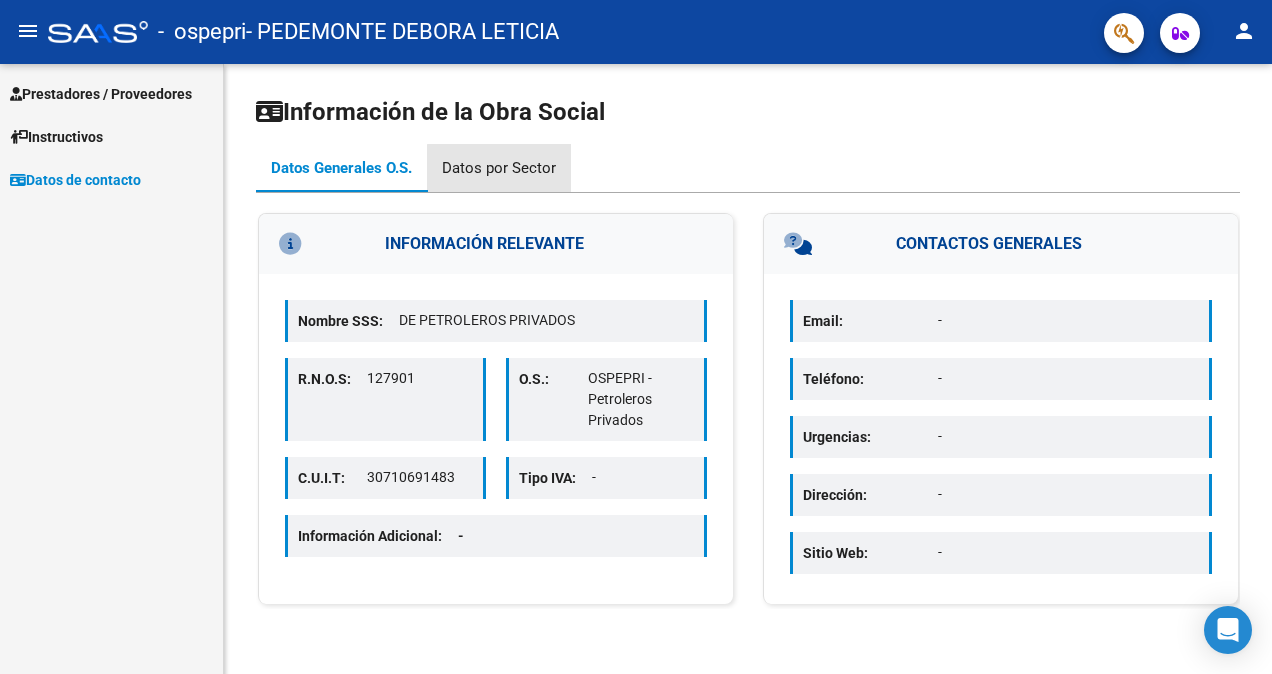 click on "Datos por Sector" at bounding box center (499, 168) 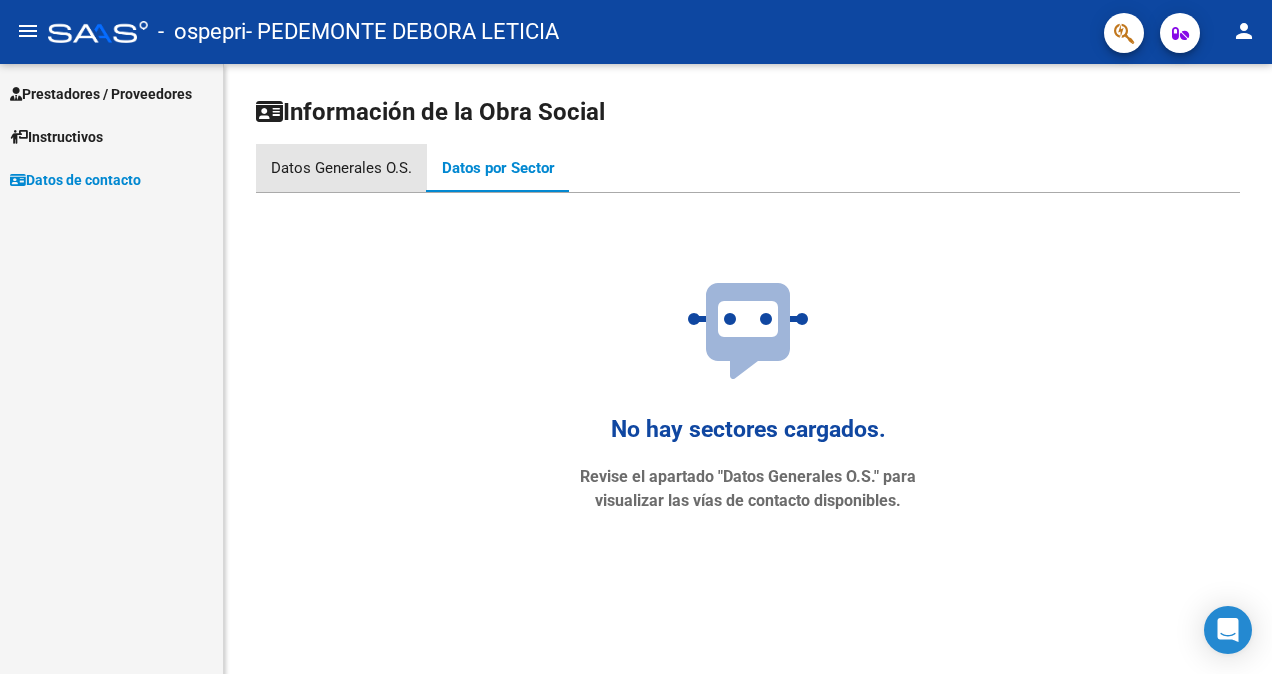 click on "Datos Generales O.S." at bounding box center (341, 168) 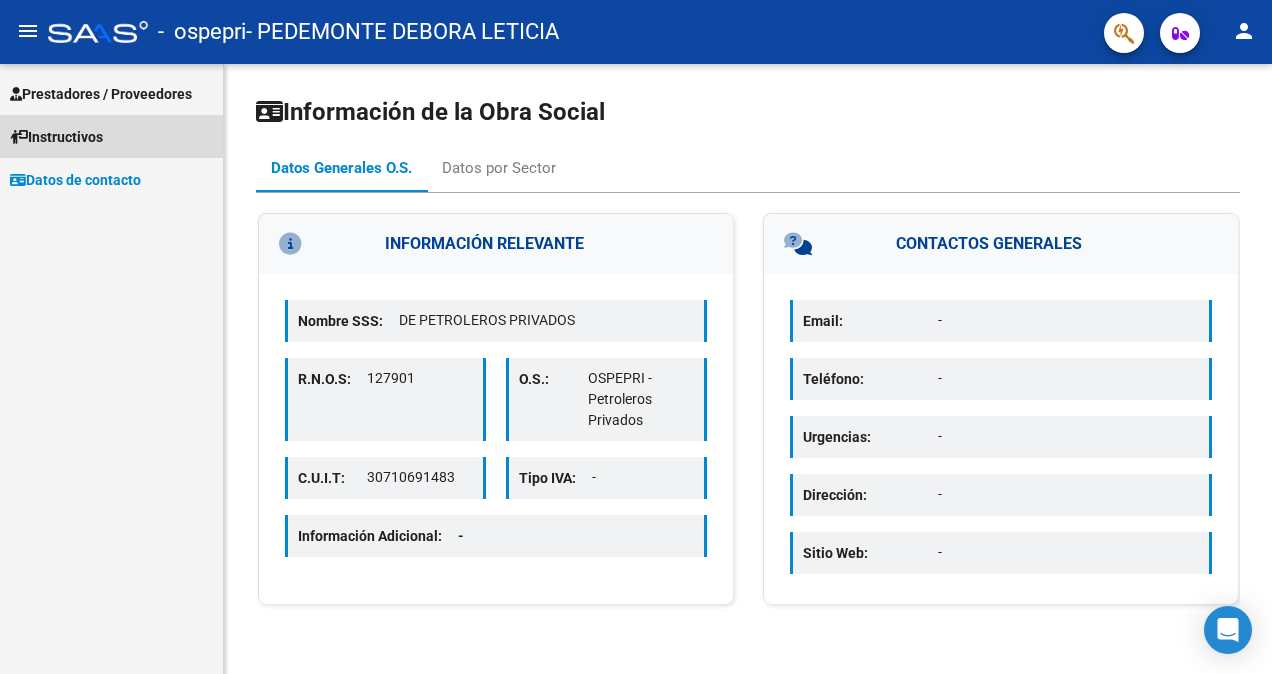 click on "Instructivos" at bounding box center (111, 136) 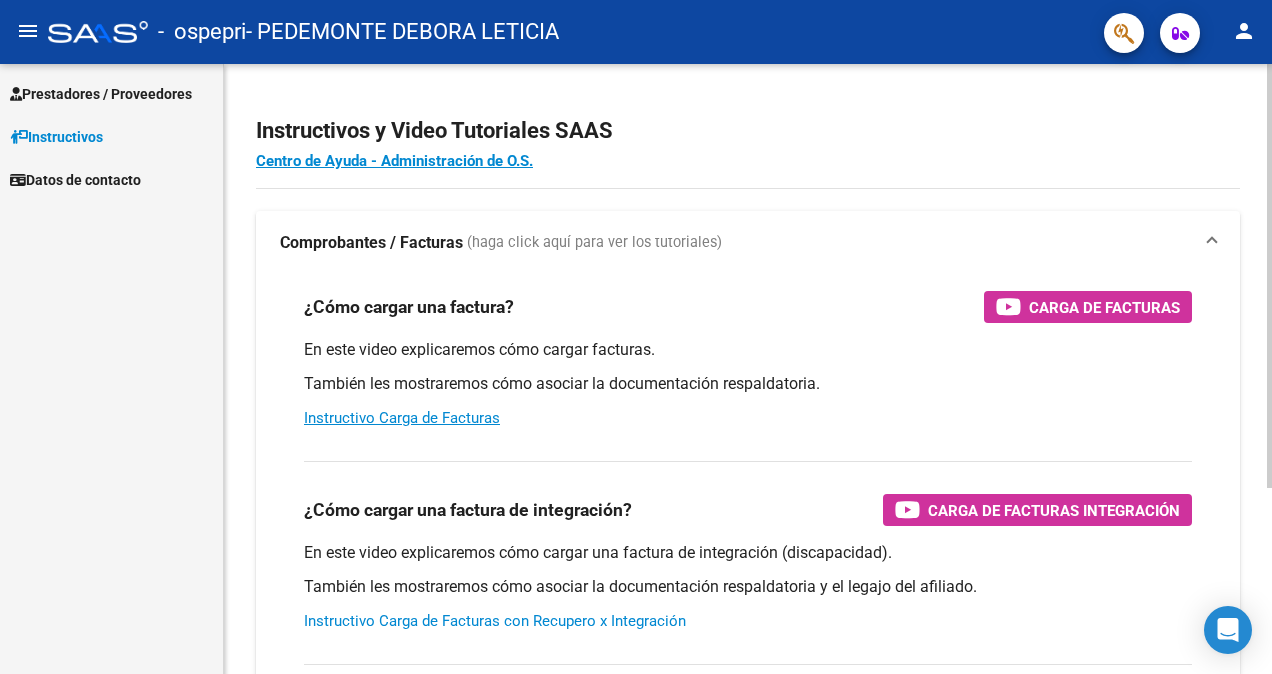 click on "Instructivo Carga de Facturas con Recupero x Integración" at bounding box center (495, 621) 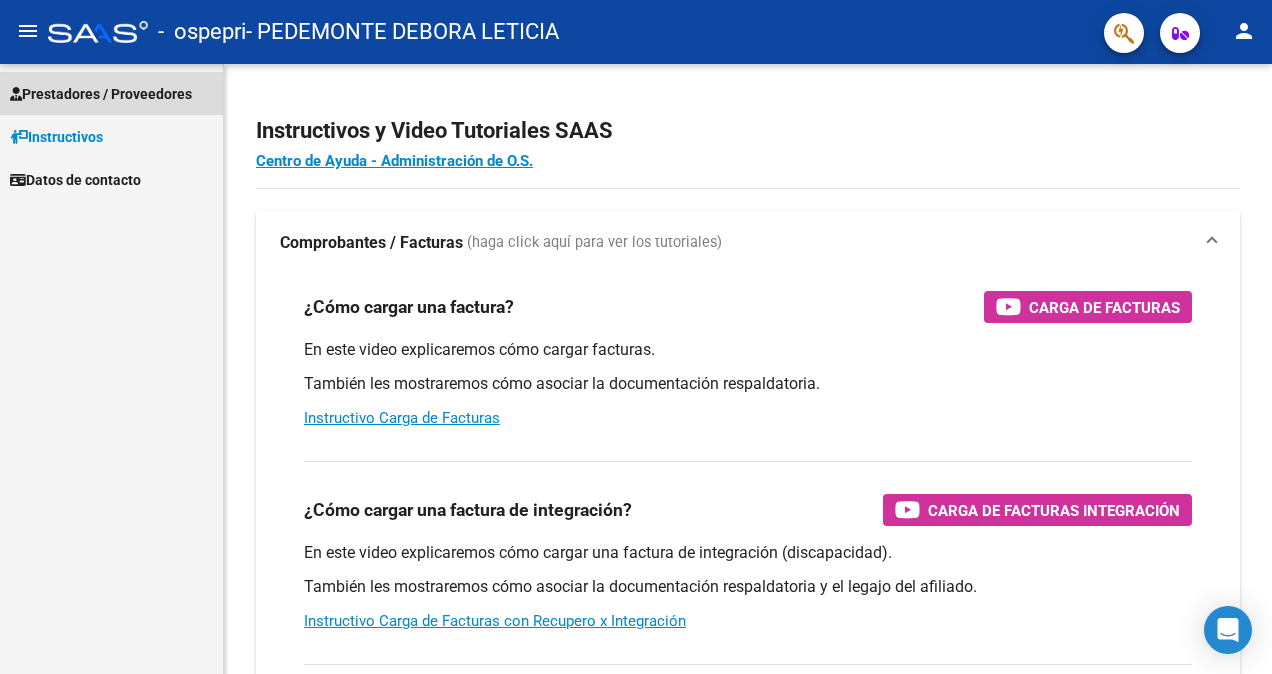 click on "Prestadores / Proveedores" at bounding box center (101, 94) 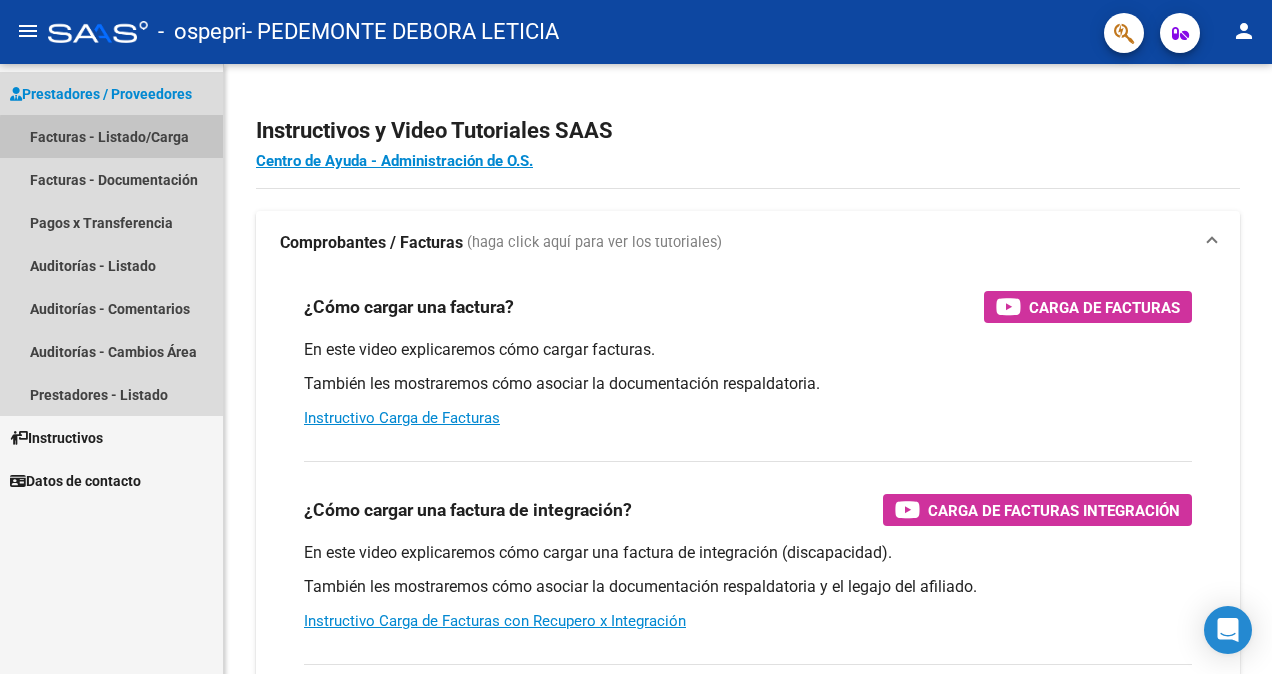 click on "Facturas - Listado/Carga" at bounding box center [111, 136] 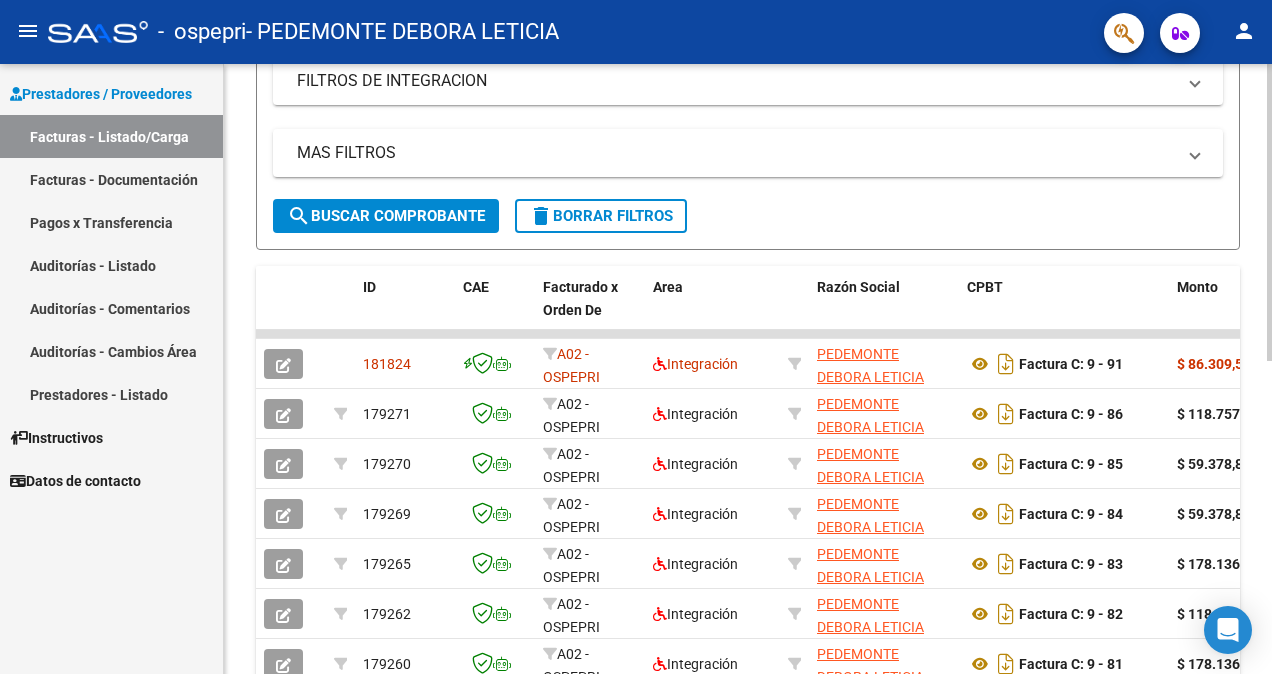 scroll, scrollTop: 349, scrollLeft: 0, axis: vertical 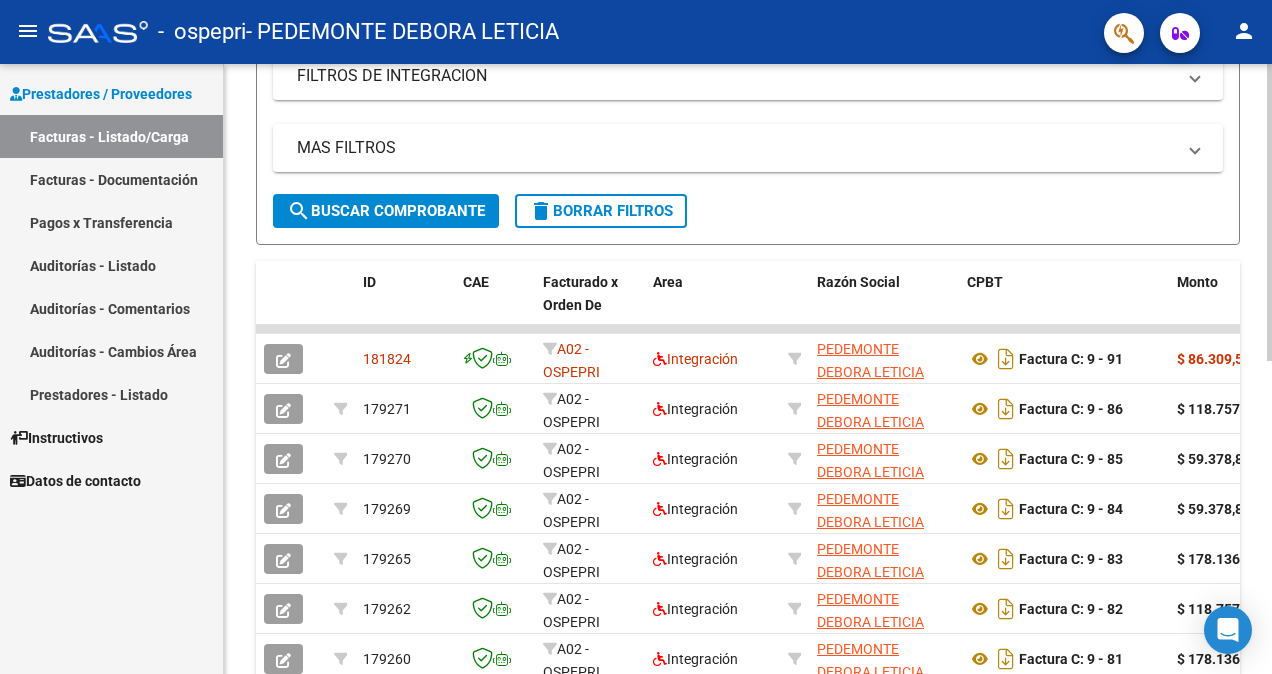 click on "Video tutorial   PRESTADORES -> Listado de CPBTs Emitidos por Prestadores / Proveedores (alt+q)   Cargar Comprobante
cloud_download  CSV  cloud_download  EXCEL  cloud_download  Estandar   Descarga Masiva
Filtros Id Area Area Todos Confirmado   Mostrar totalizadores   FILTROS DEL COMPROBANTE  Comprobante Tipo Comprobante Tipo Start date – End date Fec. Comprobante Desde / Hasta Días Emisión Desde(cant. días) Días Emisión Hasta(cant. días) CUIT / Razón Social Pto. Venta Nro. Comprobante Código SSS CAE Válido CAE Válido Todos Cargado Módulo Hosp. Todos Tiene facturacion Apócrifa Hospital Refes  FILTROS DE INTEGRACION  Período De Prestación Campos del Archivo de Rendición Devuelto x SSS (dr_envio) Todos Rendido x SSS (dr_envio) Tipo de Registro Tipo de Registro Período Presentación Período Presentación Campos del Legajo Asociado (preaprobación) Afiliado Legajo (cuil/nombre) Todos Solo facturas preaprobadas  MAS FILTROS  Todos Con Doc. Respaldatoria Todos Con Trazabilidad Todos – –" 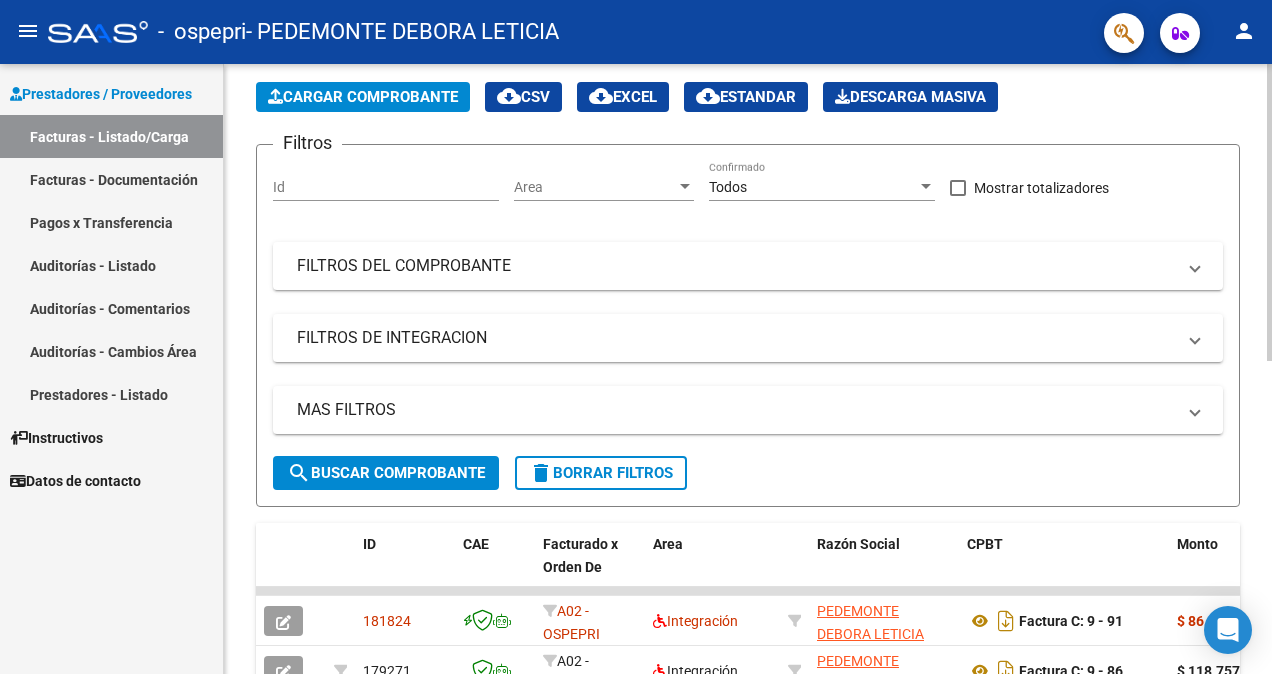 scroll, scrollTop: 0, scrollLeft: 0, axis: both 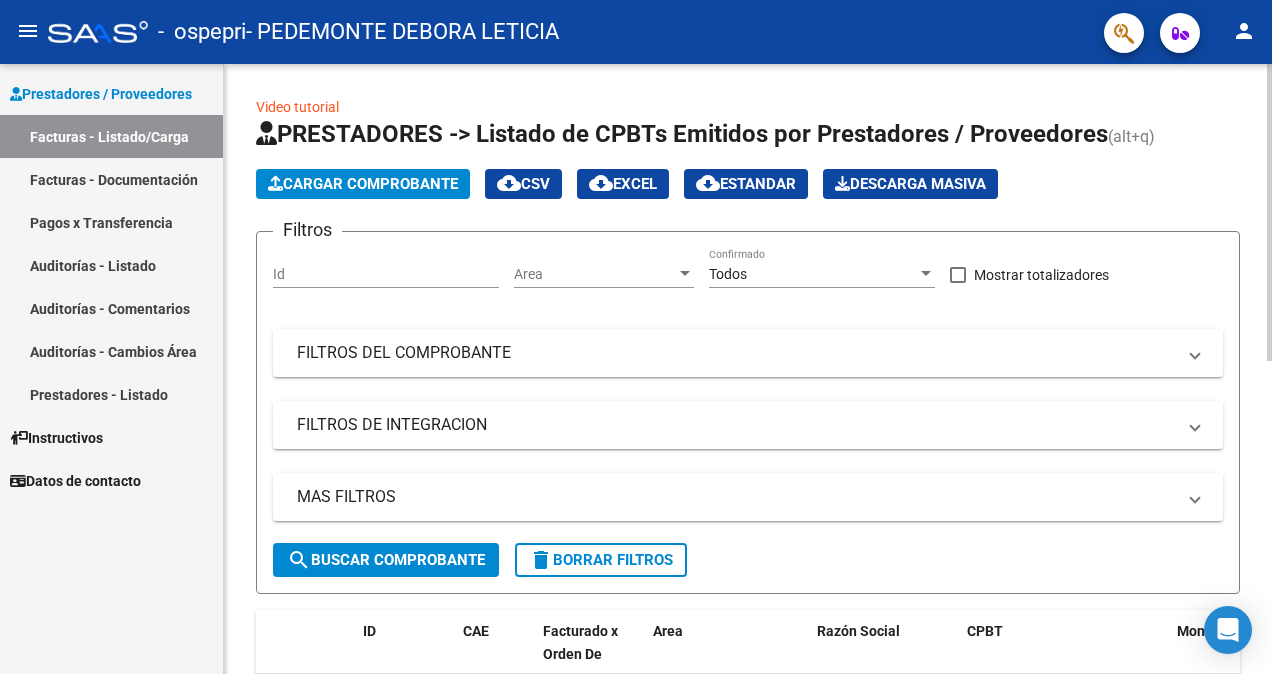 click on "menu -   ospepri   - PEDEMONTE DEBORA LETICIA person    Prestadores / Proveedores Facturas - Listado/Carga Facturas - Documentación Pagos x Transferencia Auditorías - Listado Auditorías - Comentarios Auditorías - Cambios Área Prestadores - Listado    Instructivos    Datos de contacto  Video tutorial   PRESTADORES -> Listado de CPBTs Emitidos por Prestadores / Proveedores (alt+q)   Cargar Comprobante
cloud_download  CSV  cloud_download  EXCEL  cloud_download  Estandar   Descarga Masiva
Filtros Id Area Area Todos Confirmado   Mostrar totalizadores   FILTROS DEL COMPROBANTE  Comprobante Tipo Comprobante Tipo Start date – End date Fec. Comprobante Desde / Hasta Días Emisión Desde(cant. días) Días Emisión Hasta(cant. días) CUIT / Razón Social Pto. Venta Nro. Comprobante Código SSS CAE Válido CAE Válido Todos Cargado Módulo Hosp. Todos Tiene facturacion Apócrifa Hospital Refes  FILTROS DE INTEGRACION  Período De Prestación Todos Rendido x SSS (dr_envio) Tipo de Registro Todos" at bounding box center (636, 337) 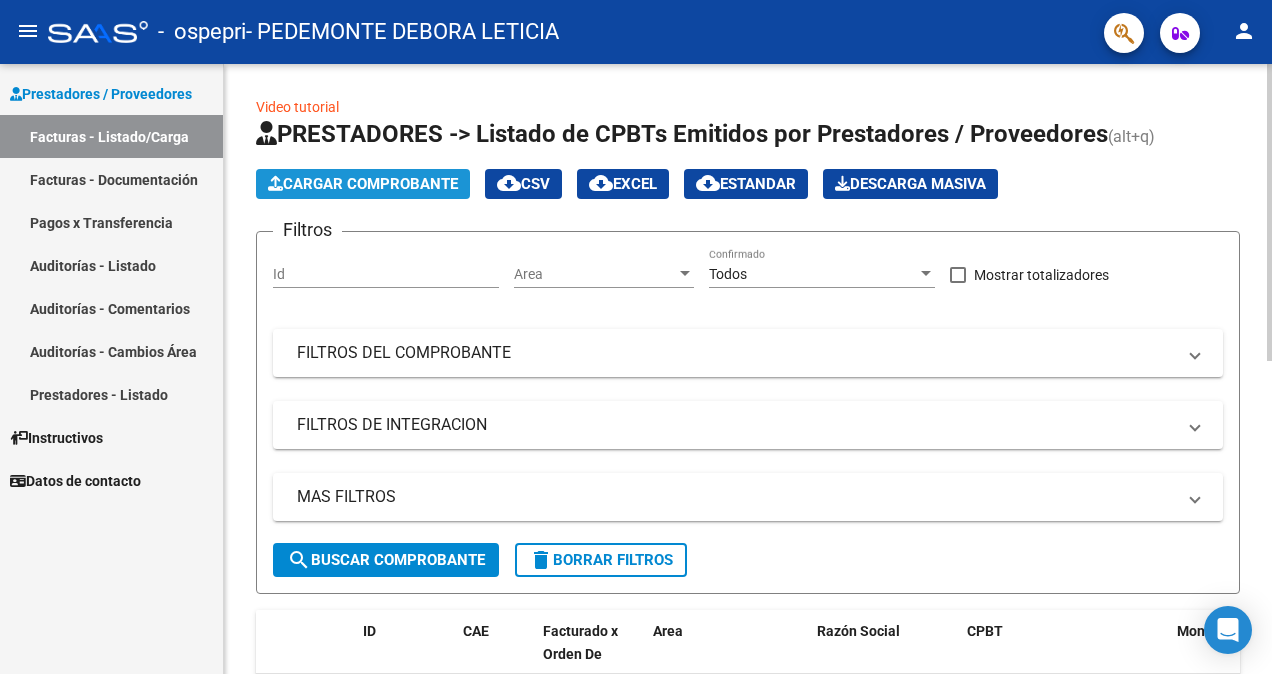 click on "Cargar Comprobante" 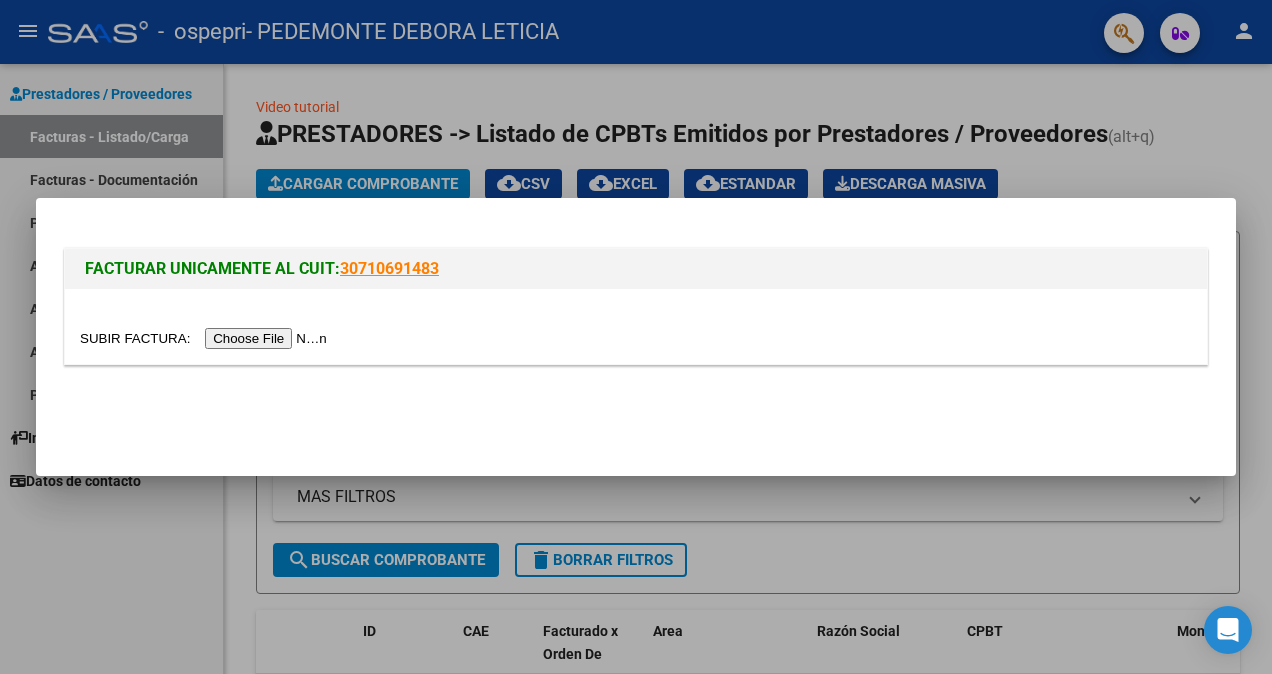 click at bounding box center (206, 338) 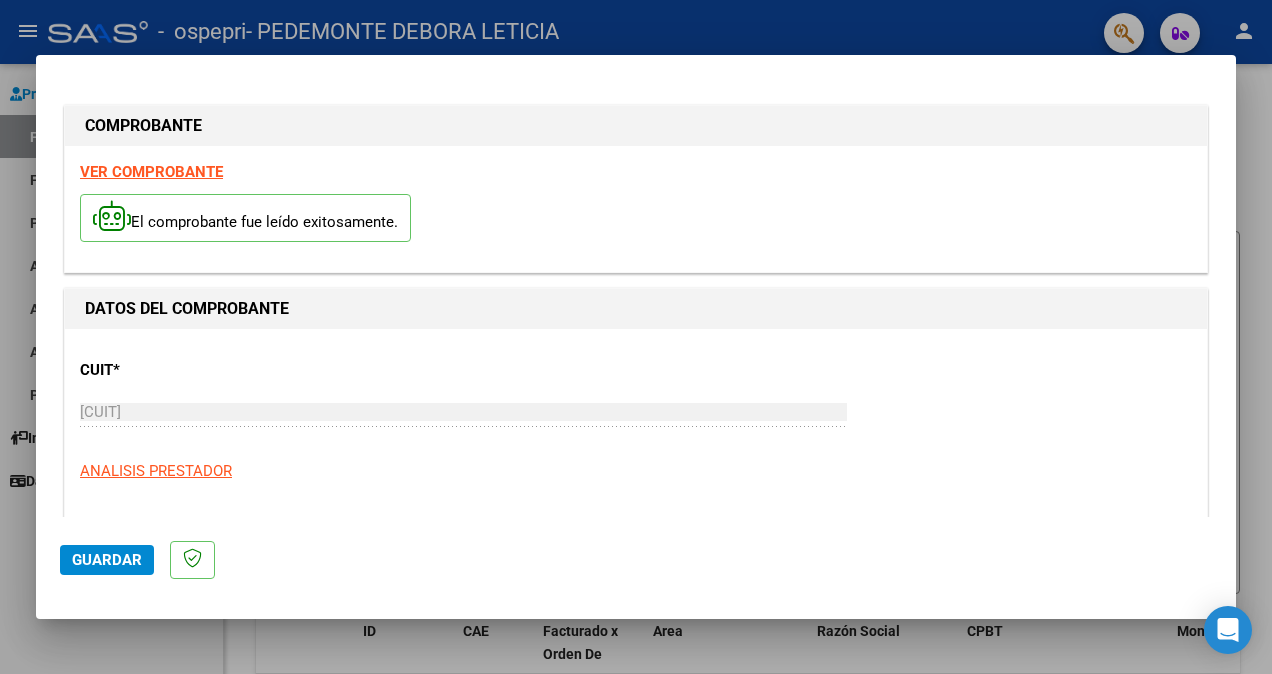 click on "VER COMPROBANTE" at bounding box center (151, 172) 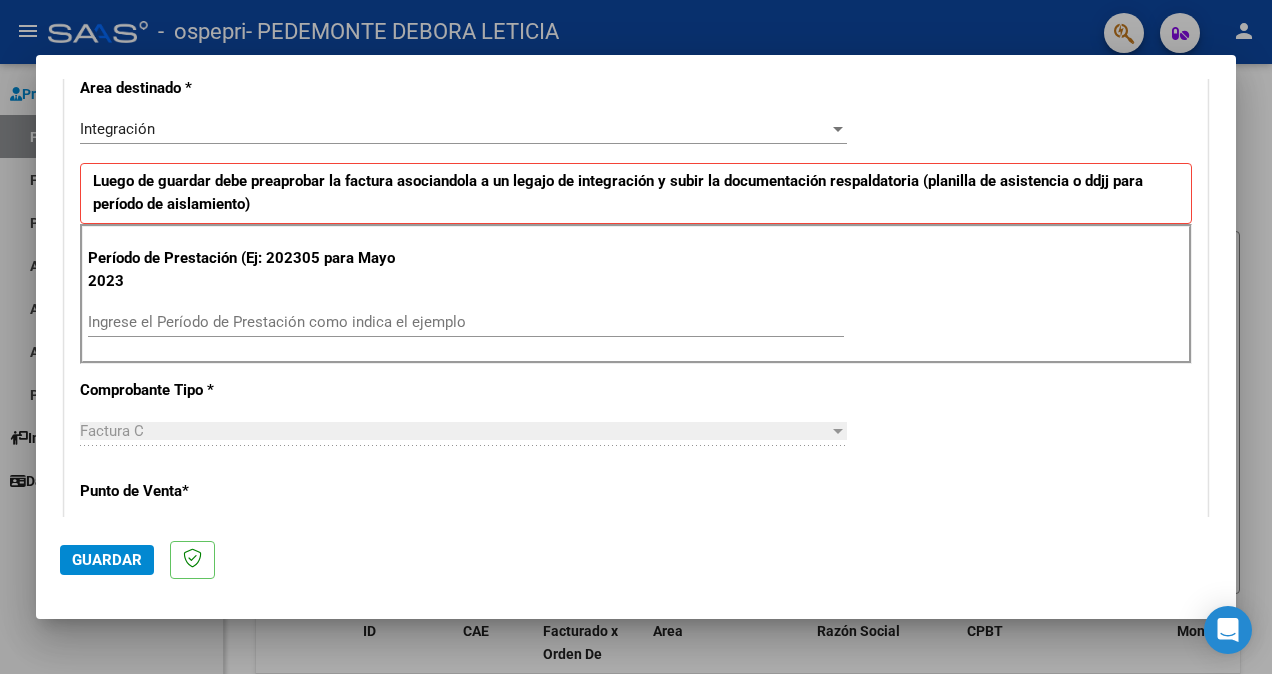 scroll, scrollTop: 445, scrollLeft: 0, axis: vertical 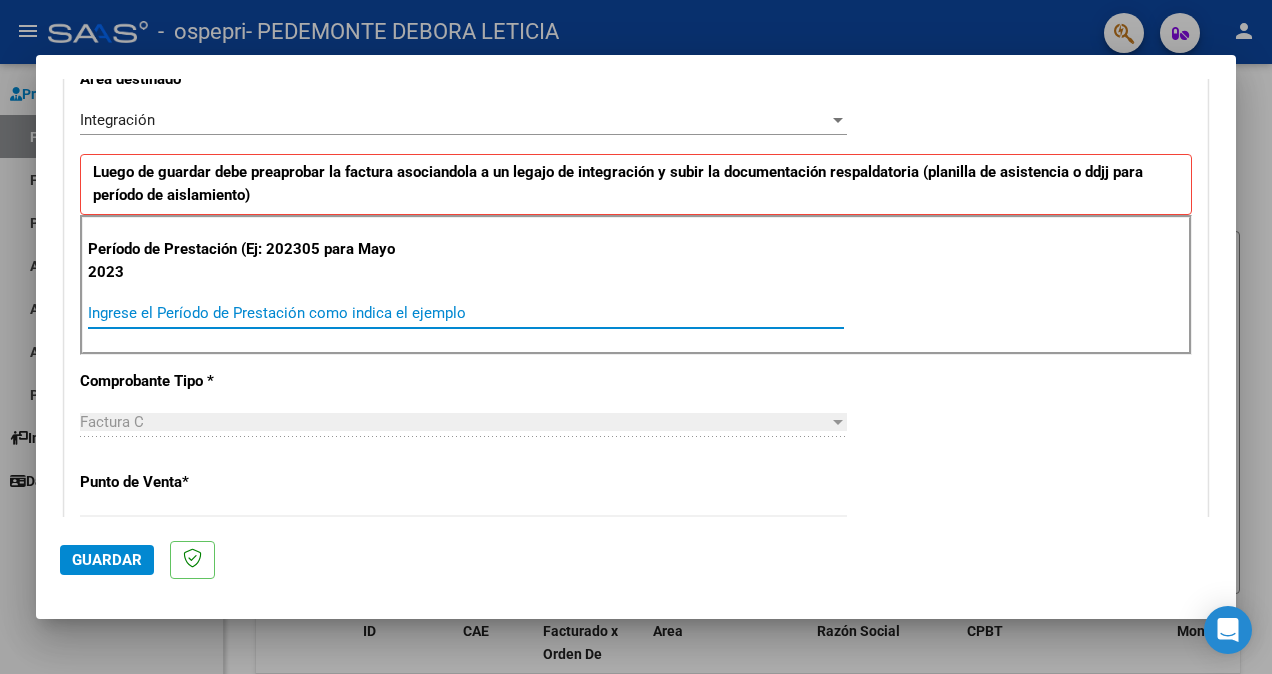 click on "Ingrese el Período de Prestación como indica el ejemplo" at bounding box center [466, 313] 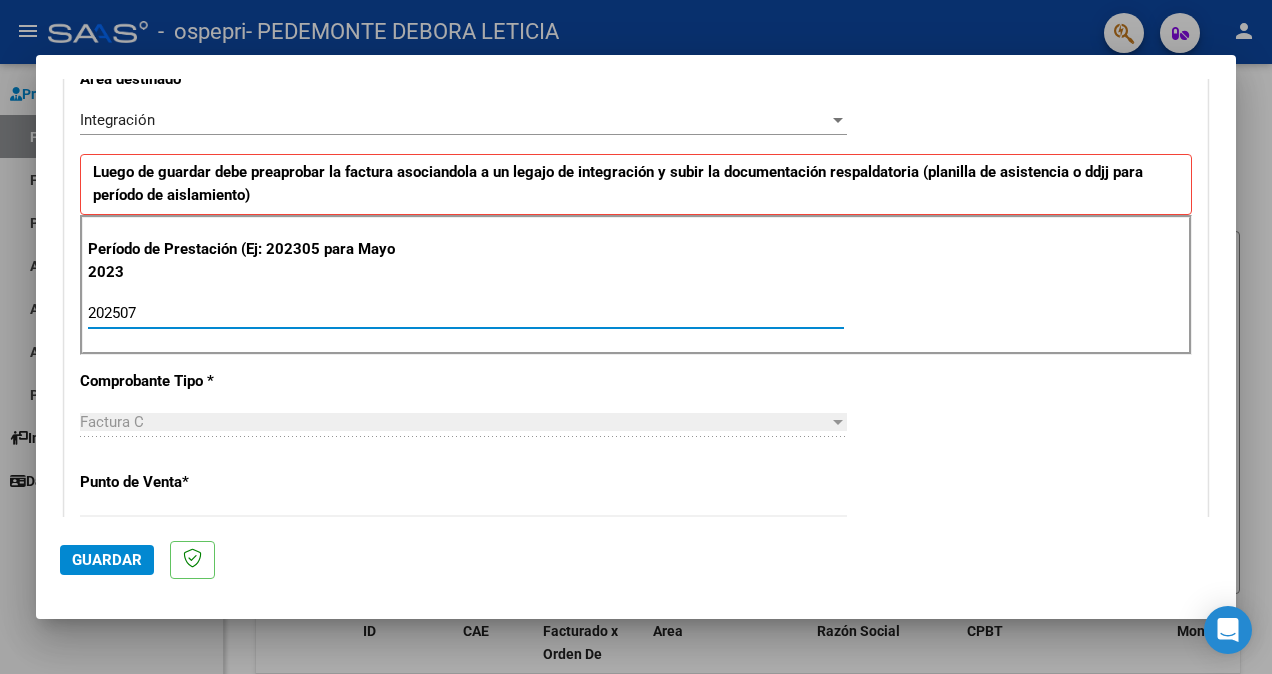 type on "202507" 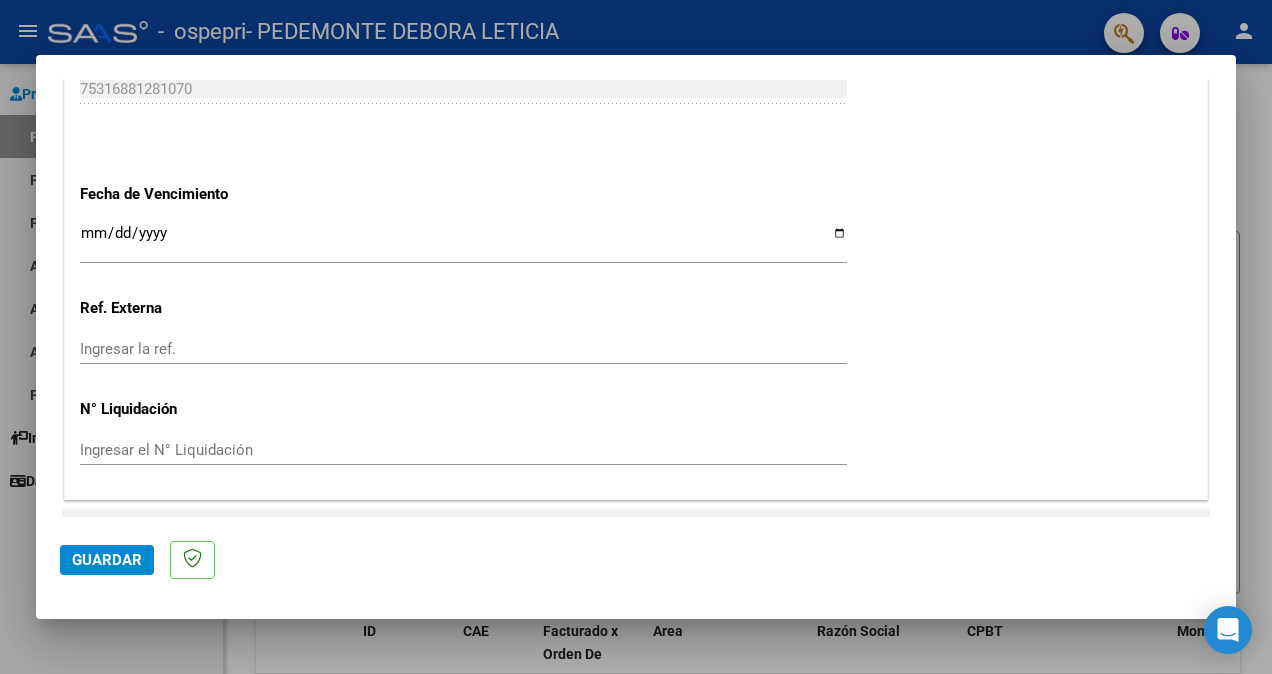 scroll, scrollTop: 1340, scrollLeft: 0, axis: vertical 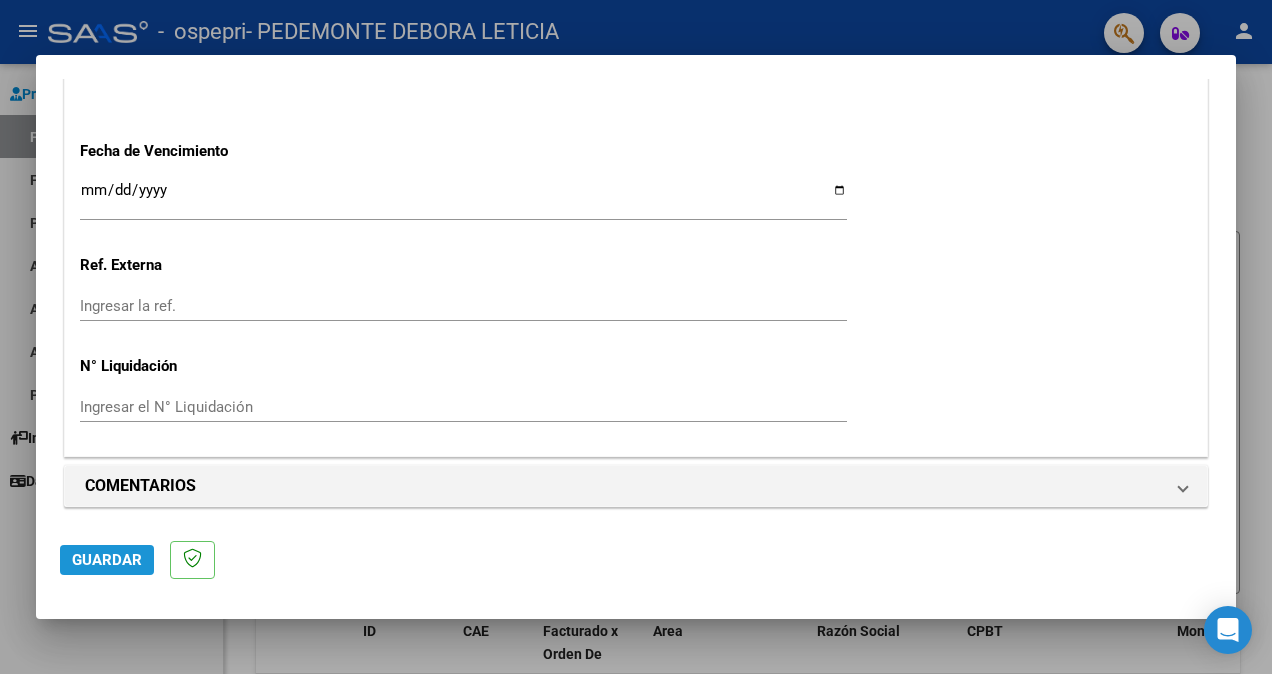 click on "Guardar" 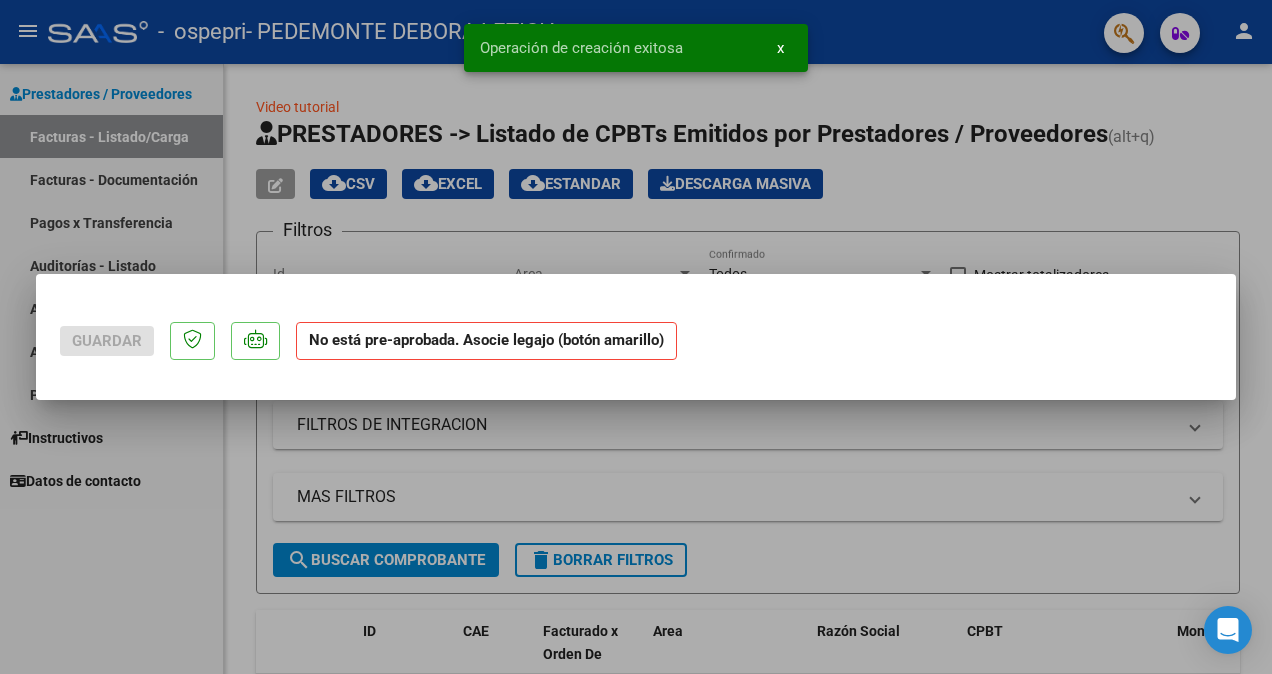 scroll, scrollTop: 0, scrollLeft: 0, axis: both 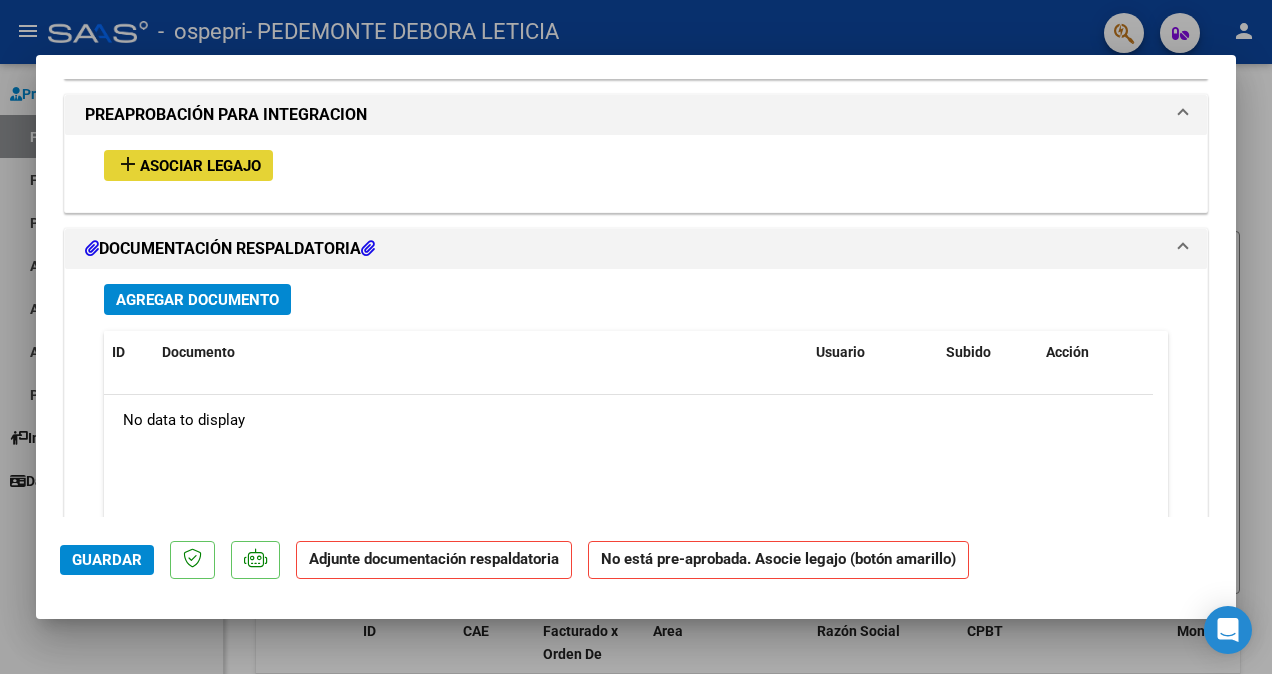 click on "Asociar Legajo" at bounding box center (200, 166) 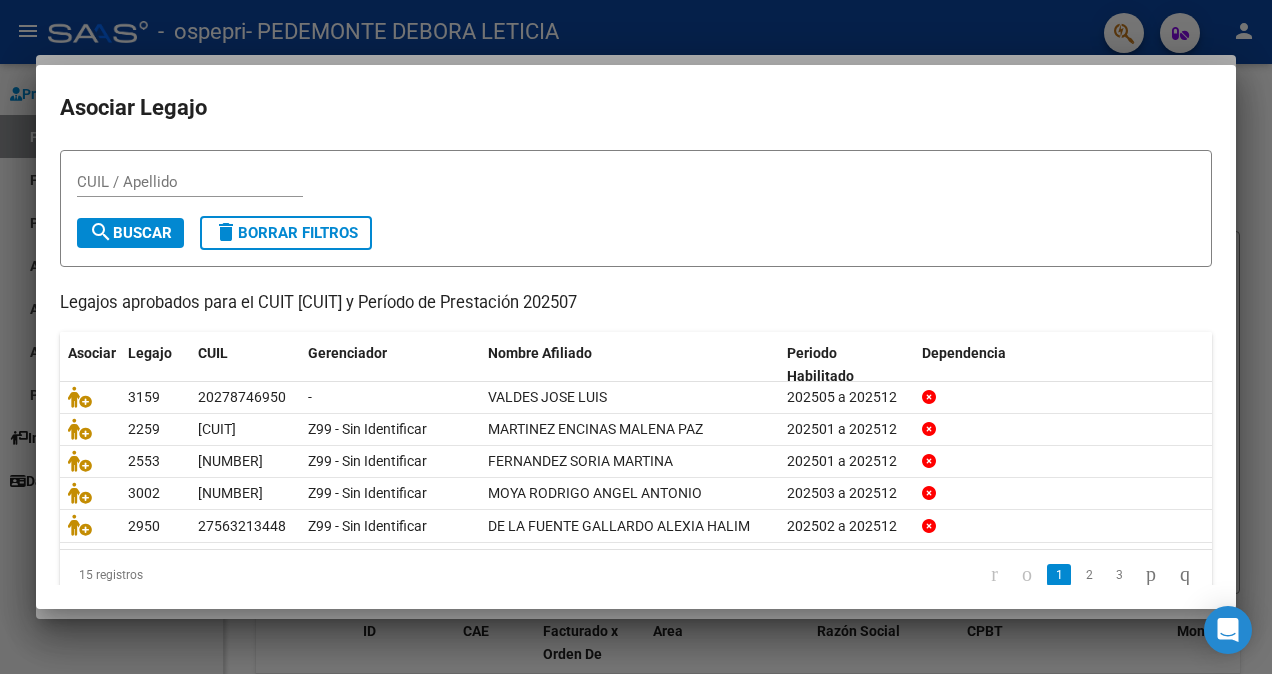 scroll, scrollTop: 72, scrollLeft: 0, axis: vertical 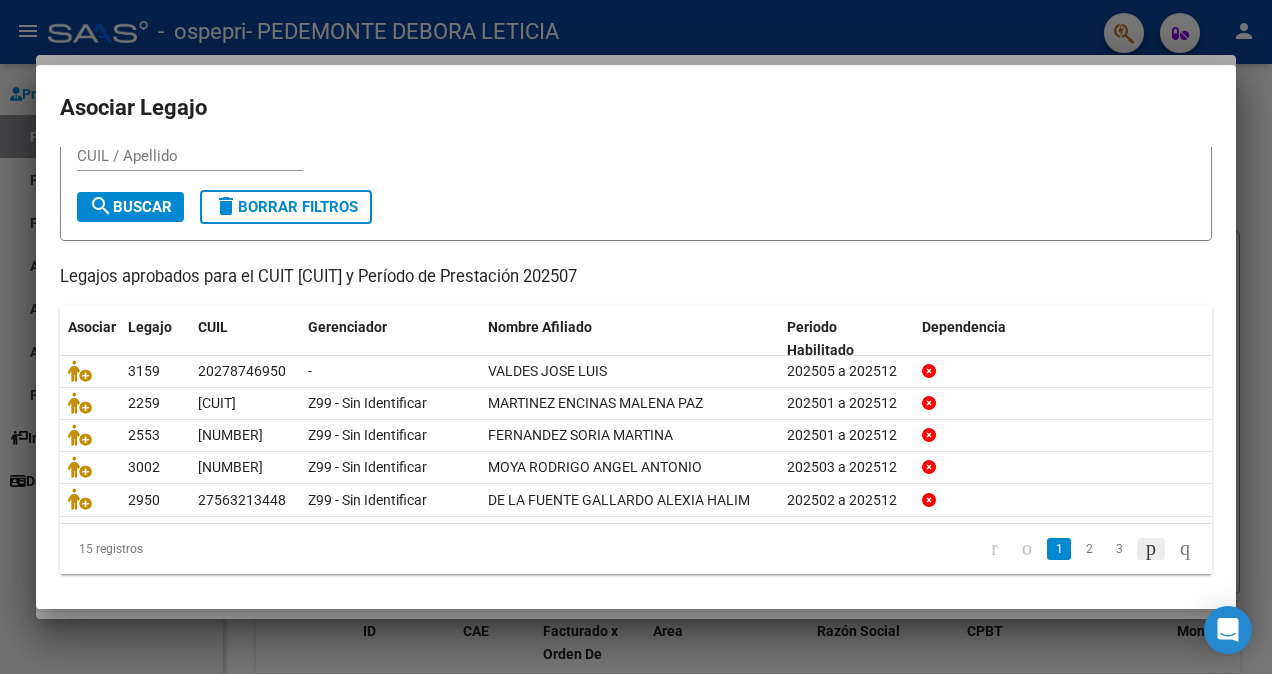 click 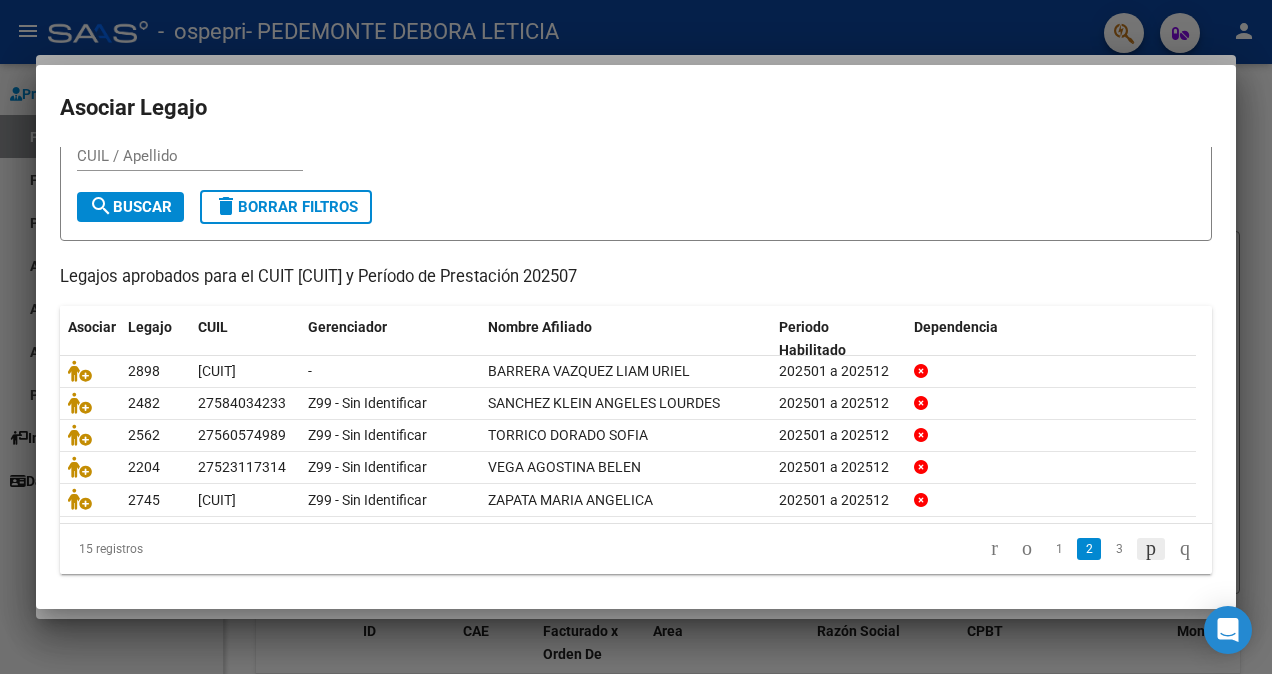 click 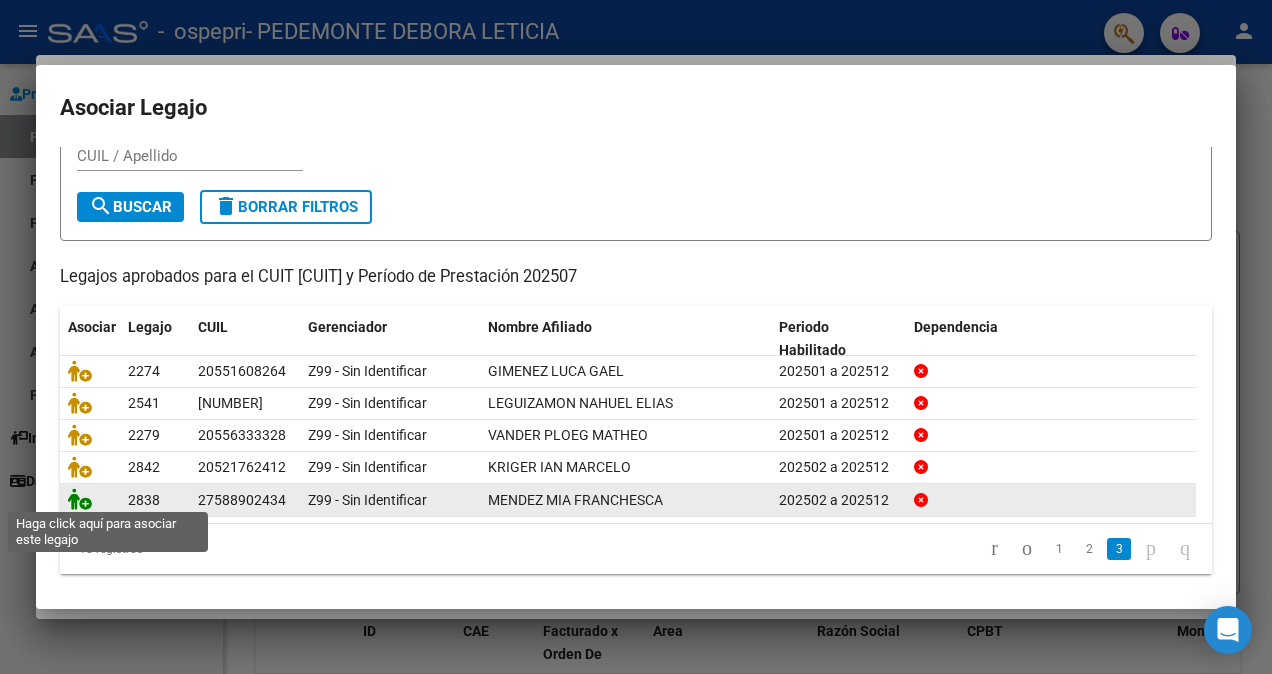 click 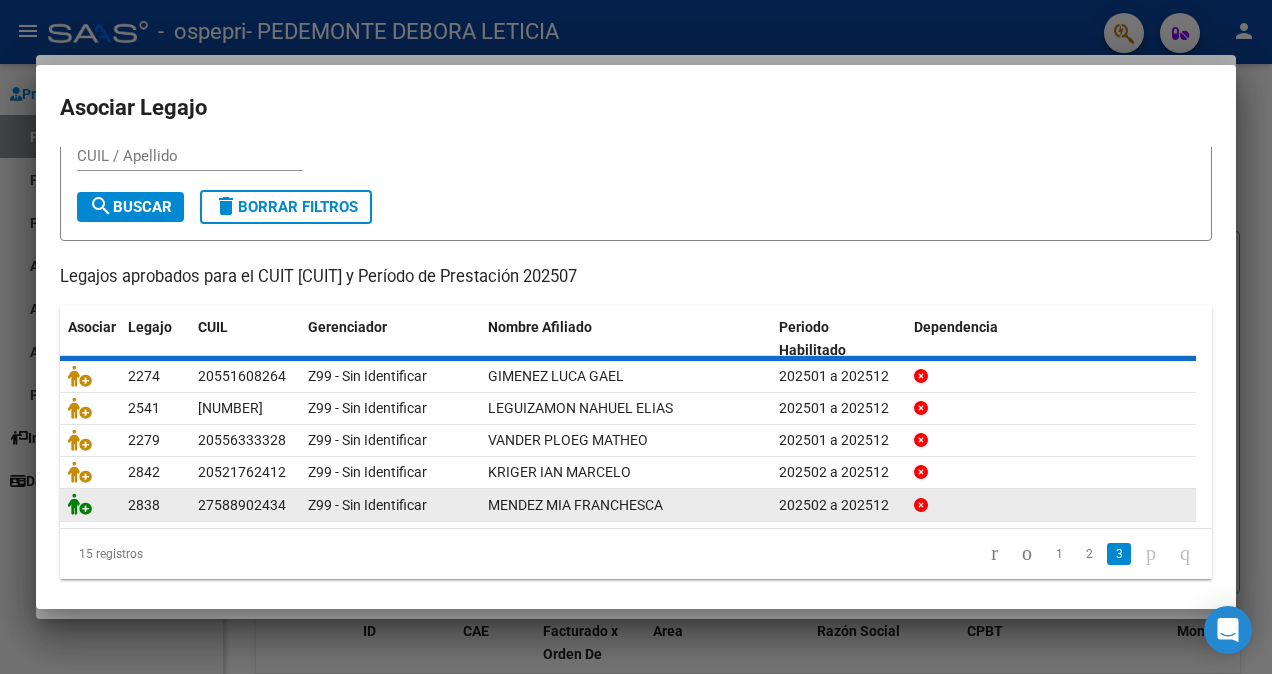 scroll, scrollTop: 1836, scrollLeft: 0, axis: vertical 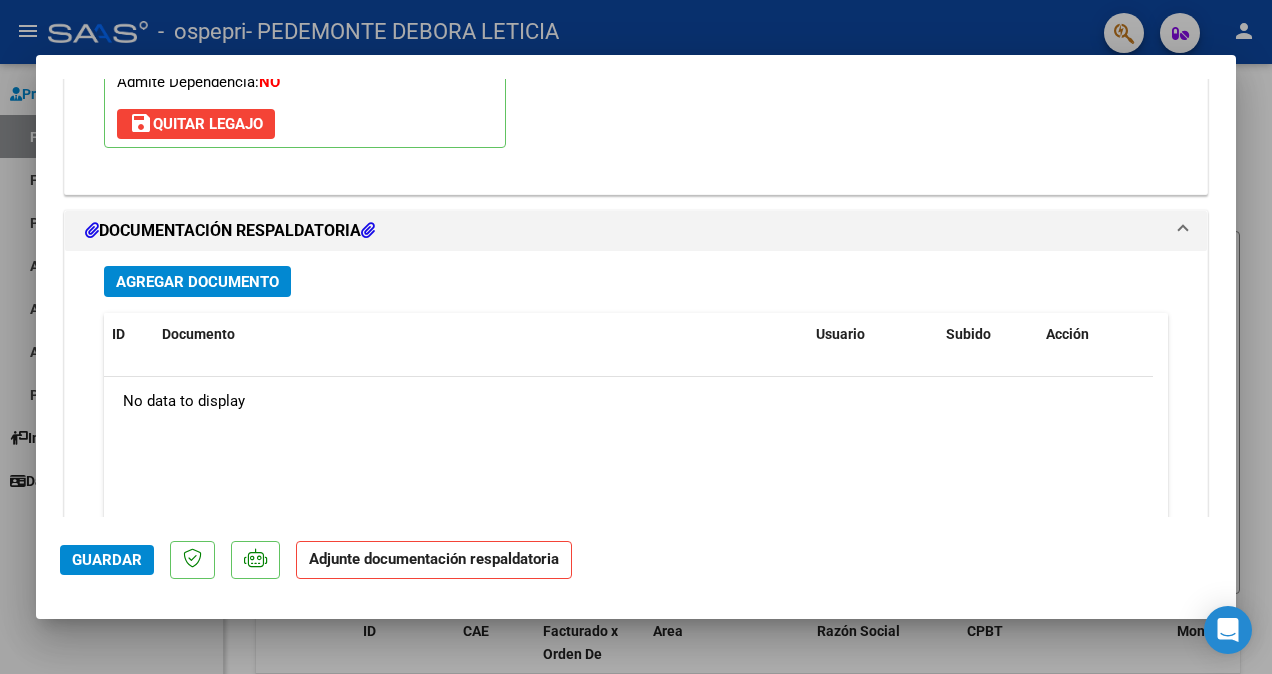 click on "Agregar Documento" at bounding box center (197, 282) 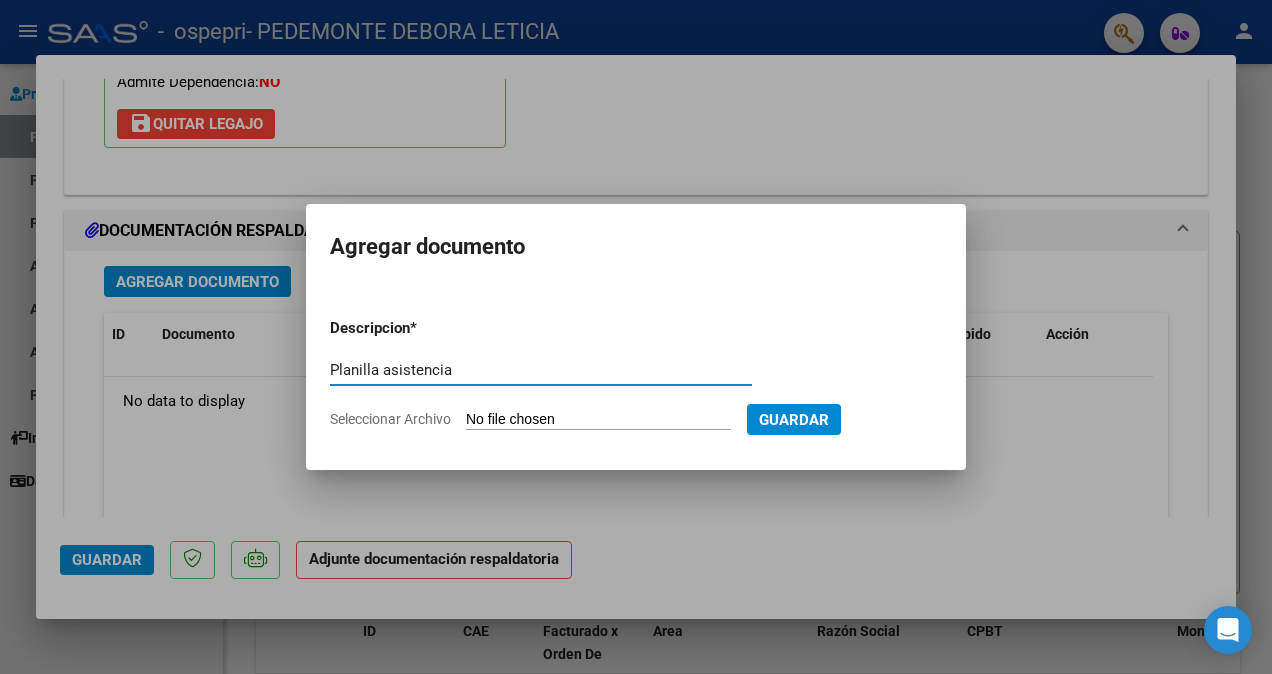 type on "Planilla asistencia" 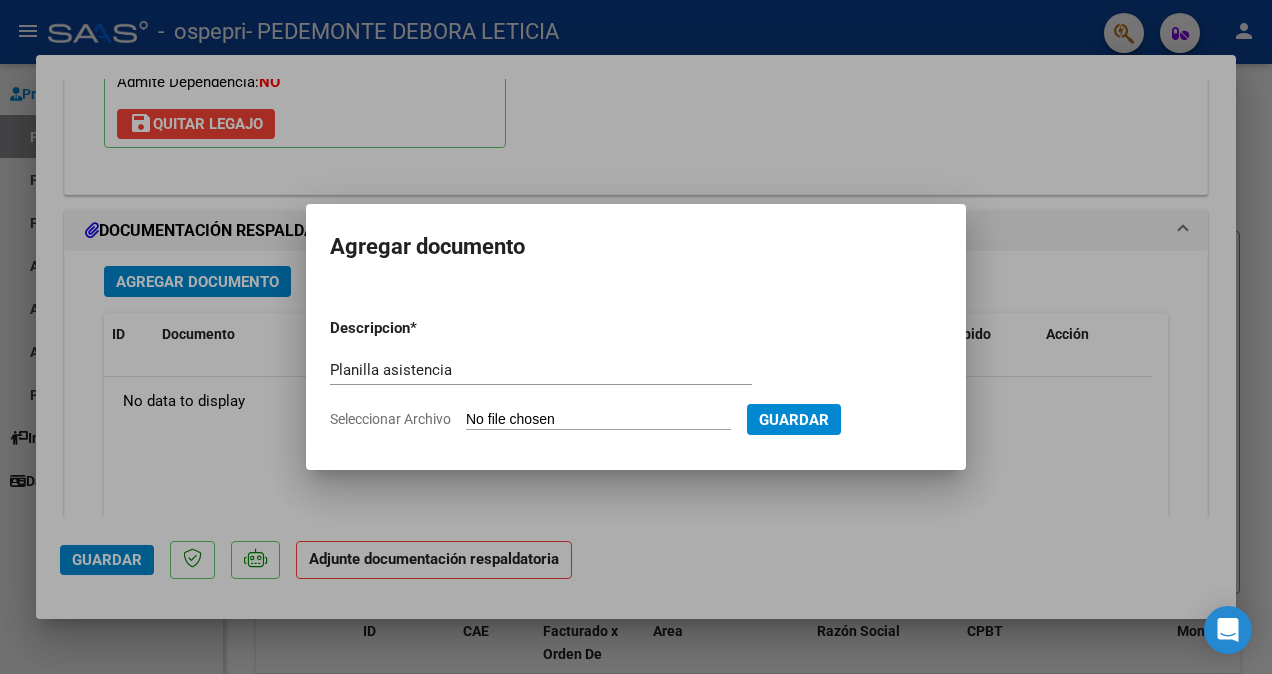 click on "Seleccionar Archivo" at bounding box center [598, 420] 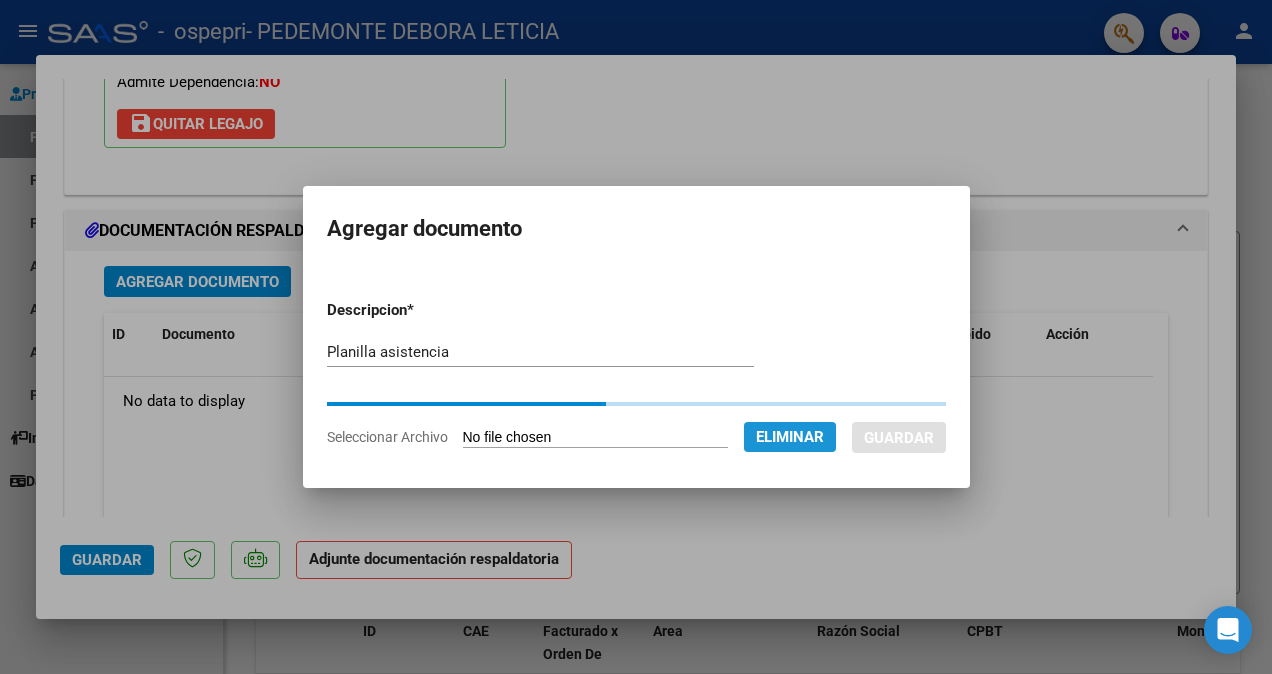 click on "Eliminar" 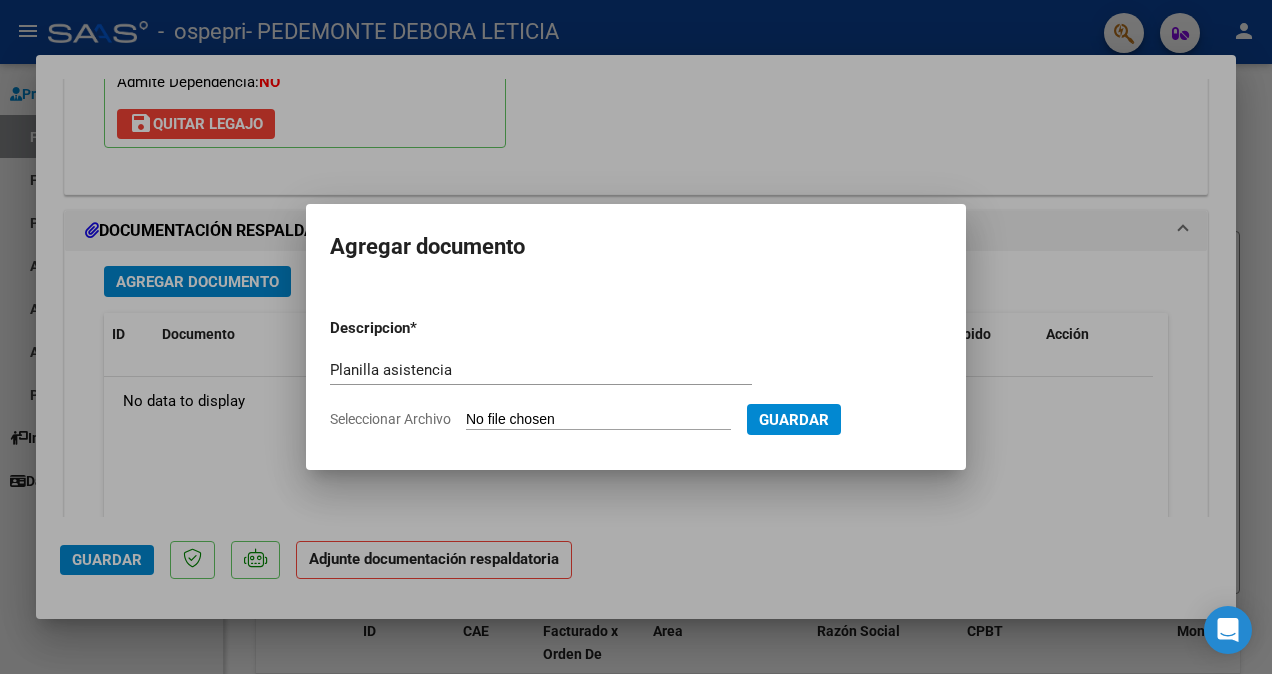 click on "Seleccionar Archivo" at bounding box center [598, 420] 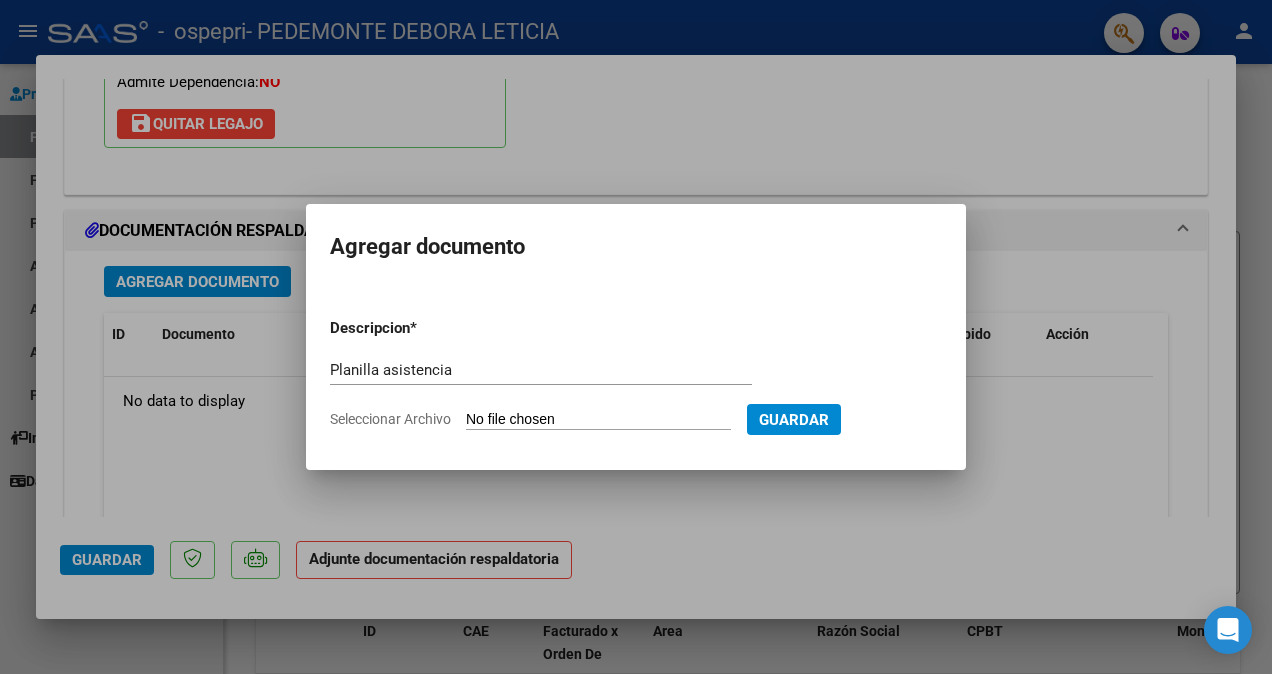 type on "C:\fakepath\Asistencia ospepri julio 2025.zip" 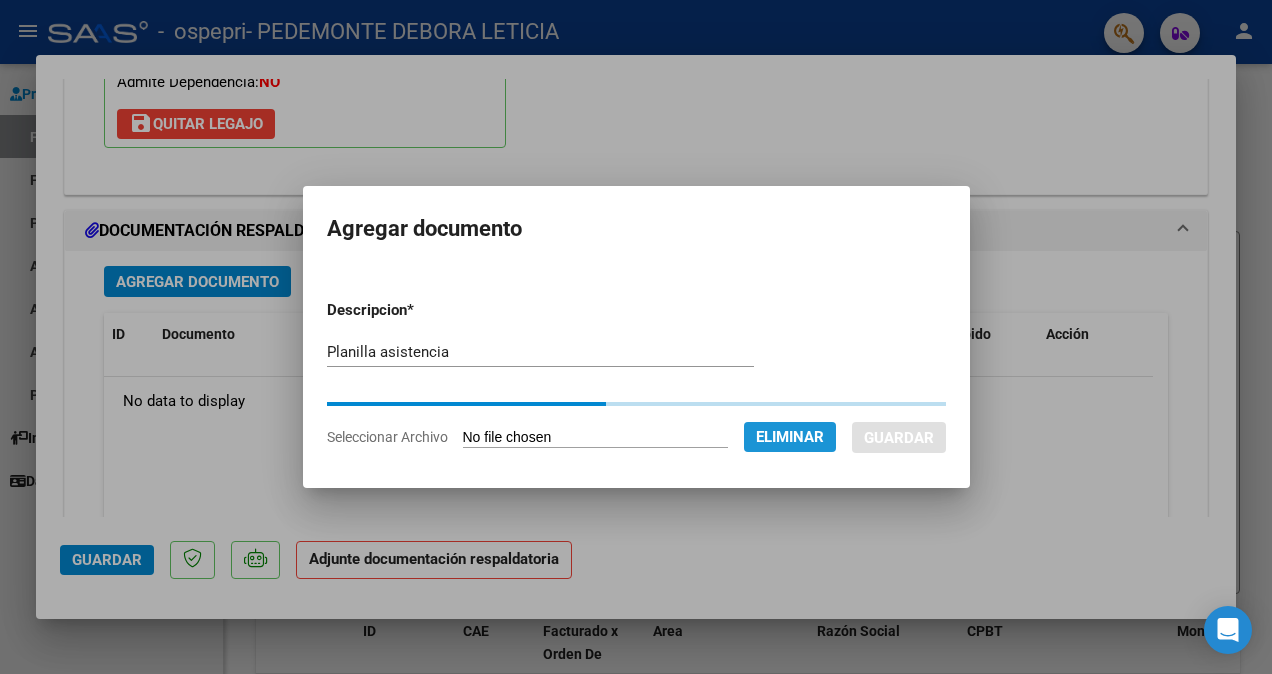 click on "Eliminar" 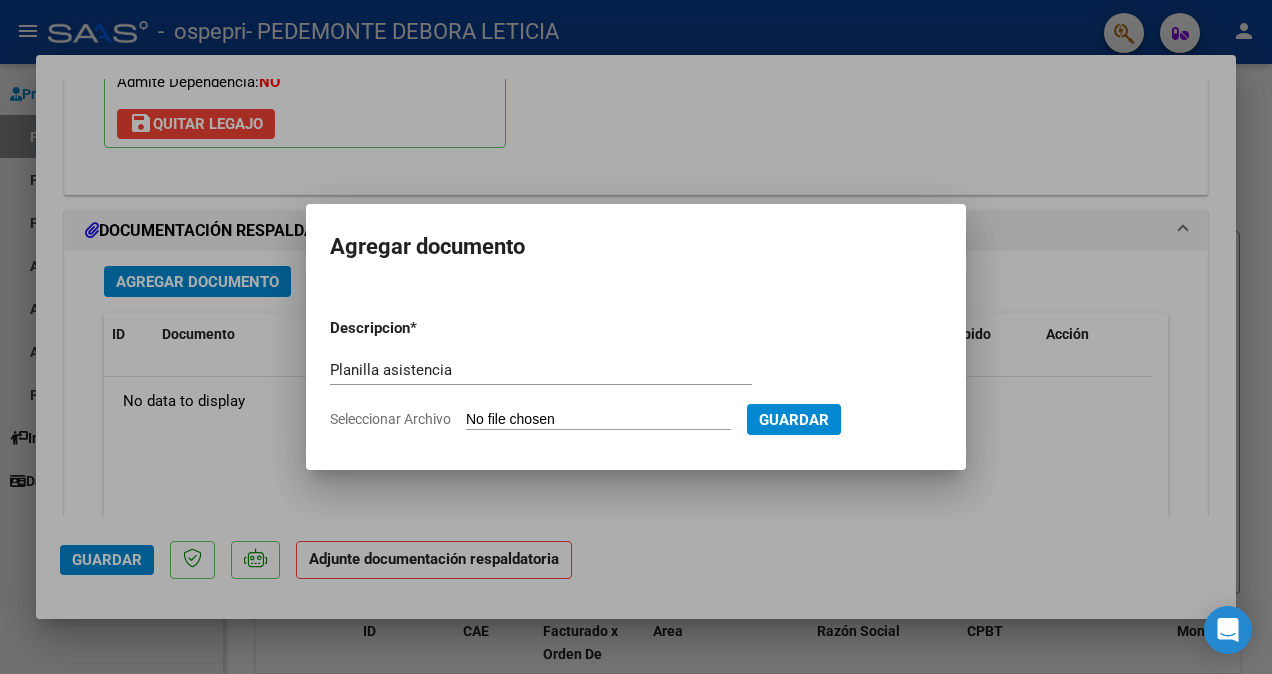 click on "Seleccionar Archivo" at bounding box center (598, 420) 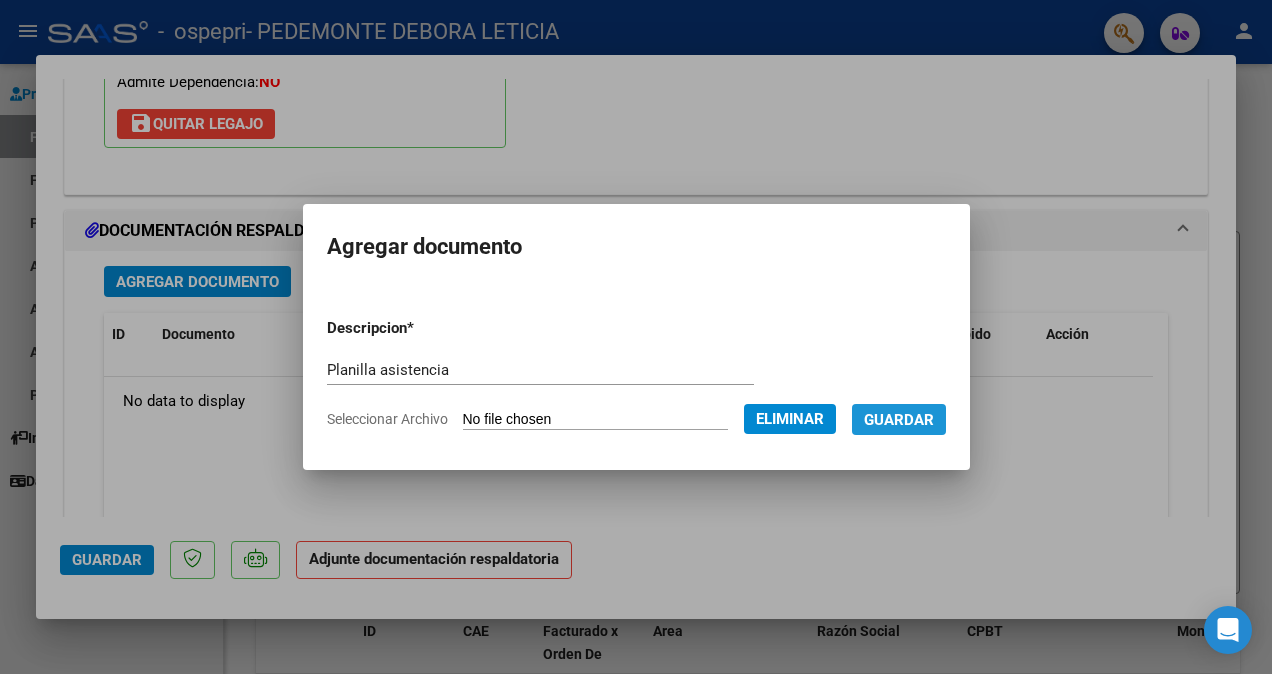 click on "Guardar" at bounding box center [899, 420] 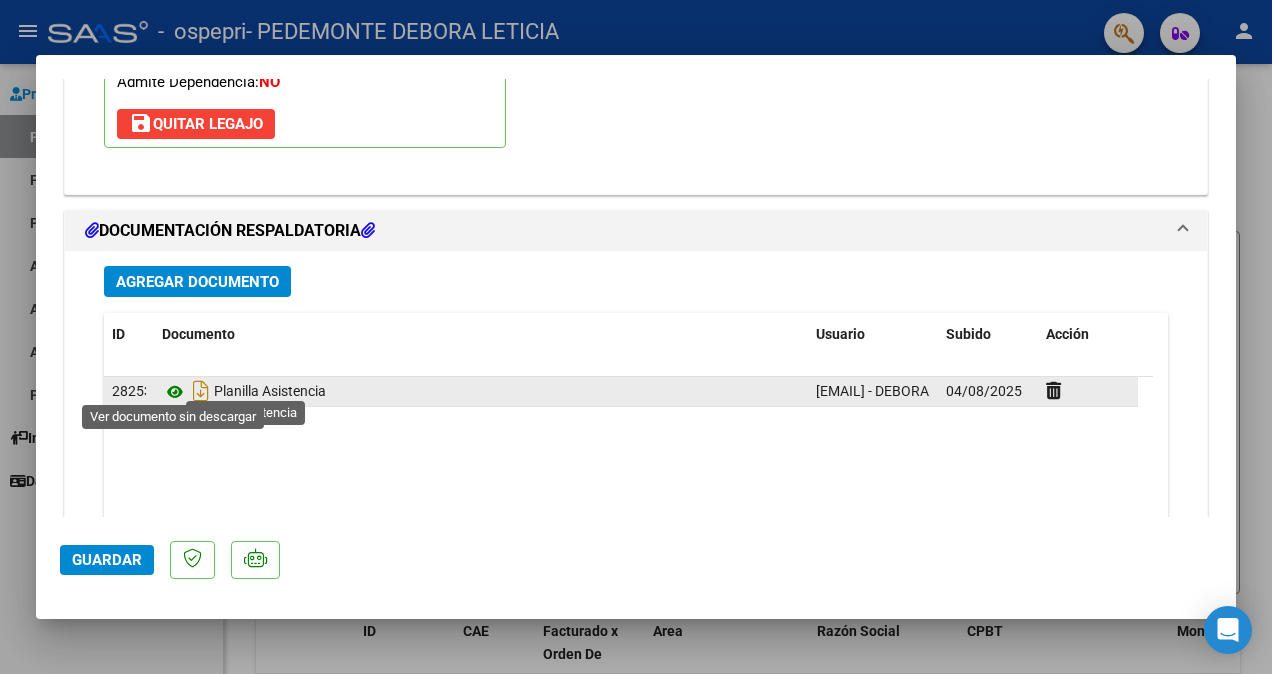 click 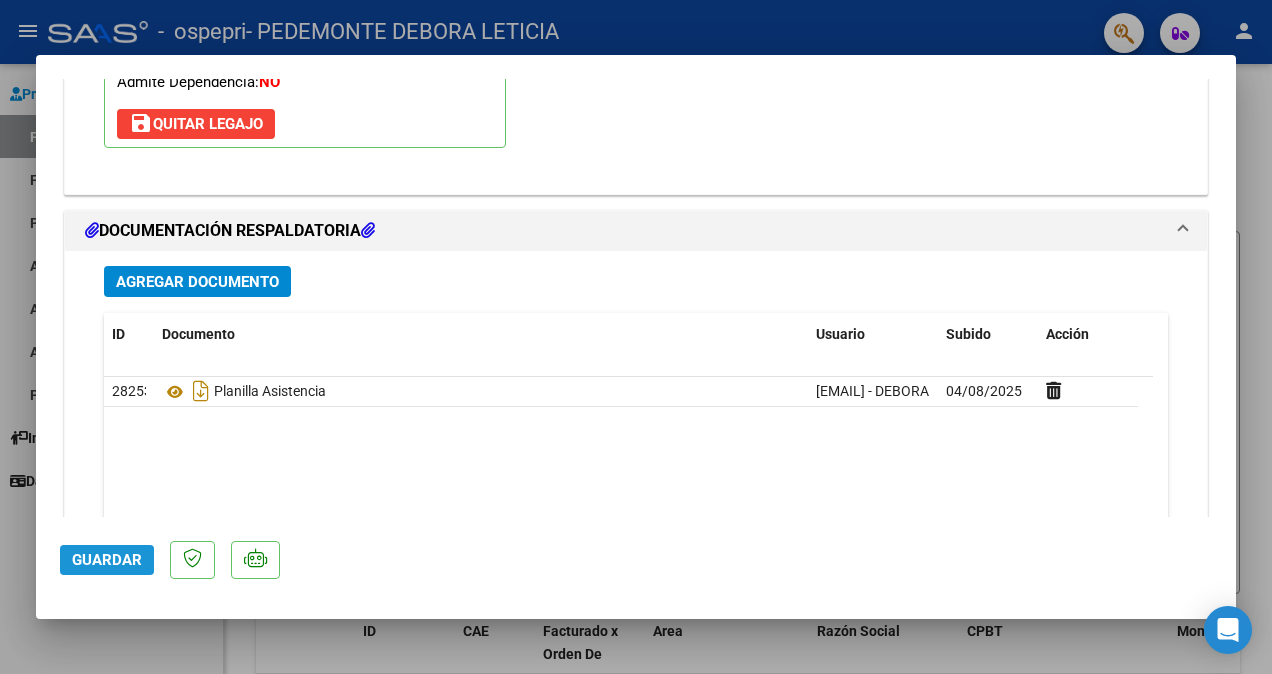 click on "Guardar" 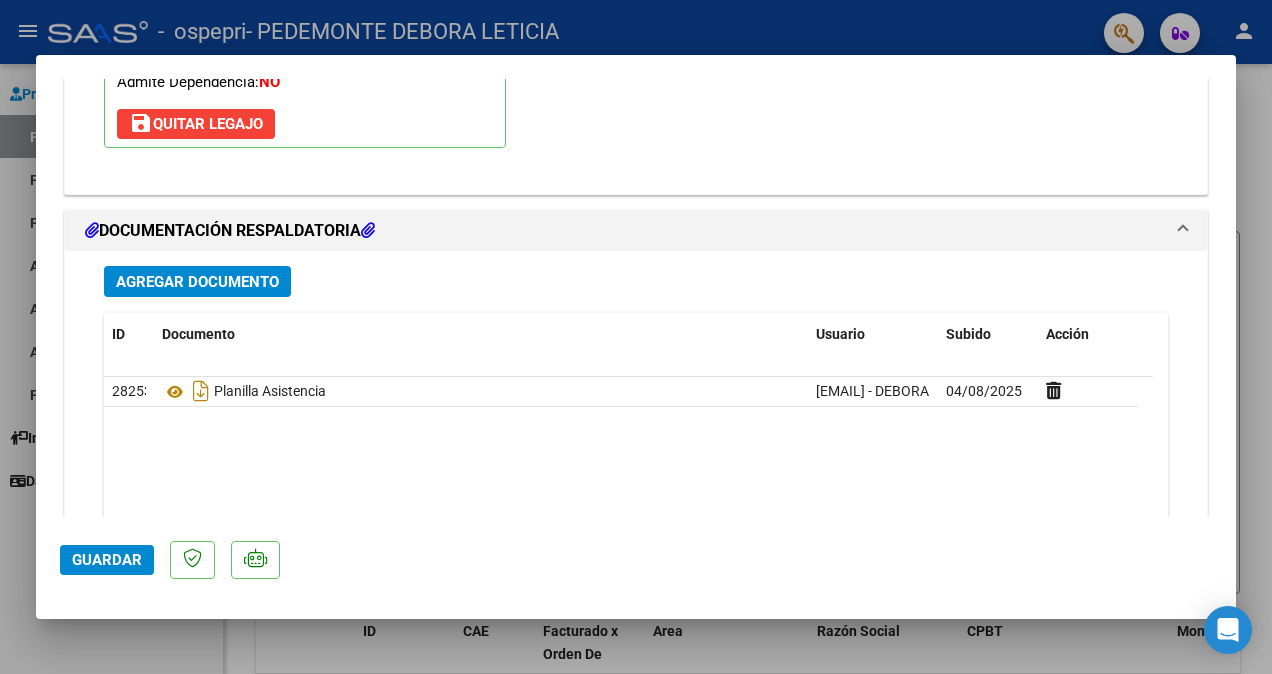 click at bounding box center (636, 337) 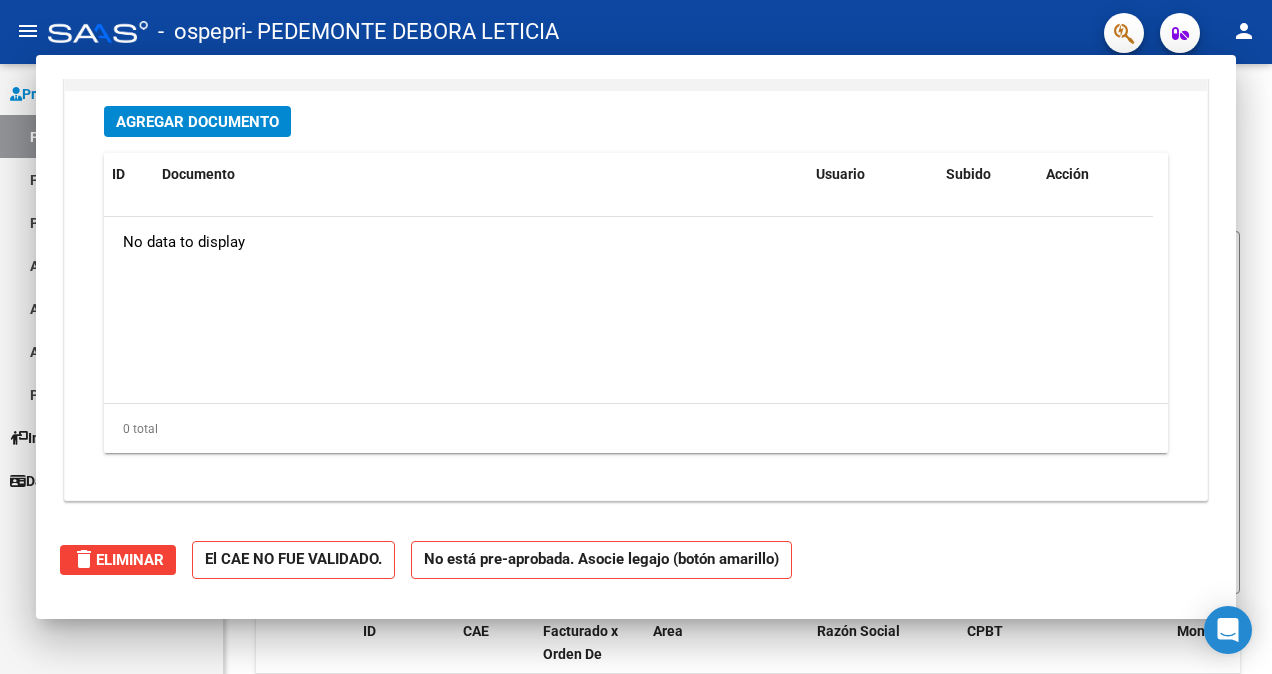 scroll, scrollTop: 0, scrollLeft: 0, axis: both 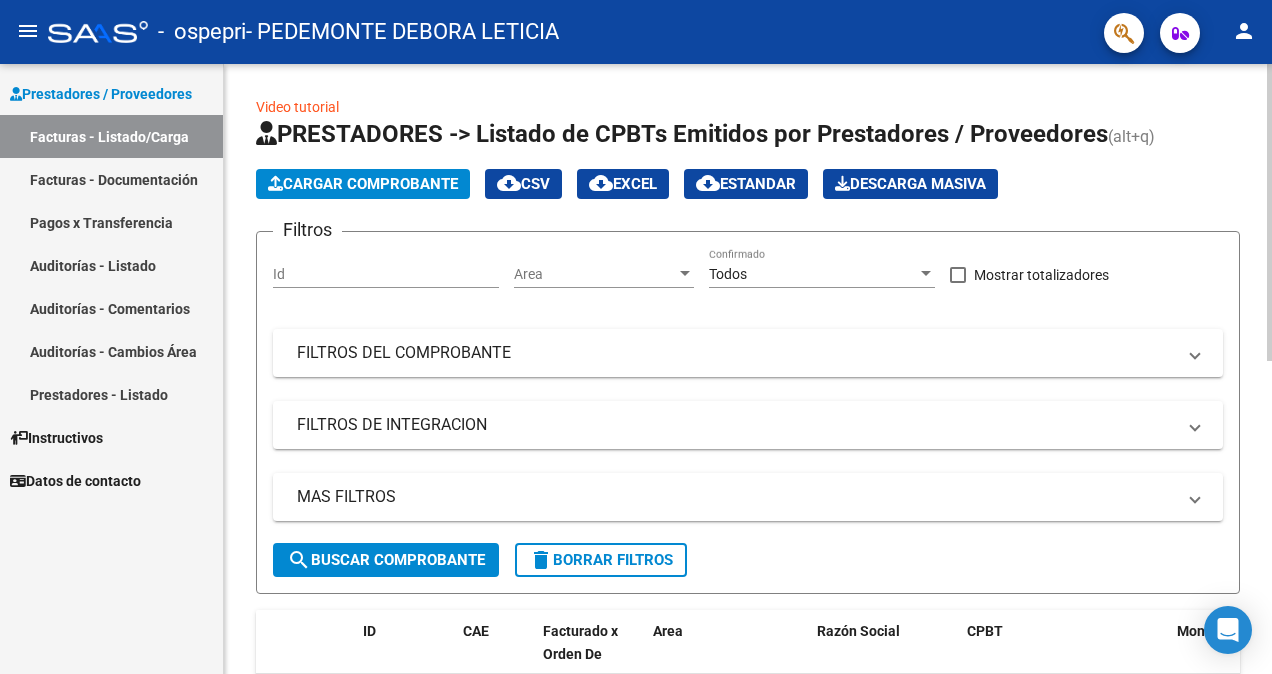 click on "menu -  ospepri  -  PEDEMONTE DEBORA LETICIA person   Prestadores / Proveedores Facturas - Listado/Carga Facturas - Documentación Pagos x Transferencia Auditorías - Listado Auditorías - Comentarios Auditorías - Cambios Área Prestadores - Listado   Instructivos   Datos de contacto  Video tutorial  PRESTADORES -> Listado de CPBTs Emitidos por Prestadores / Proveedores (alt+q)   Cargar Comprobante
cloud_download  CSV  cloud_download  EXCEL  cloud_download  Estandar   Descarga Masiva
Filtros Id Area Area Todos Confirmado   Mostrar totalizadores  FILTROS DEL COMPROBANTE  Comprobante Tipo Comprobante Tipo Start date – End date Fec. Comprobante Desde / Hasta Días Emisión Desde(cant. días) Días Emisión Hasta(cant. días) CUIT / Razón Social Pto. Venta Nro. Comprobante Código SSS CAE Válido CAE Válido Todos Cargado Módulo Hosp. Todos Tiene facturación Apócrifa Hospital Refes  FILTROS DE INTEGRACION  Período De Prestación Todos Rendido x SSS (dr_envio) Tipo de Registro Todos 0" at bounding box center [636, 337] 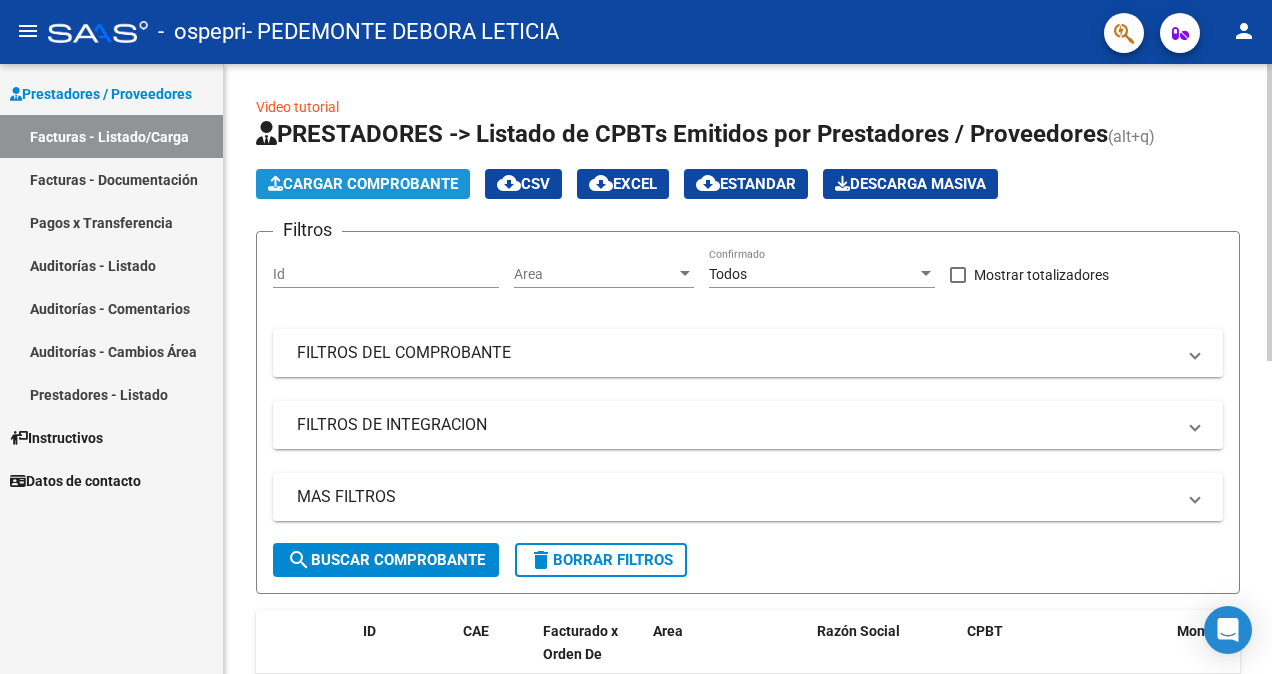 click on "Cargar Comprobante" 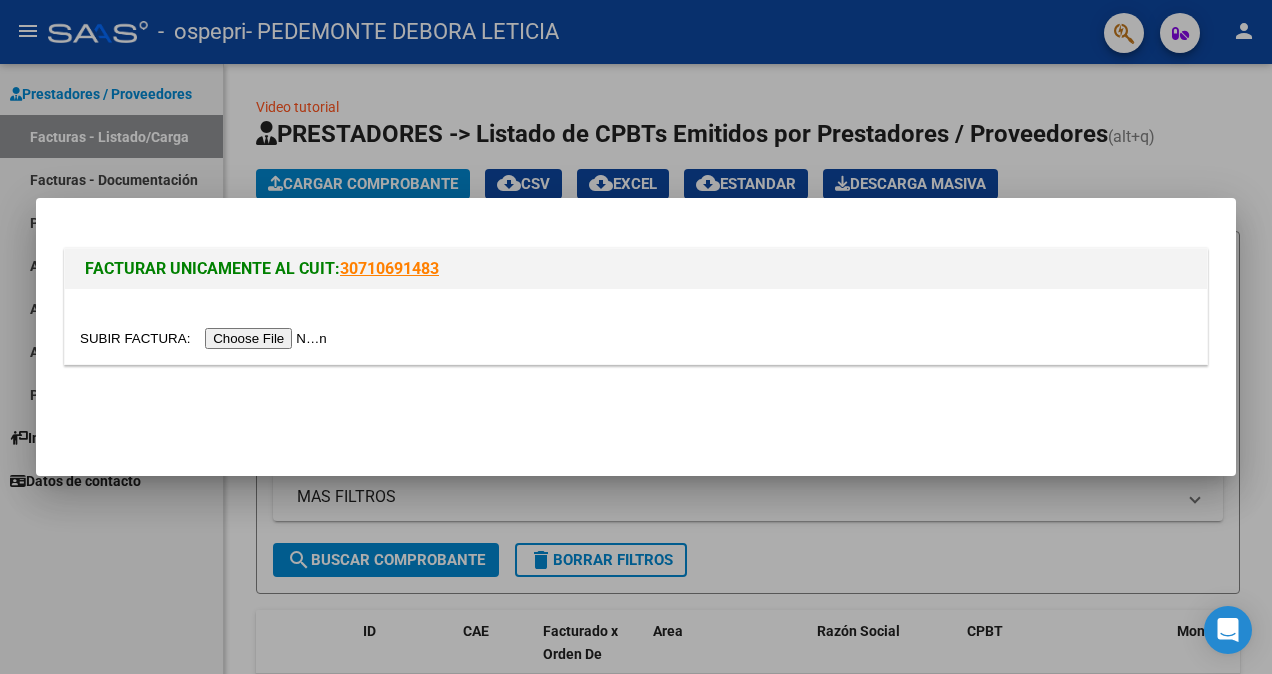 click at bounding box center [206, 338] 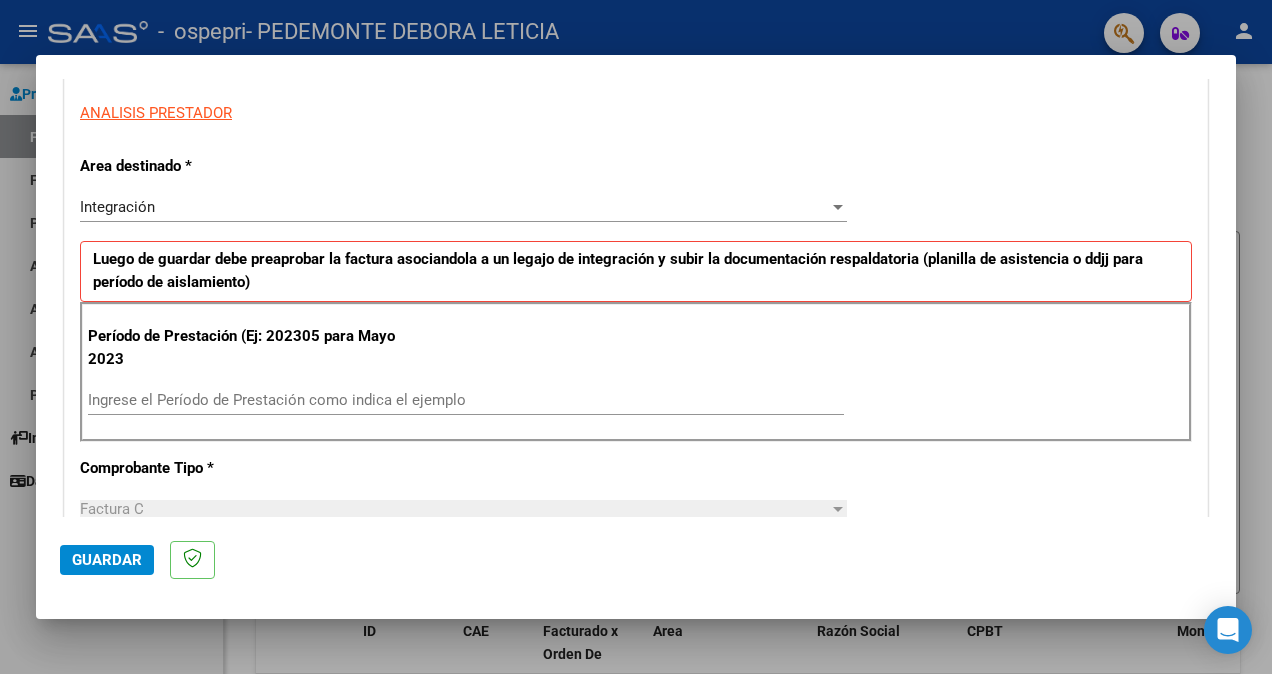 scroll, scrollTop: 400, scrollLeft: 0, axis: vertical 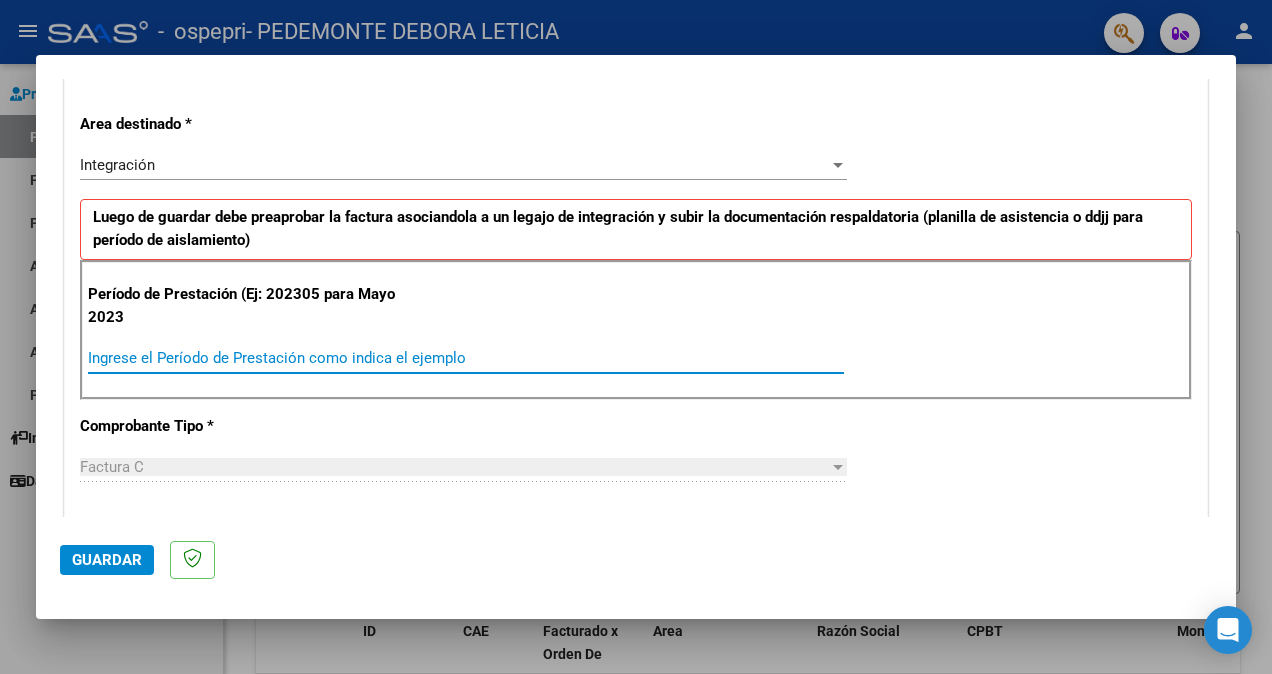 click on "Ingrese el Período de Prestación como indica el ejemplo" at bounding box center [466, 358] 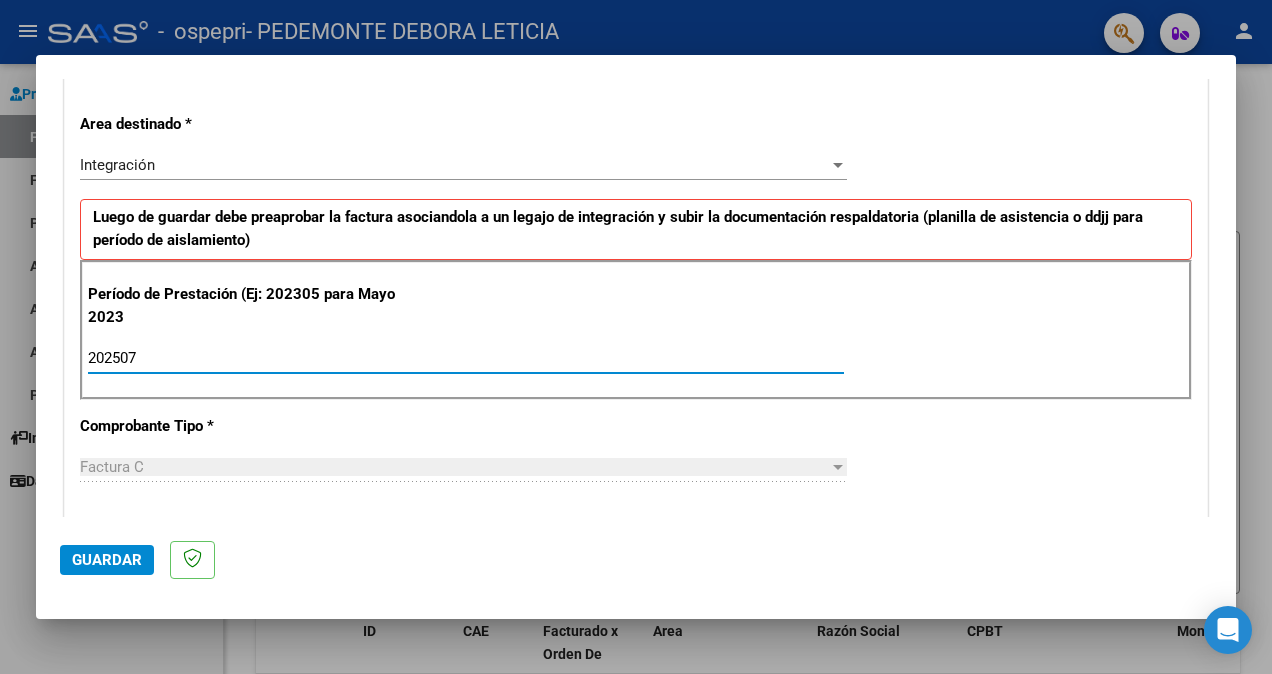 type on "202507" 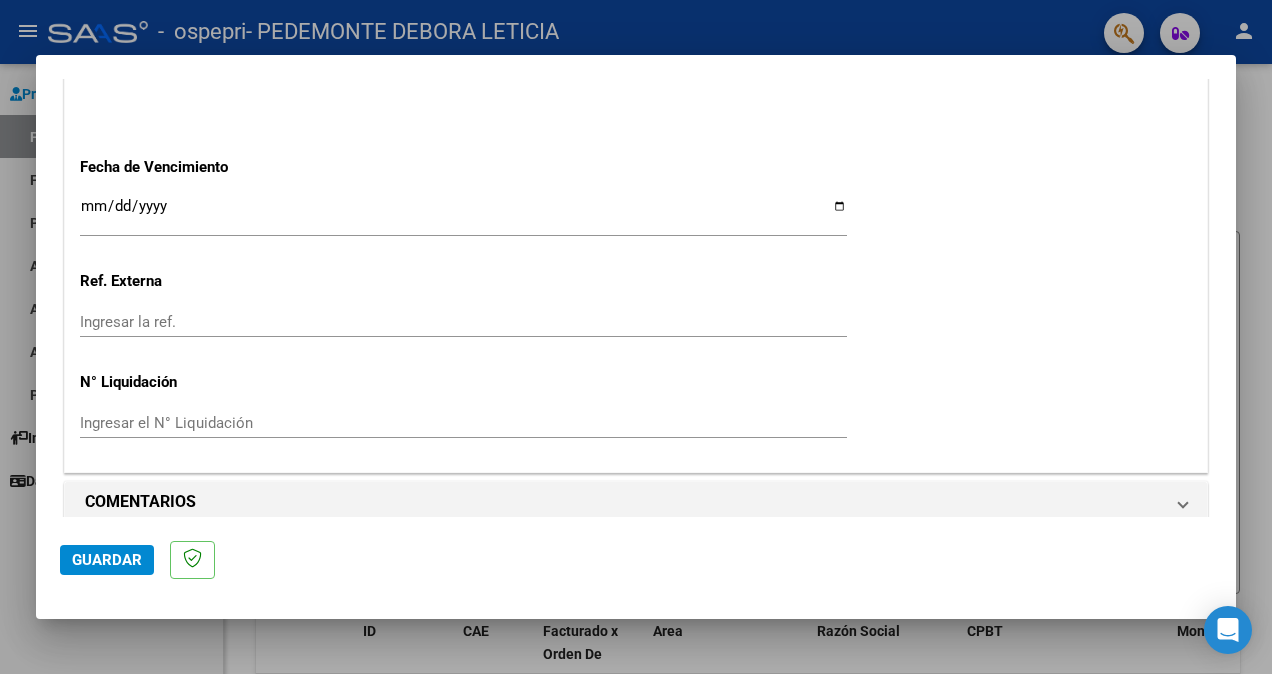 scroll, scrollTop: 1340, scrollLeft: 0, axis: vertical 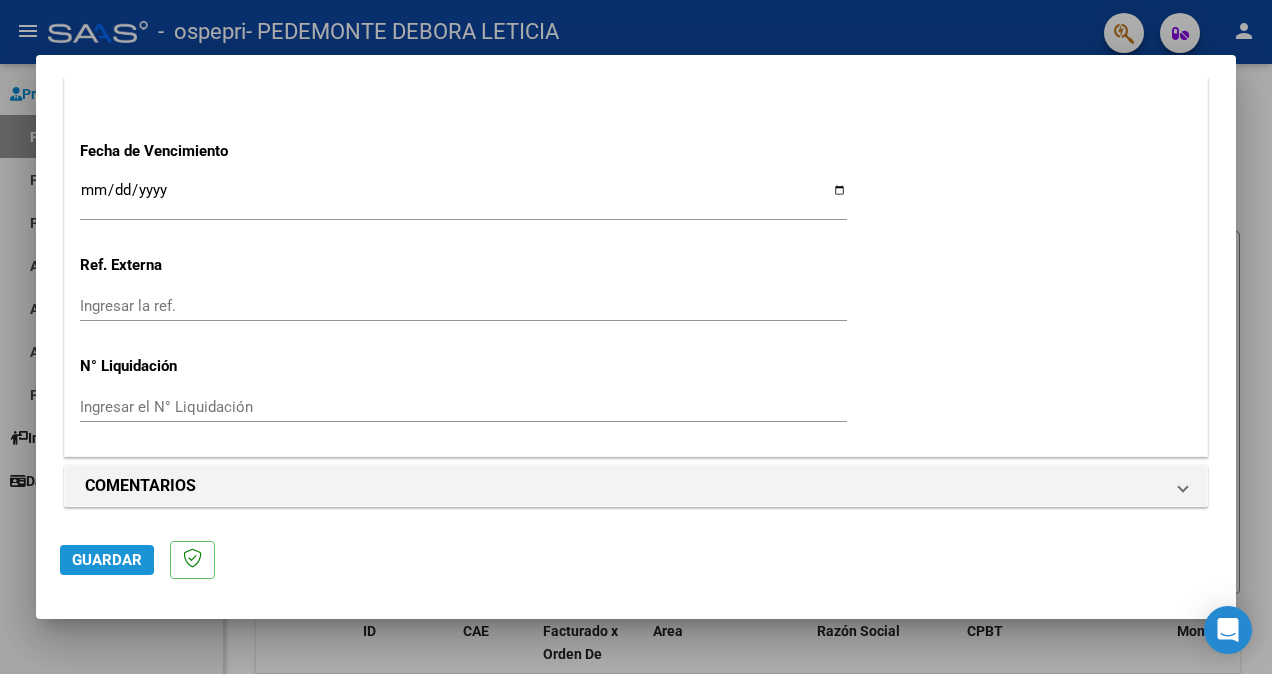 click on "Guardar" 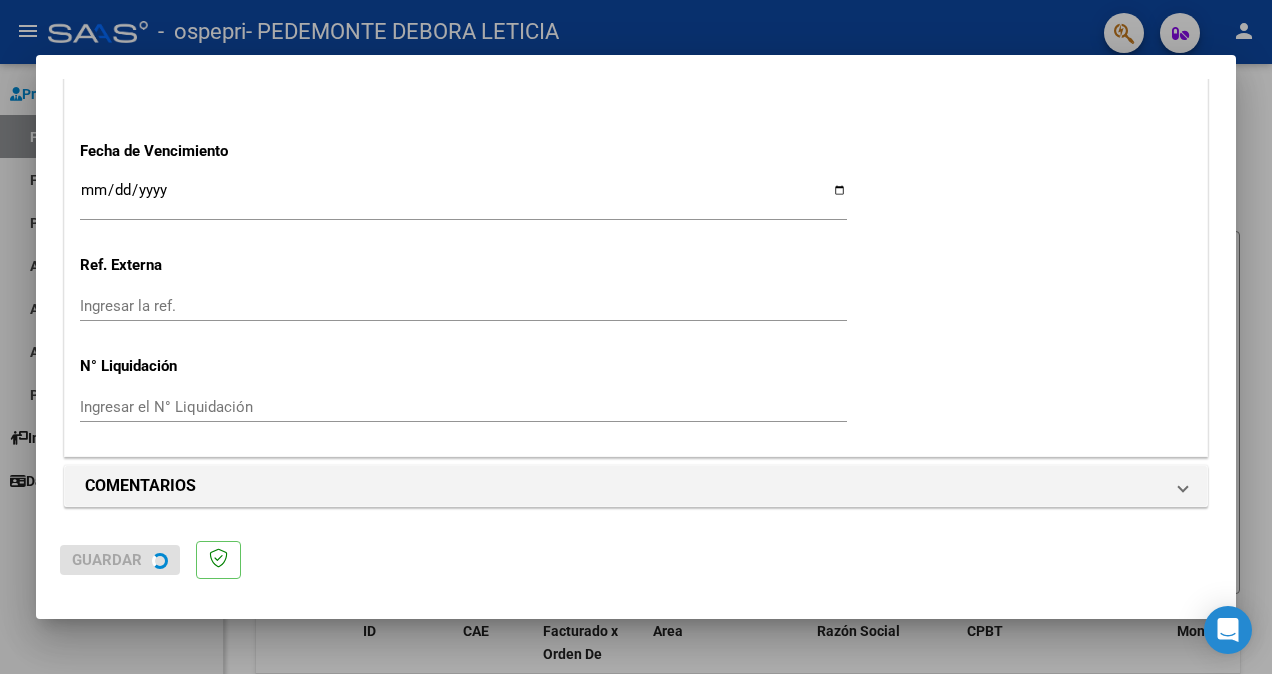 scroll, scrollTop: 0, scrollLeft: 0, axis: both 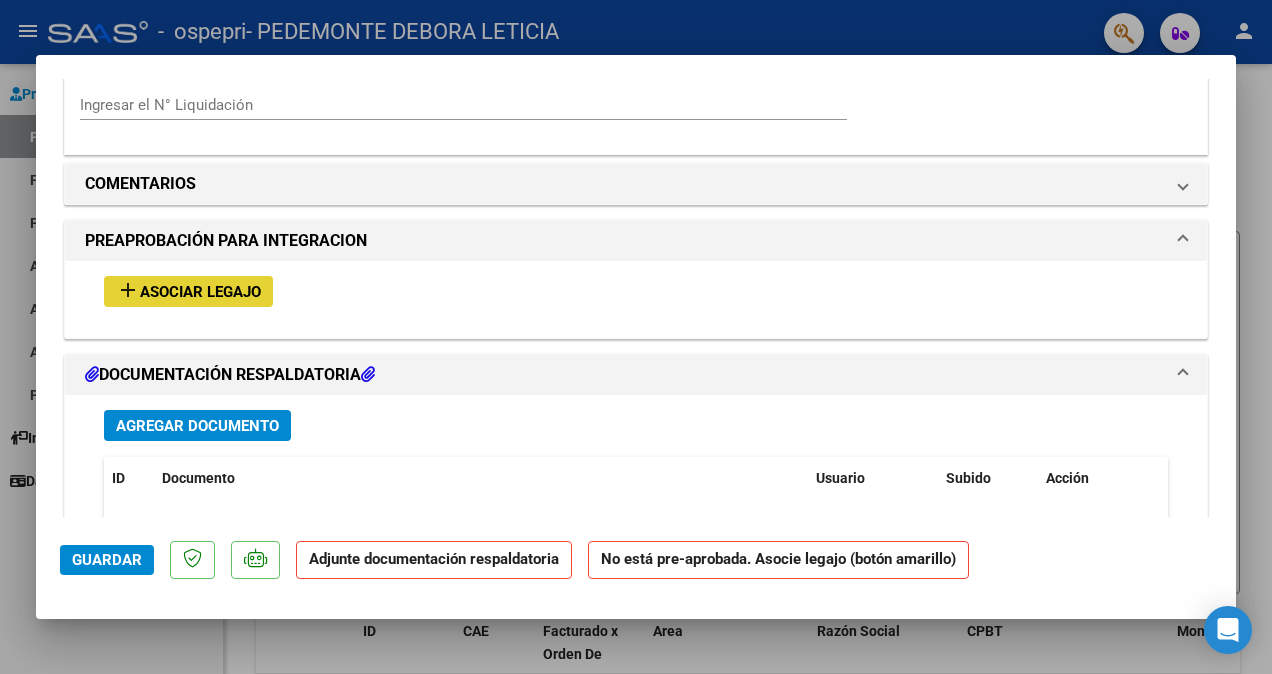 click on "Asociar Legajo" at bounding box center [200, 292] 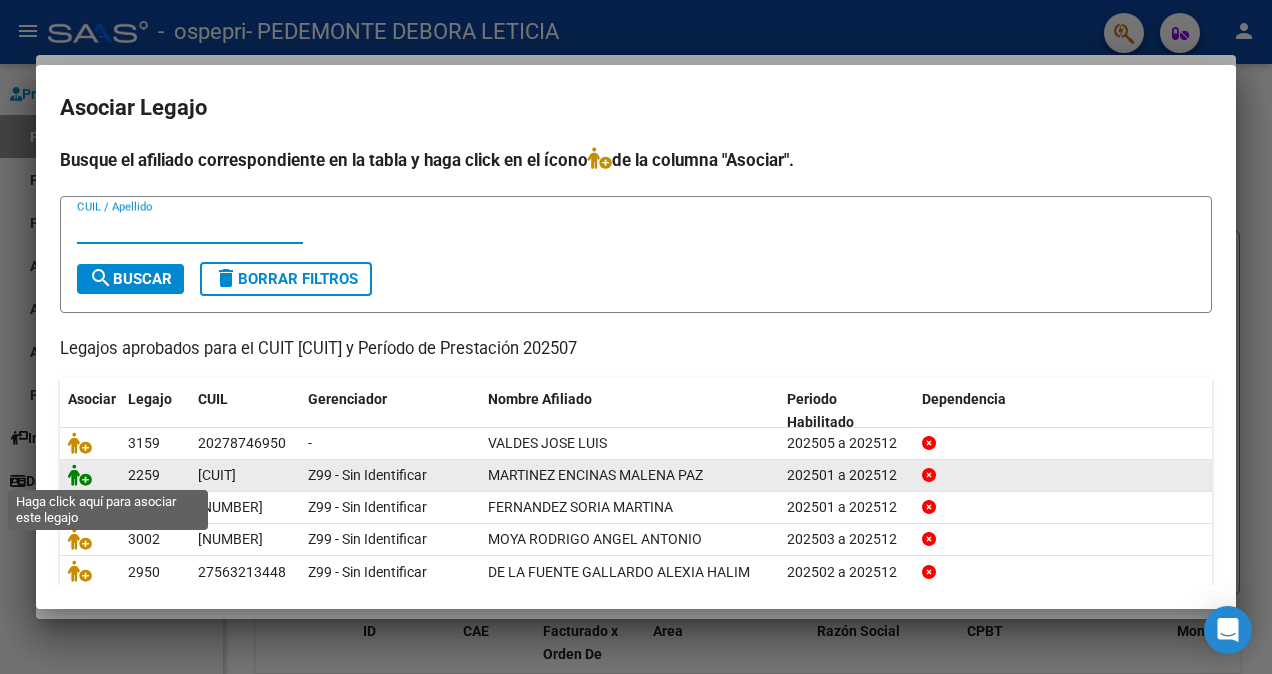 click 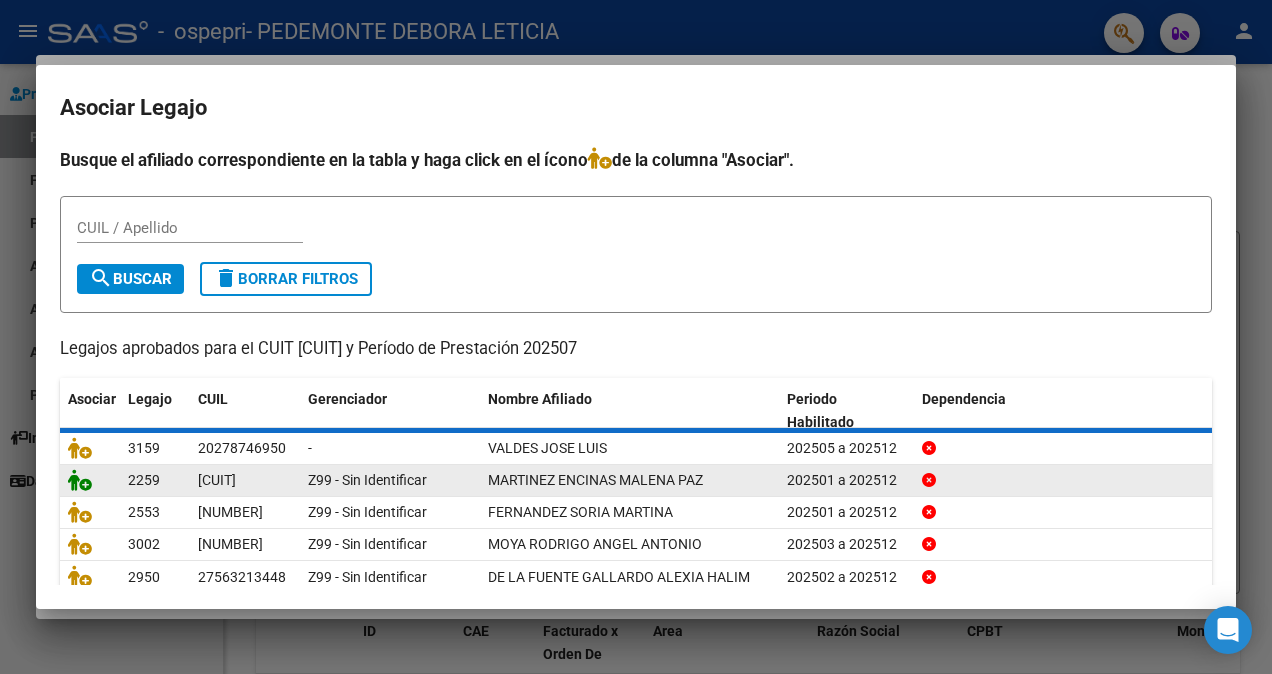 scroll, scrollTop: 1709, scrollLeft: 0, axis: vertical 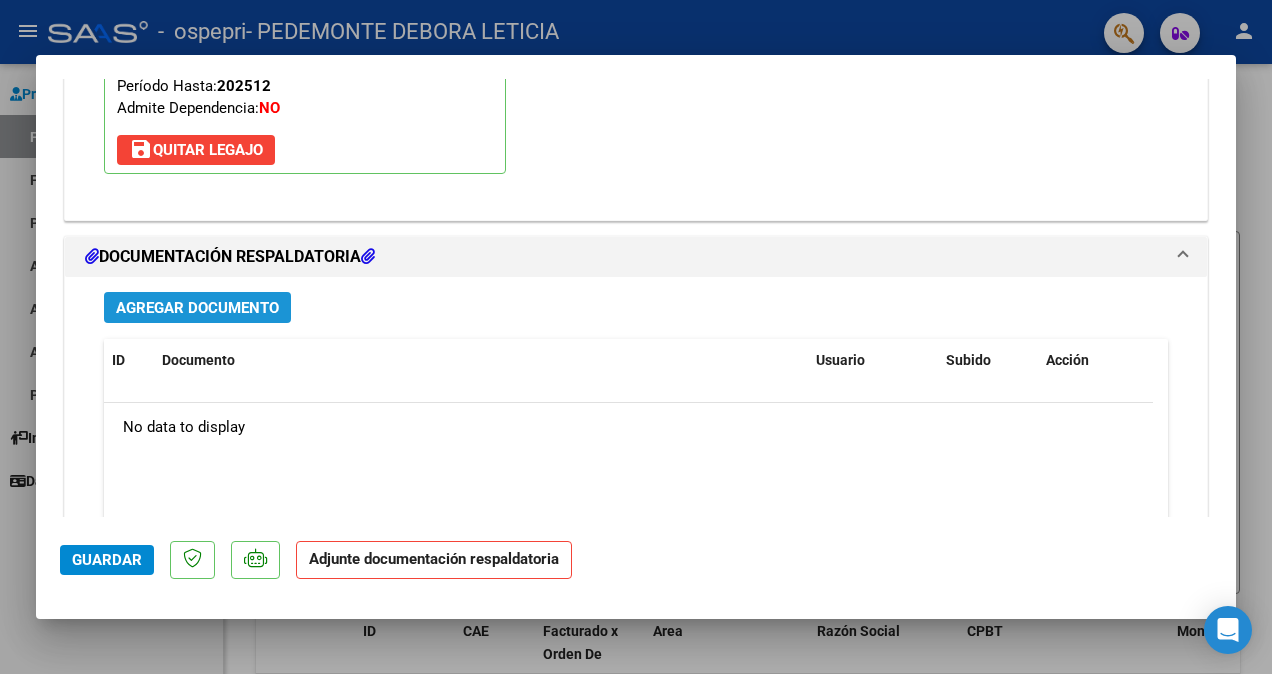 click on "Agregar Documento" at bounding box center [197, 308] 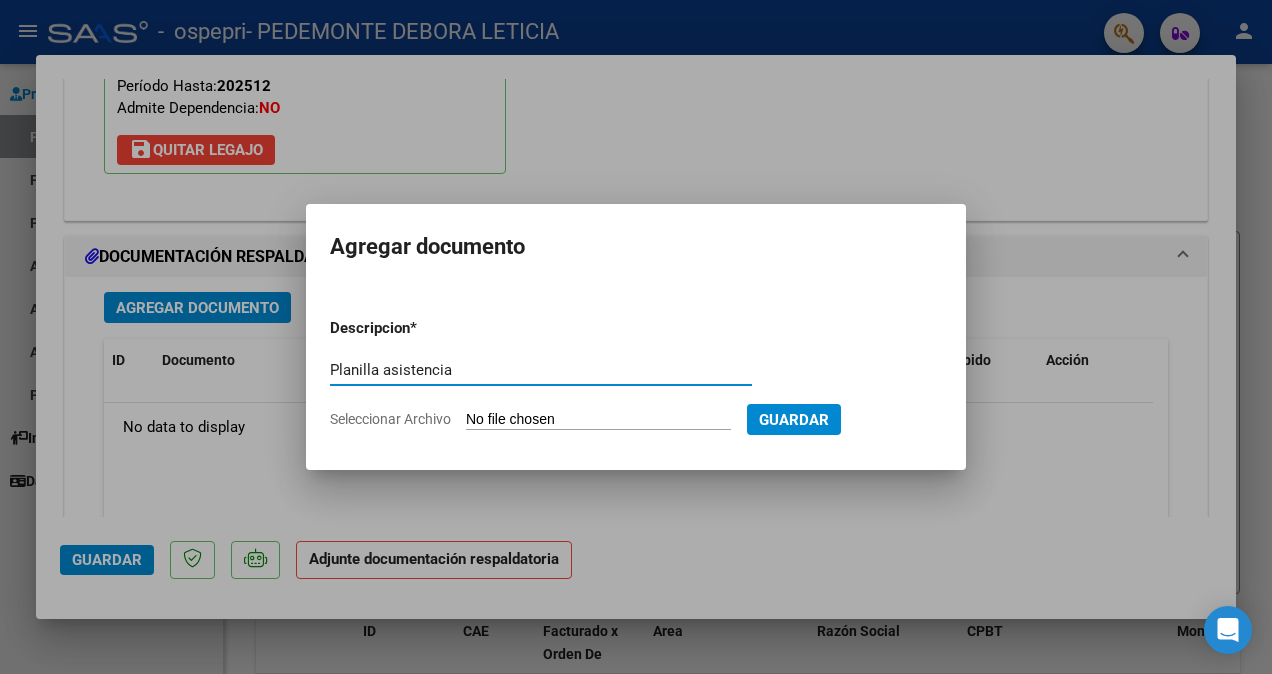 type on "Planilla asistencia" 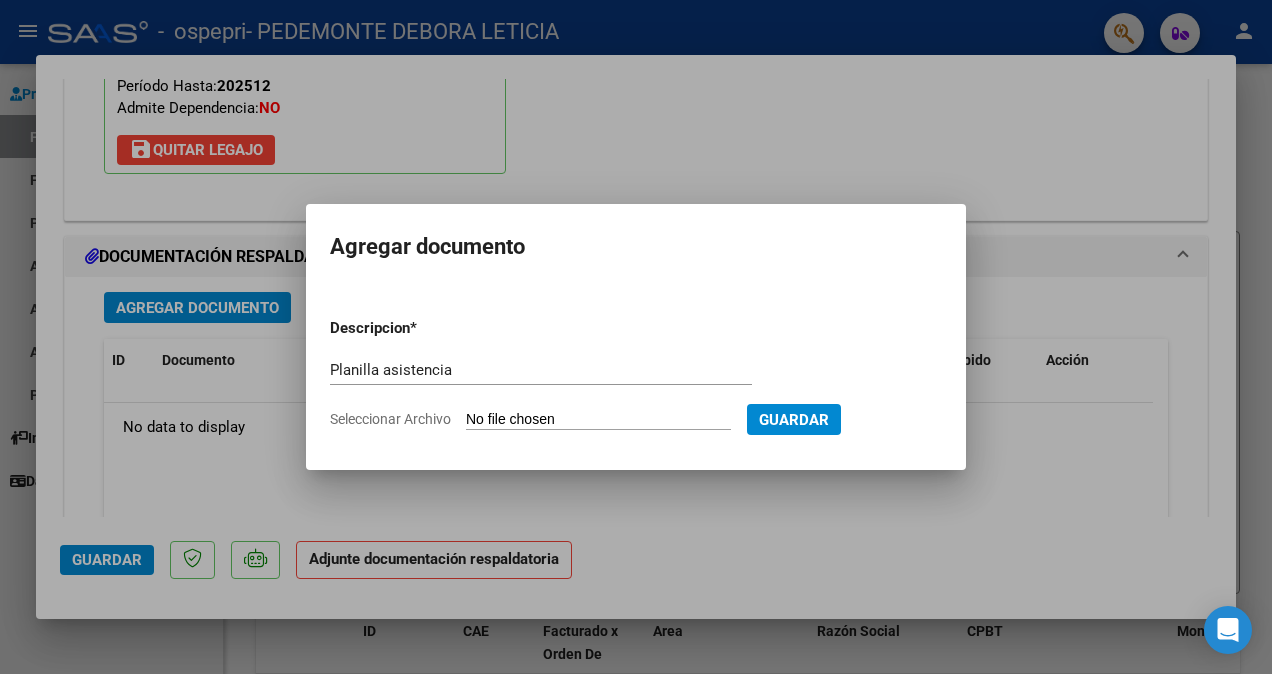 click on "Seleccionar Archivo" at bounding box center (598, 420) 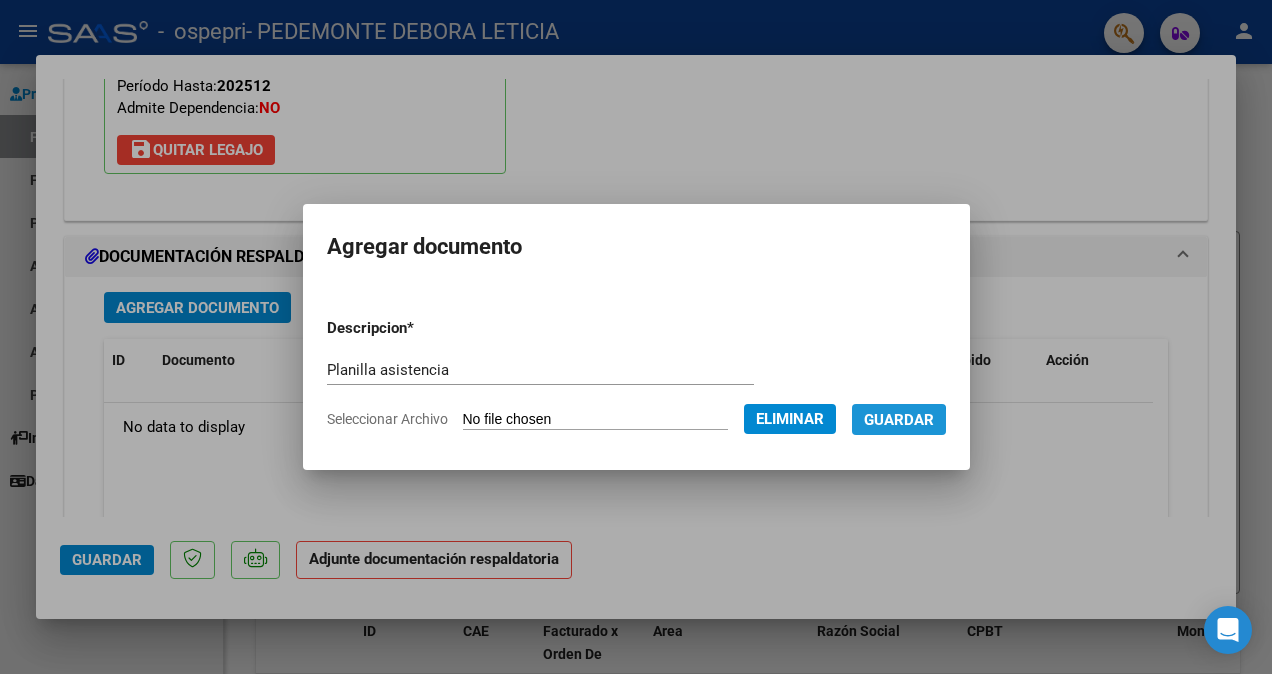 click on "Guardar" at bounding box center [899, 420] 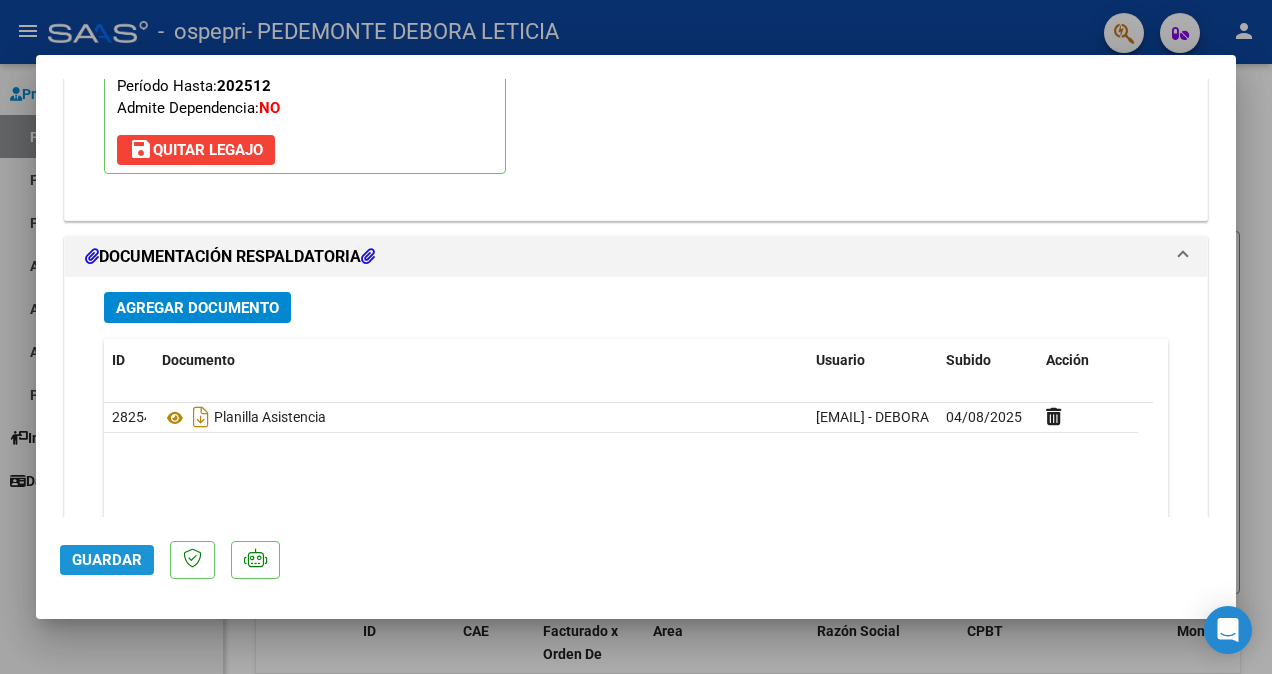 click on "Guardar" 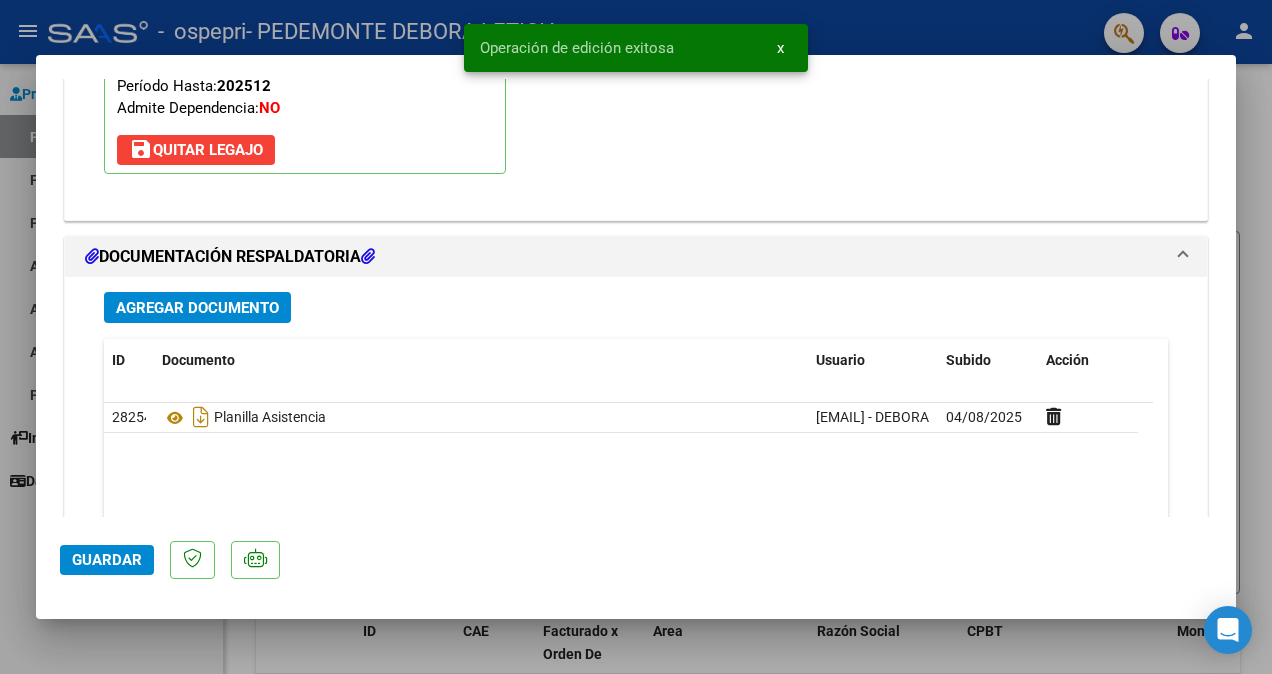 click at bounding box center [636, 337] 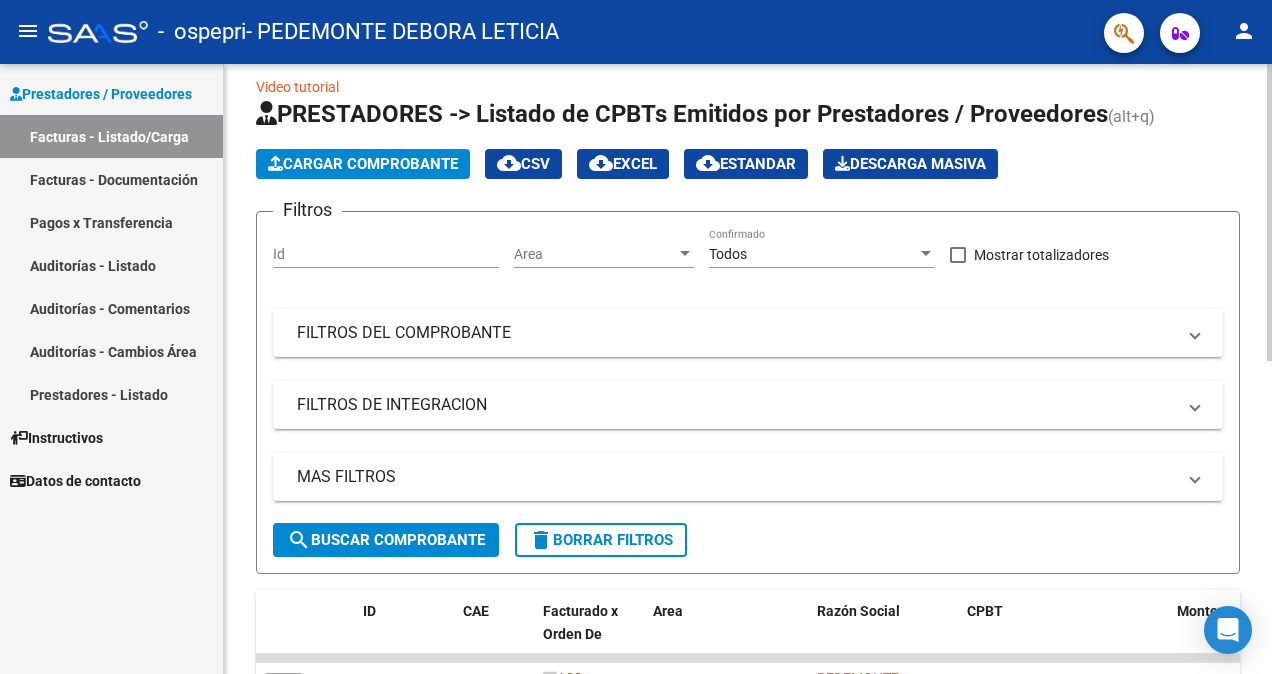 scroll, scrollTop: 0, scrollLeft: 0, axis: both 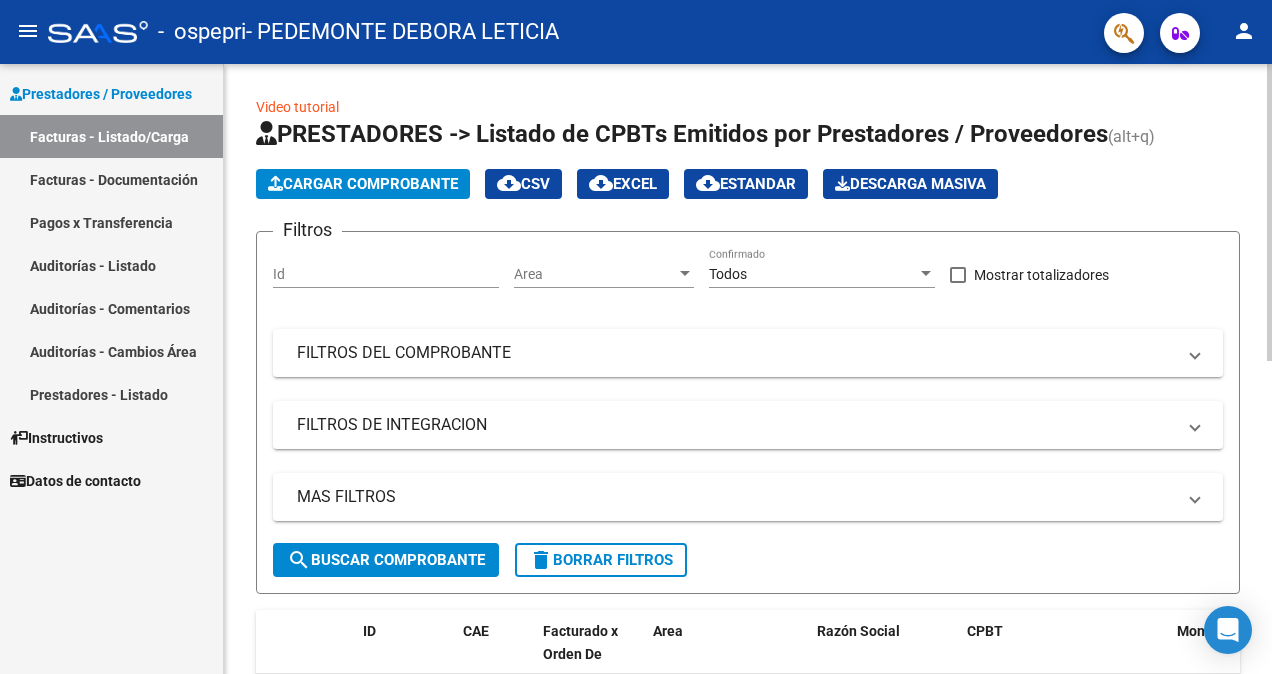 click on "menu -  ospepri  -  PEDEMONTE DEBORA LETICIA person   Prestadores / Proveedores Facturas - Listado/Carga Facturas - Documentación Pagos x Transferencia Auditorías - Listado Auditorías - Comentarios Auditorías - Cambios Área Prestadores - Listado   Instructivos   Datos de contacto  Video tutorial  PRESTADORES -> Listado de CPBTs Emitidos por Prestadores / Proveedores (alt+q)   Cargar Comprobante
cloud_download  CSV  cloud_download  EXCEL  cloud_download  Estandar   Descarga Masiva
Filtros Id Area Area Todos Confirmado   Mostrar totalizadores  FILTROS DEL COMPROBANTE  Comprobante Tipo Comprobante Tipo Start date – End date Fec. Comprobante Desde / Hasta Días Emisión Desde(cant. días) Días Emisión Hasta(cant. días) CUIT / Razón Social Pto. Venta Nro. Comprobante Código SSS CAE Válido CAE Válido Todos Cargado Módulo Hosp. Todos Tiene facturación Apócrifa Hospital Refes  FILTROS DE INTEGRACION  Período De Prestación Todos Rendido x SSS (dr_envio) Tipo de Registro Todos 0" at bounding box center [636, 337] 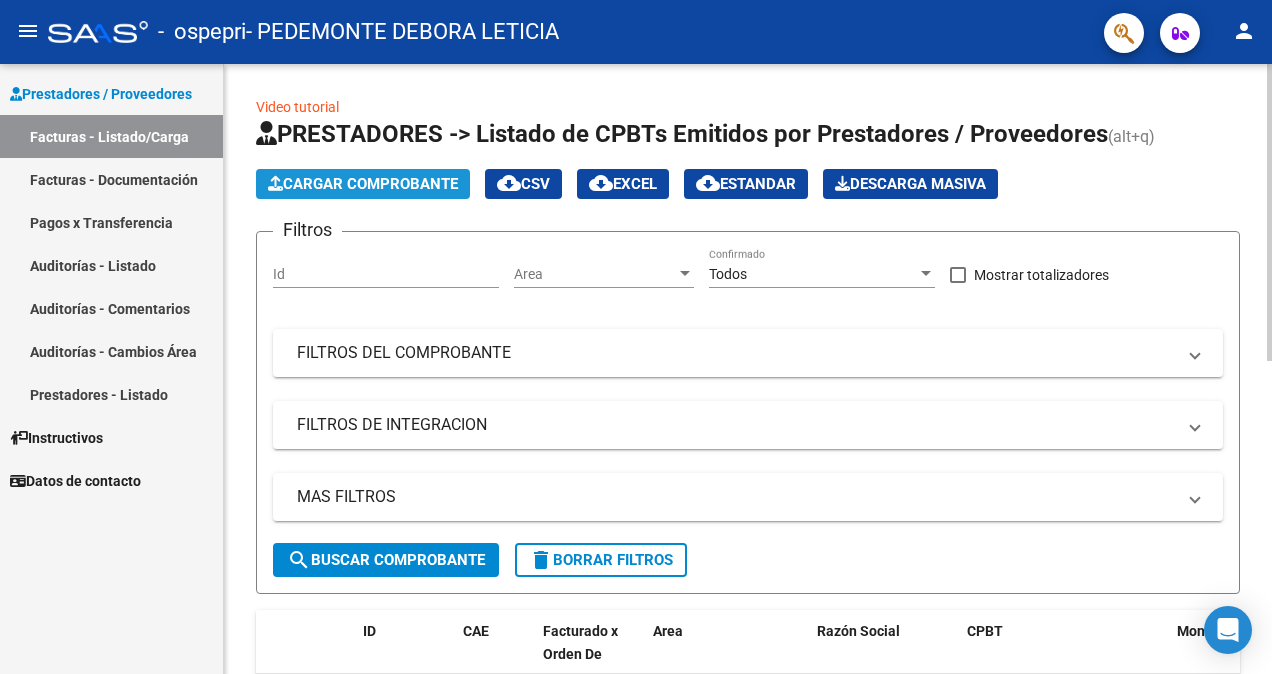 click on "Cargar Comprobante" 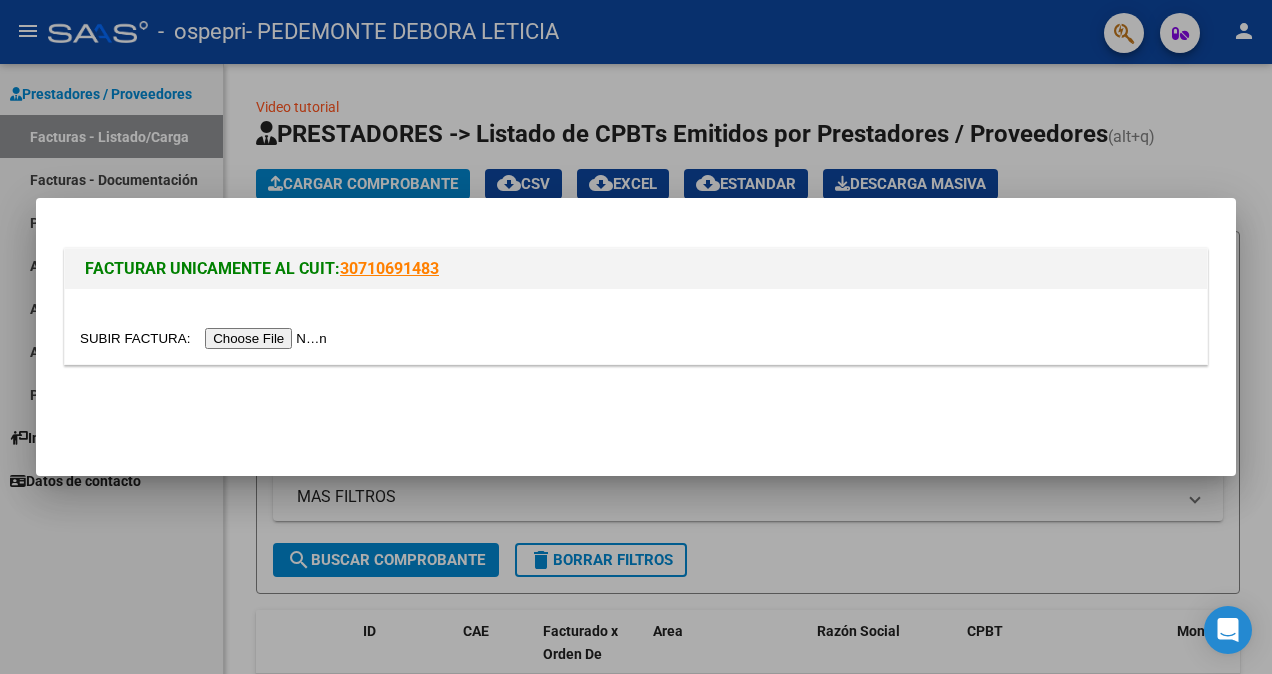 click at bounding box center (206, 338) 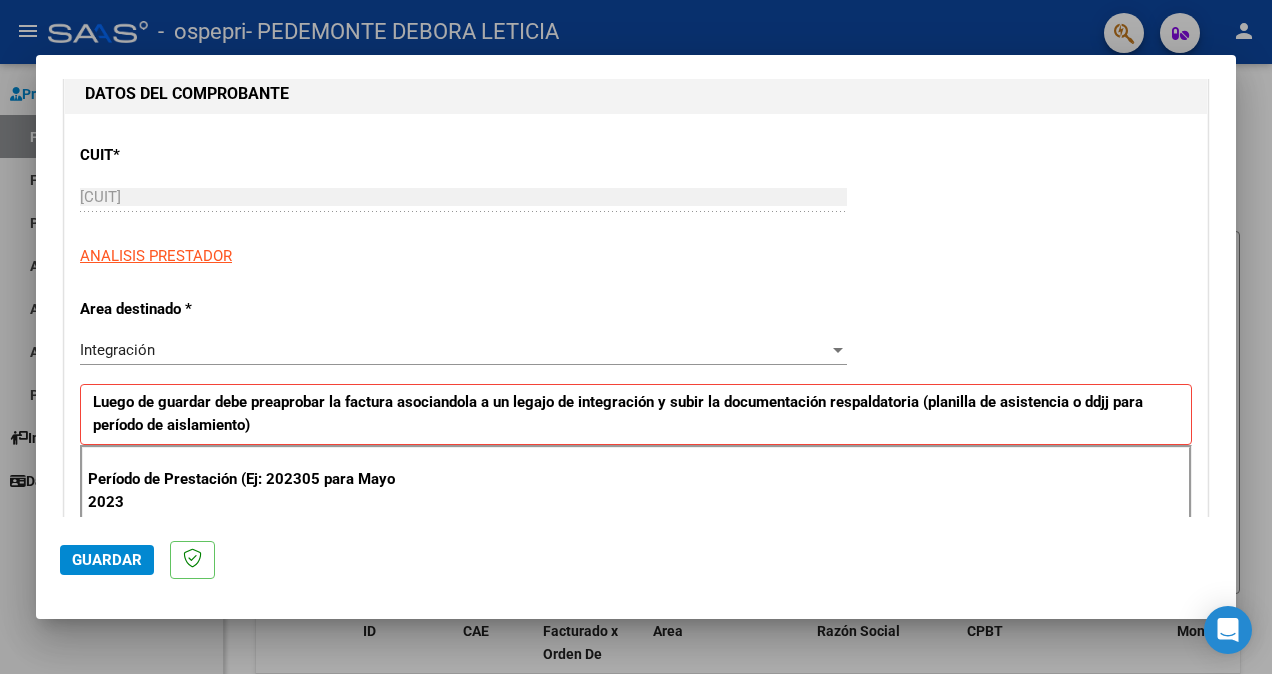 scroll, scrollTop: 330, scrollLeft: 0, axis: vertical 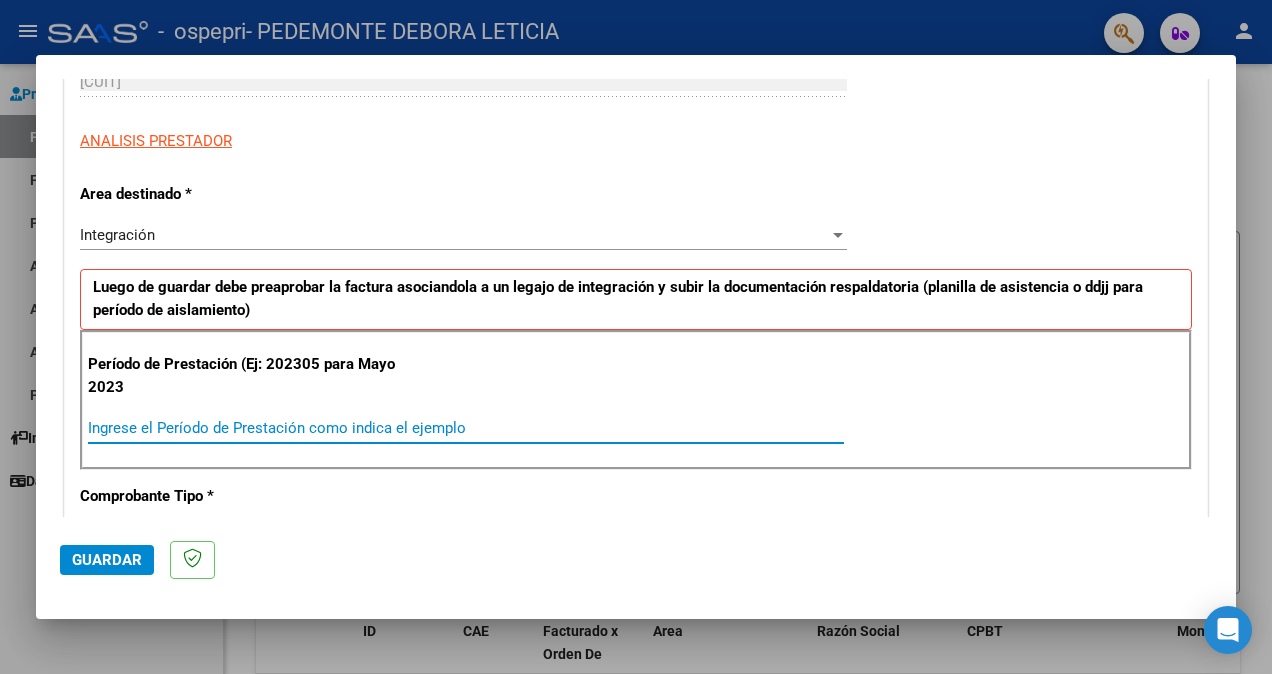 click on "Ingrese el Período de Prestación como indica el ejemplo" at bounding box center (466, 428) 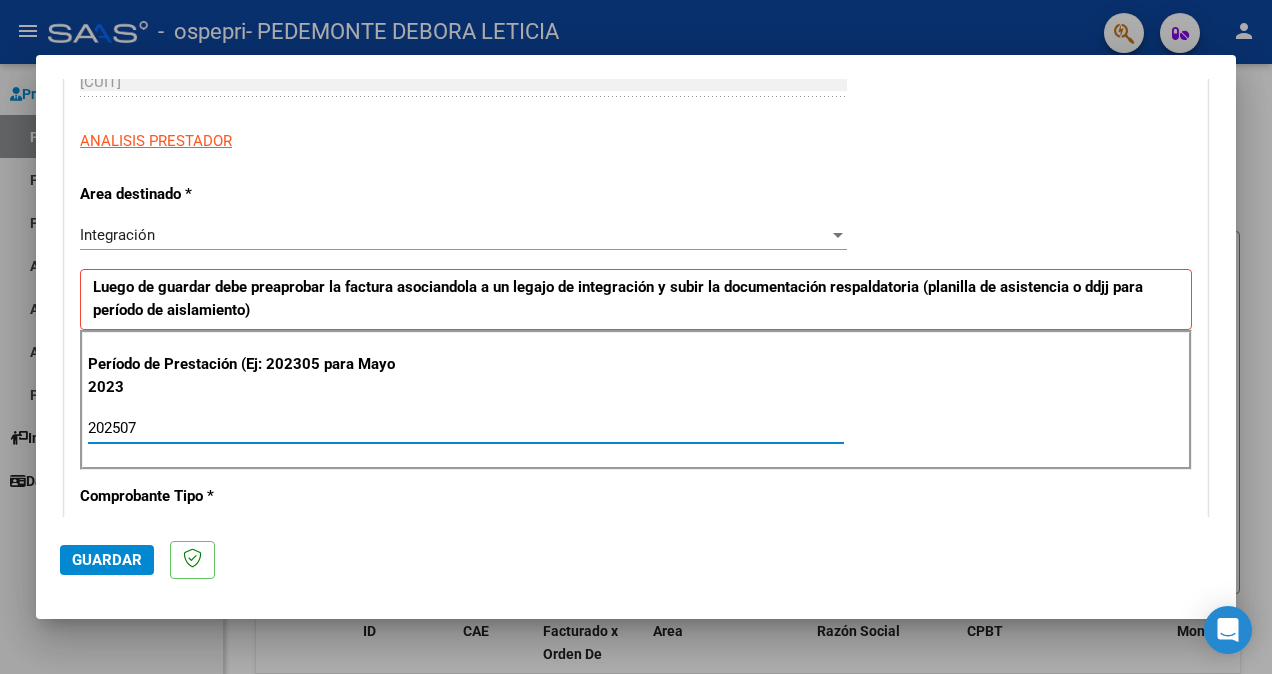 type on "202507" 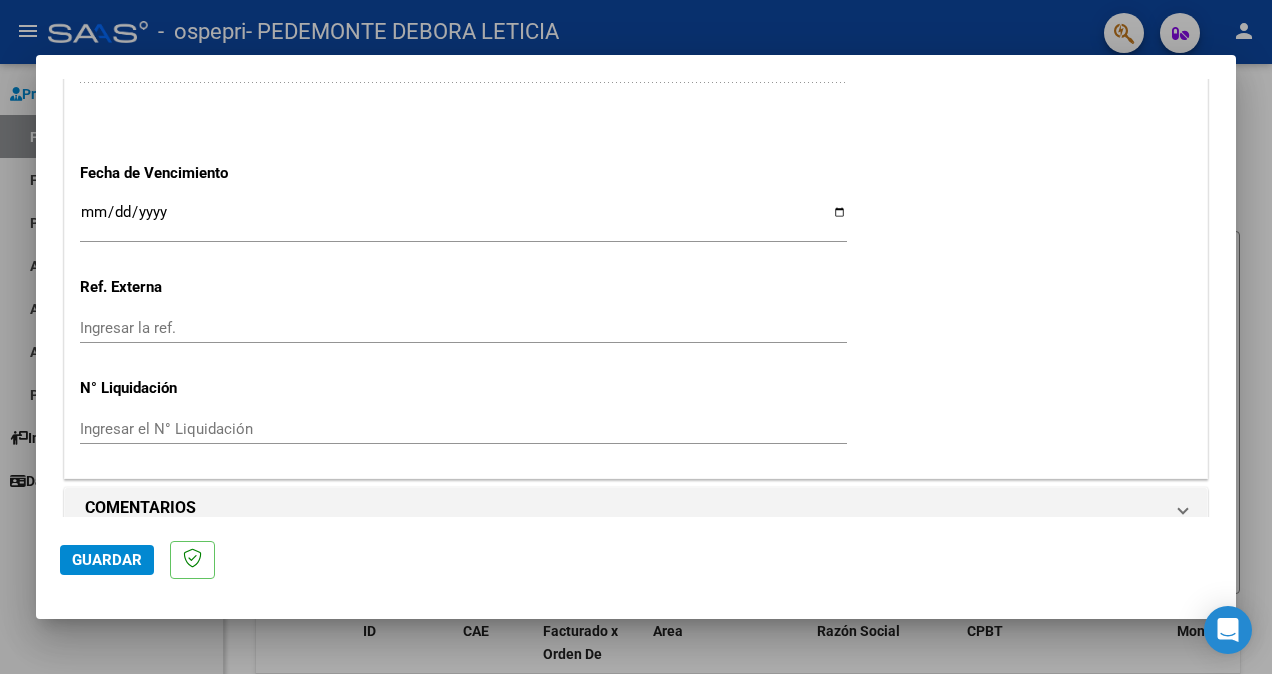 scroll, scrollTop: 1340, scrollLeft: 0, axis: vertical 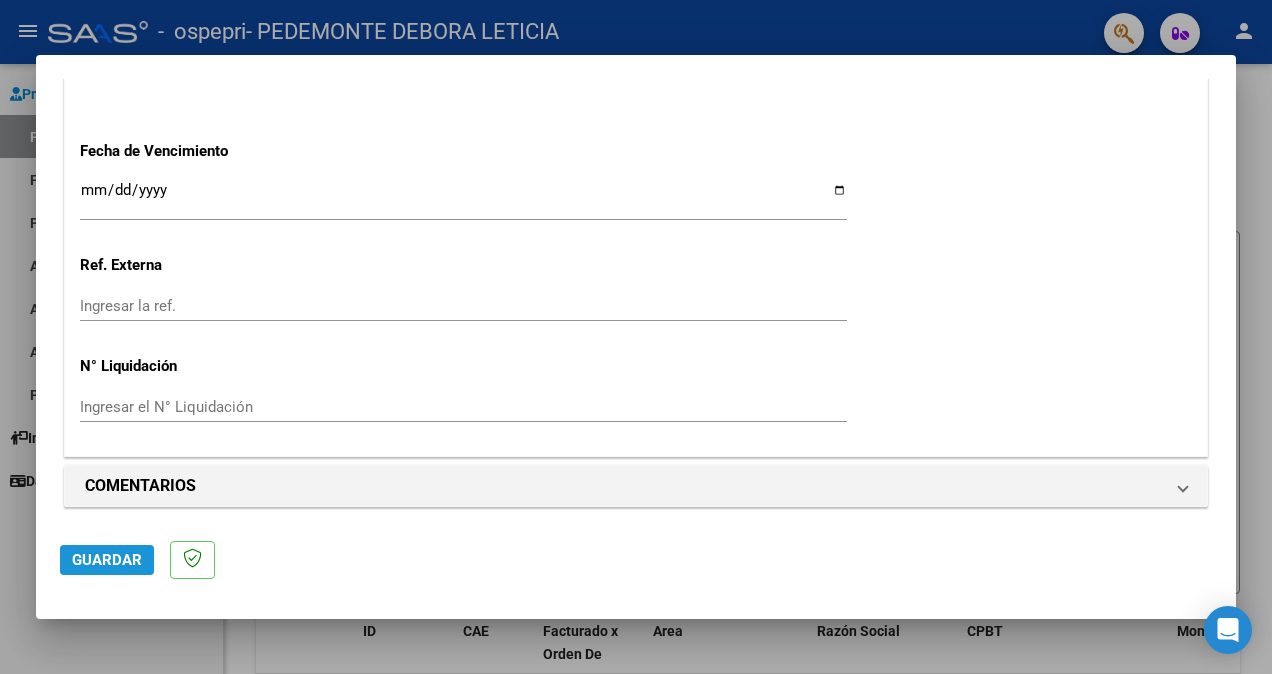 click on "Guardar" 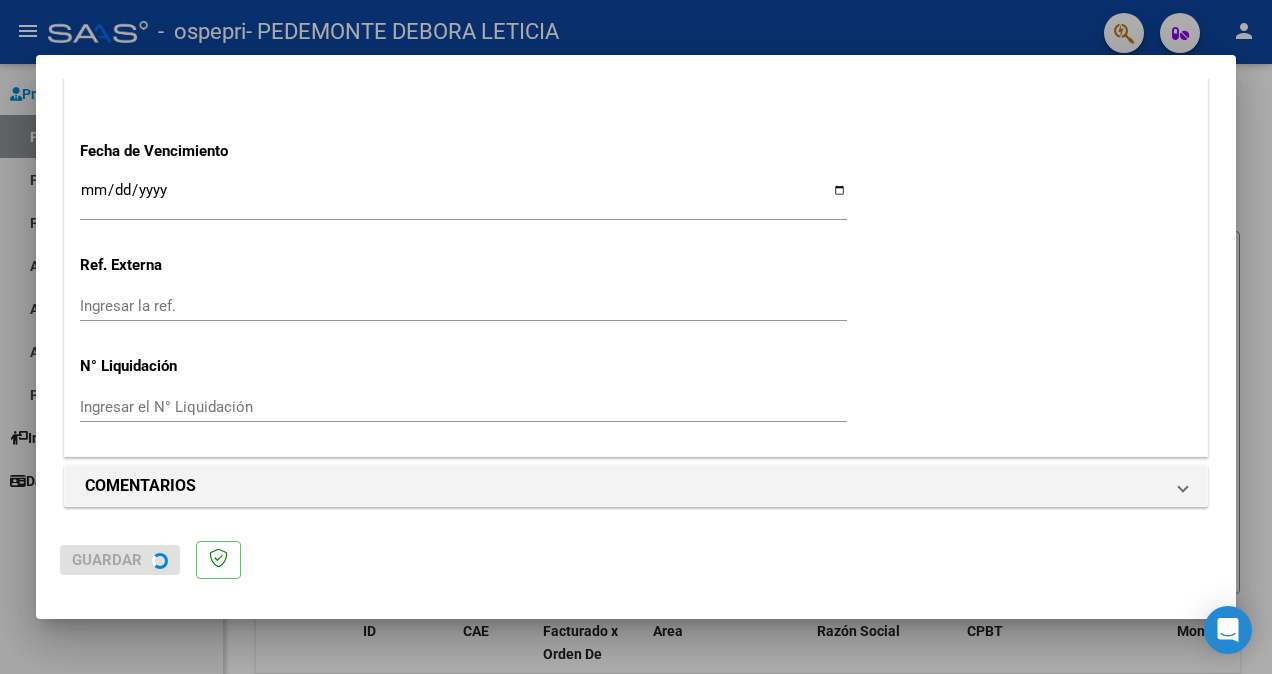 scroll, scrollTop: 0, scrollLeft: 0, axis: both 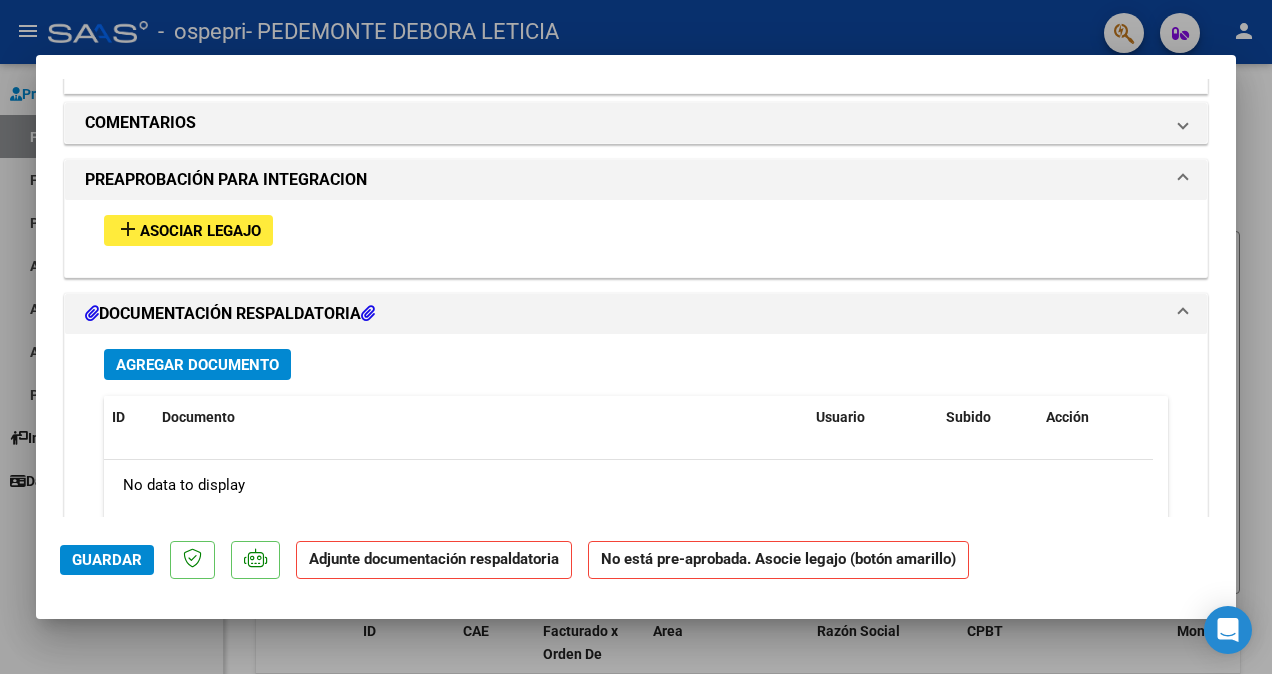 click on "Asociar Legajo" at bounding box center (200, 231) 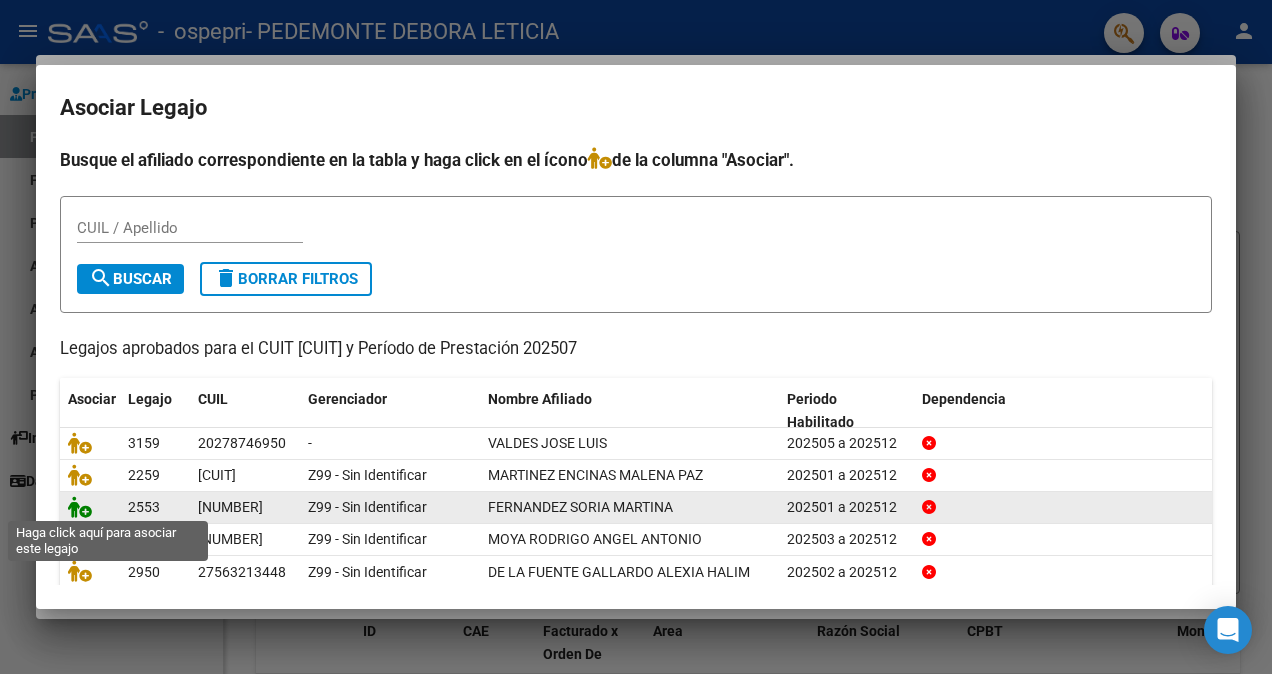 click 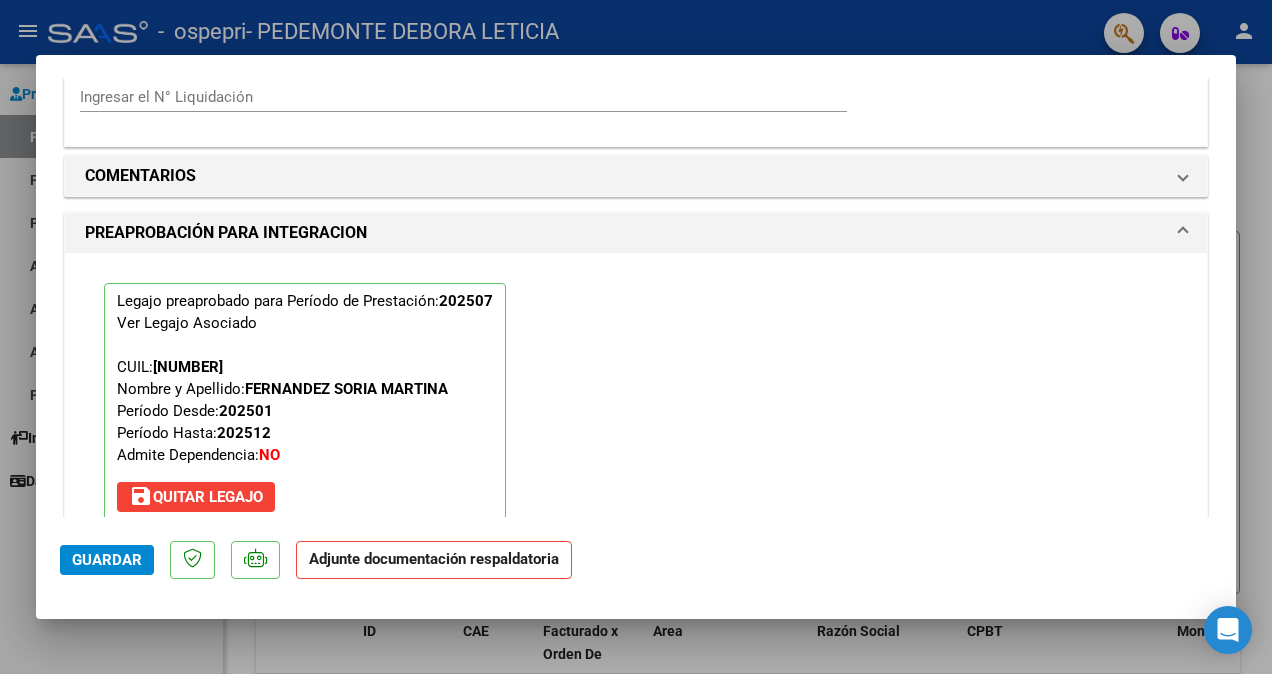 click at bounding box center (636, 337) 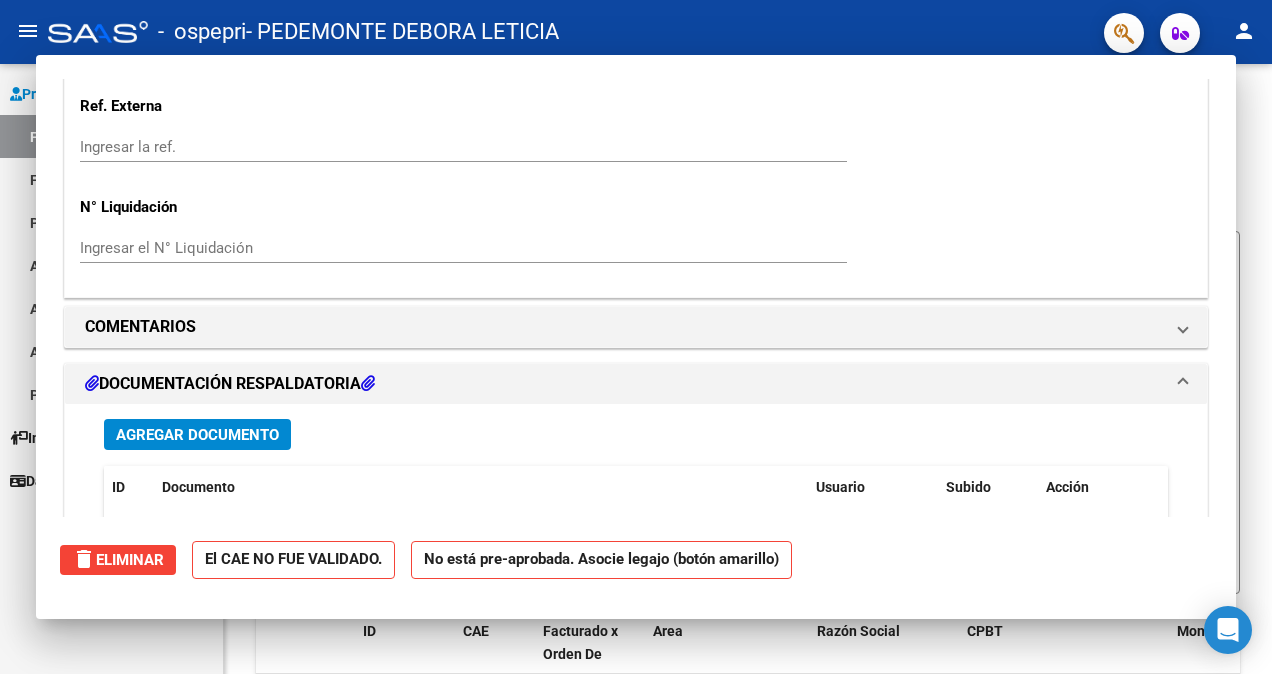 scroll, scrollTop: 0, scrollLeft: 0, axis: both 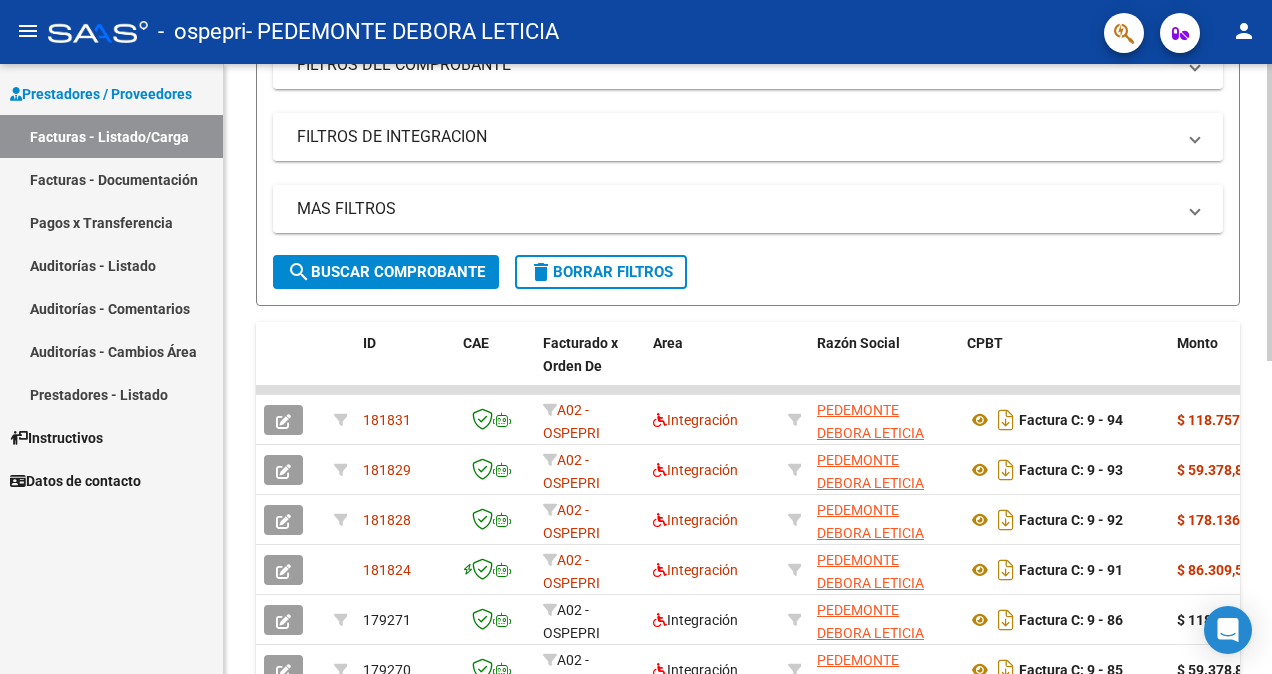 click 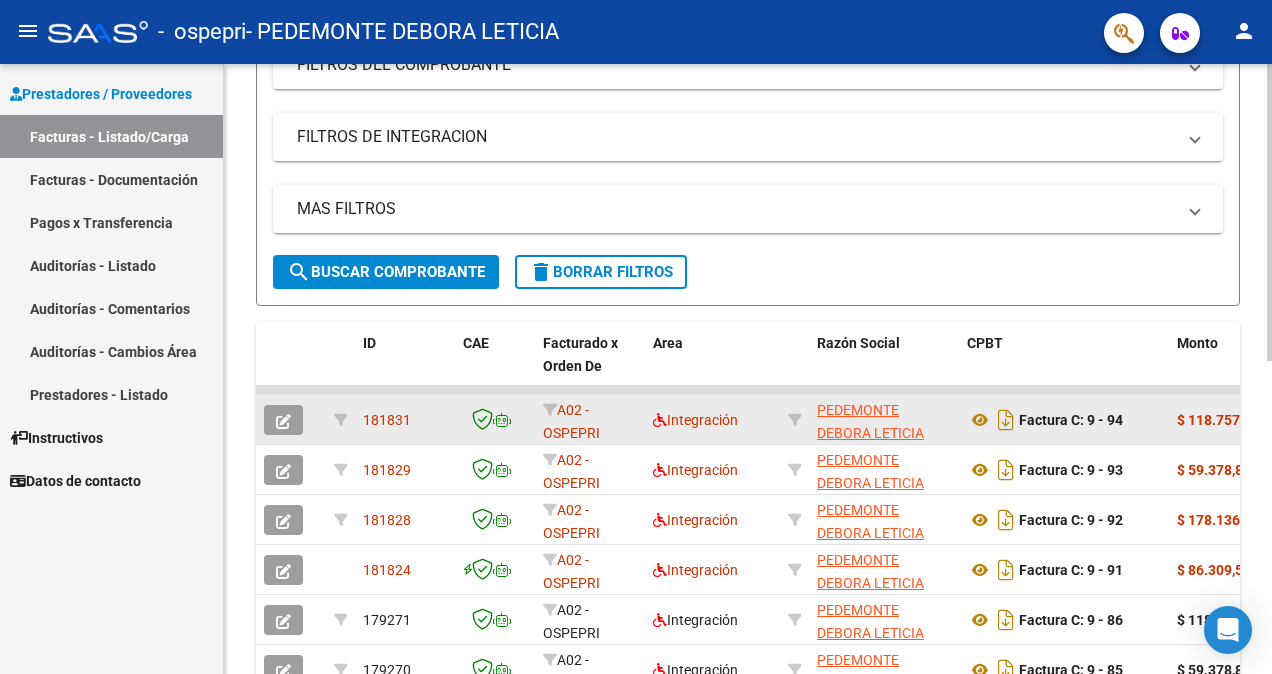click 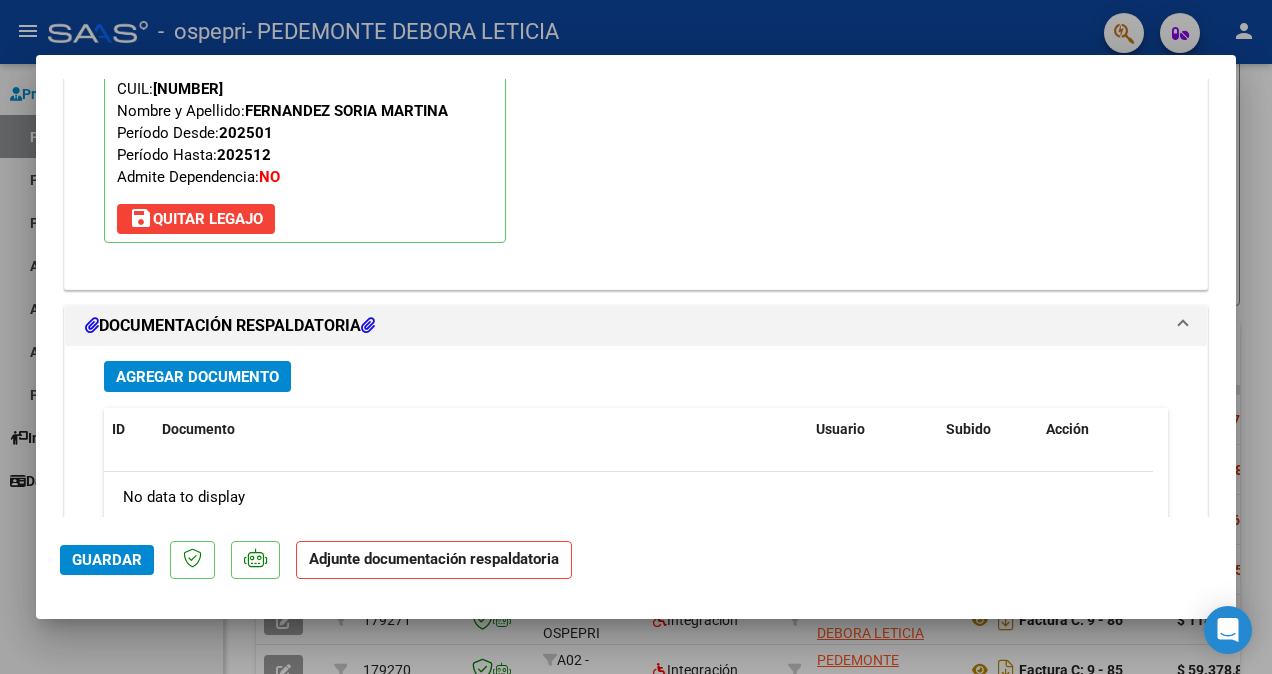 scroll, scrollTop: 2050, scrollLeft: 0, axis: vertical 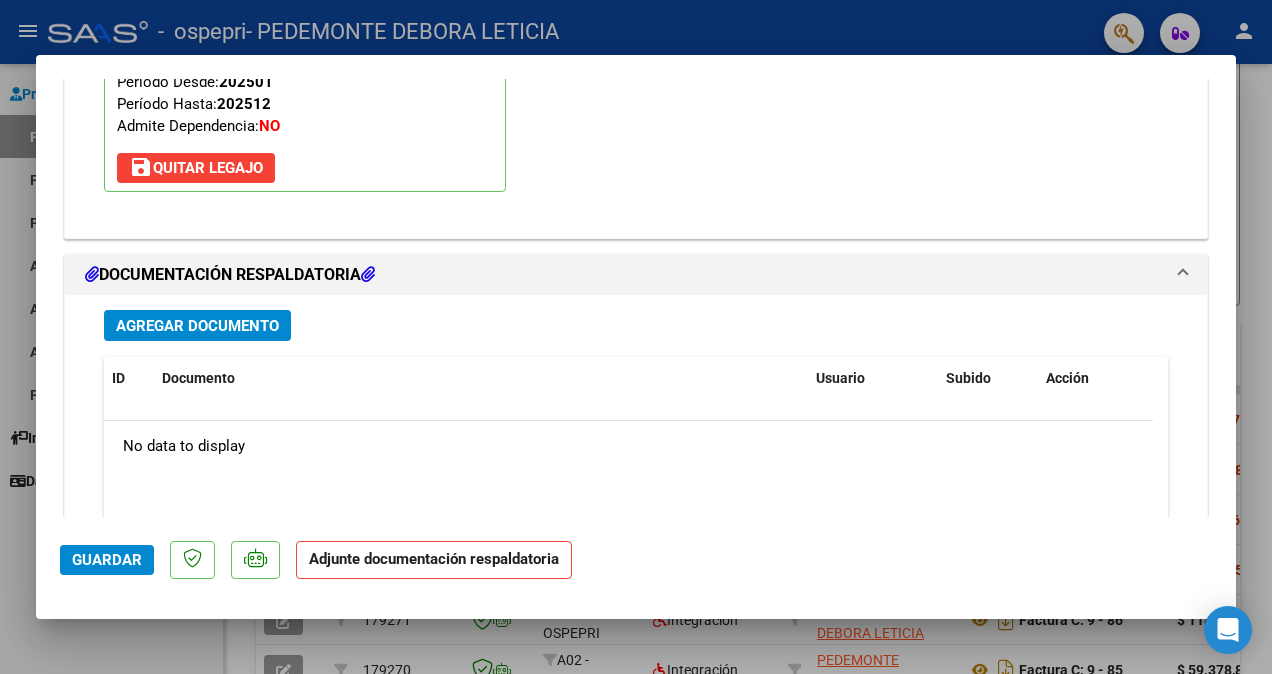 click on "Agregar Documento" at bounding box center [197, 326] 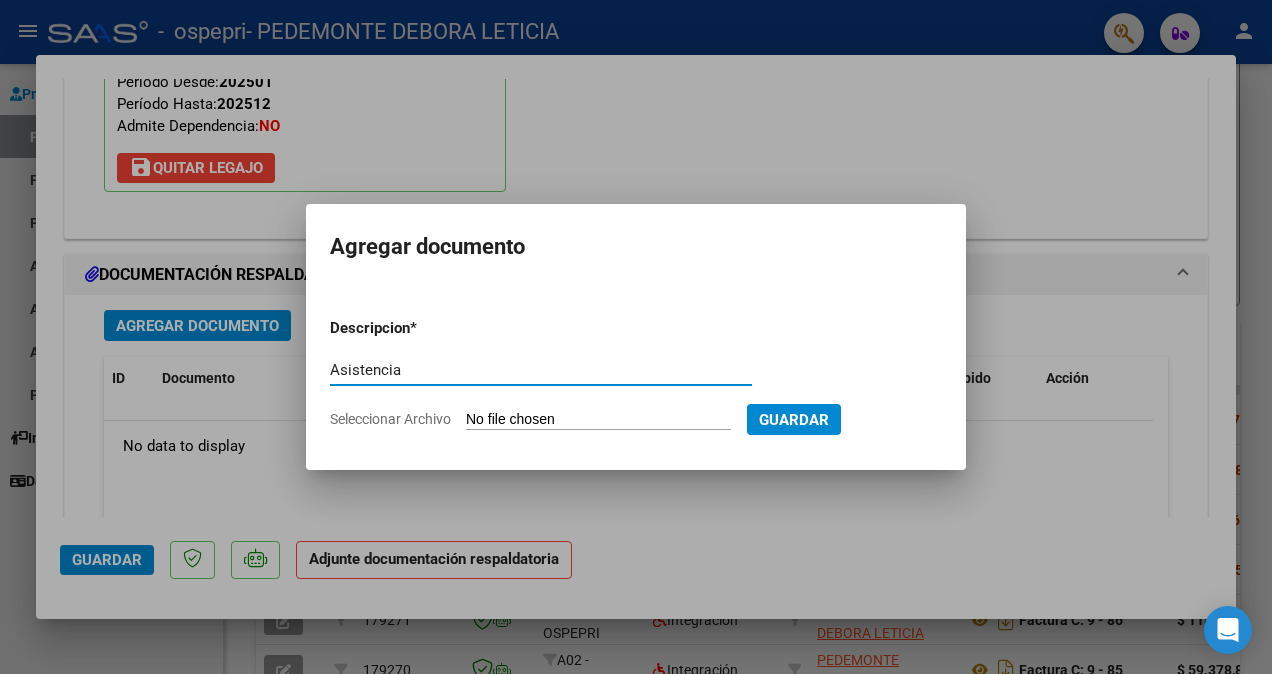 type on "Asistencia" 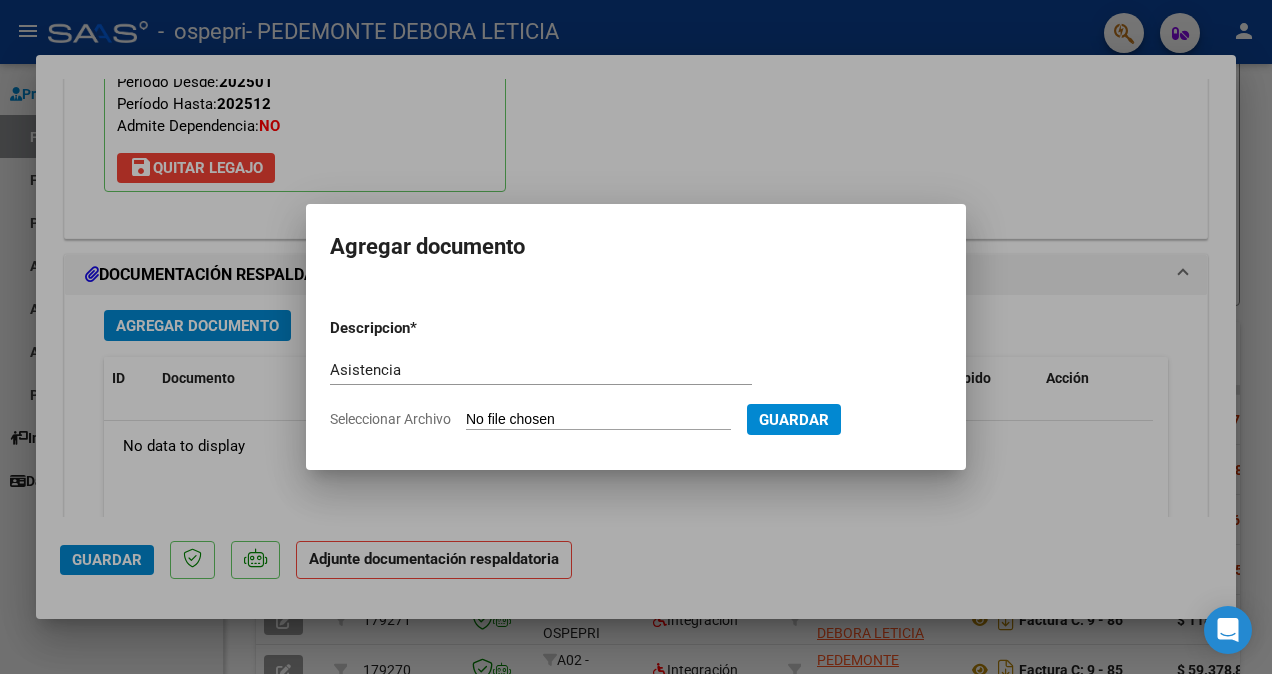 click on "Seleccionar Archivo" at bounding box center [598, 420] 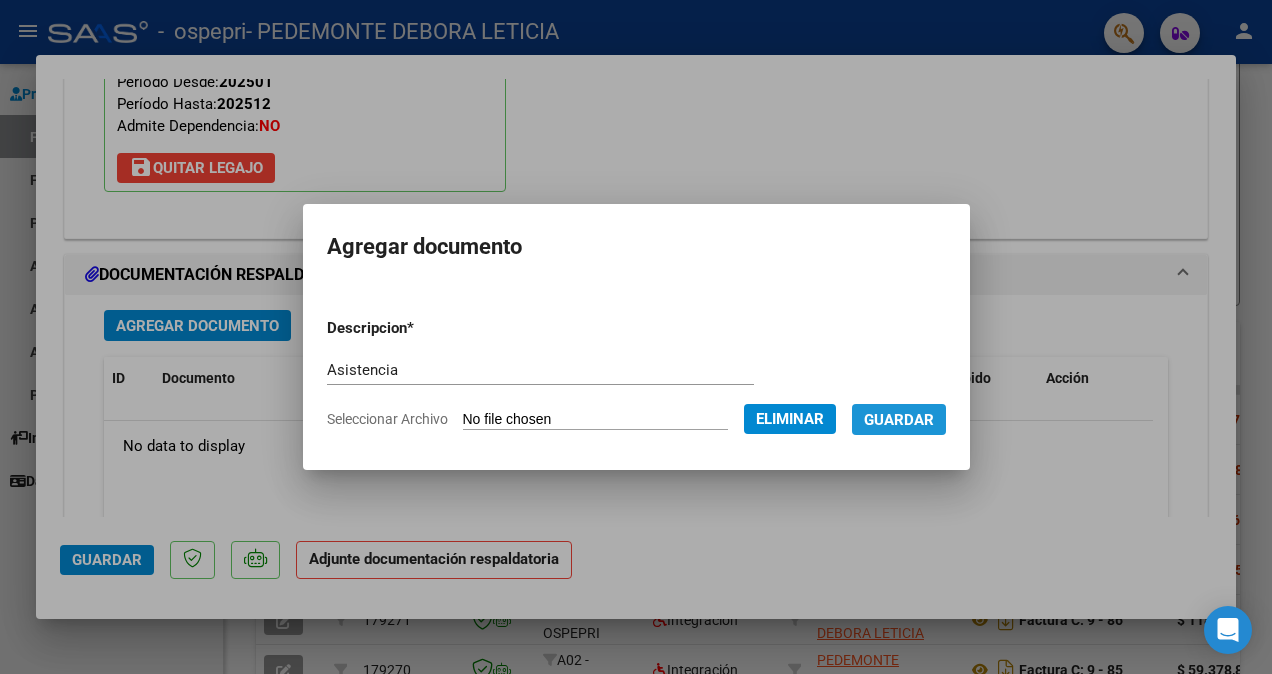 click on "Guardar" at bounding box center [899, 420] 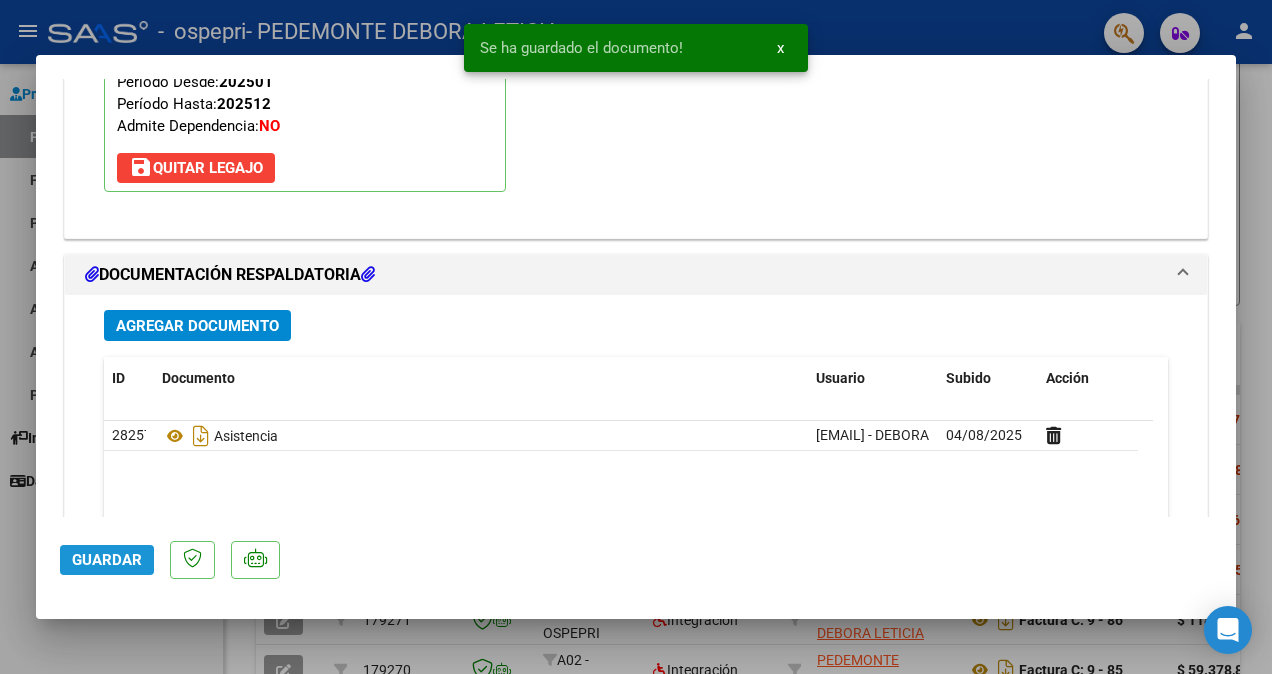 click on "Guardar" 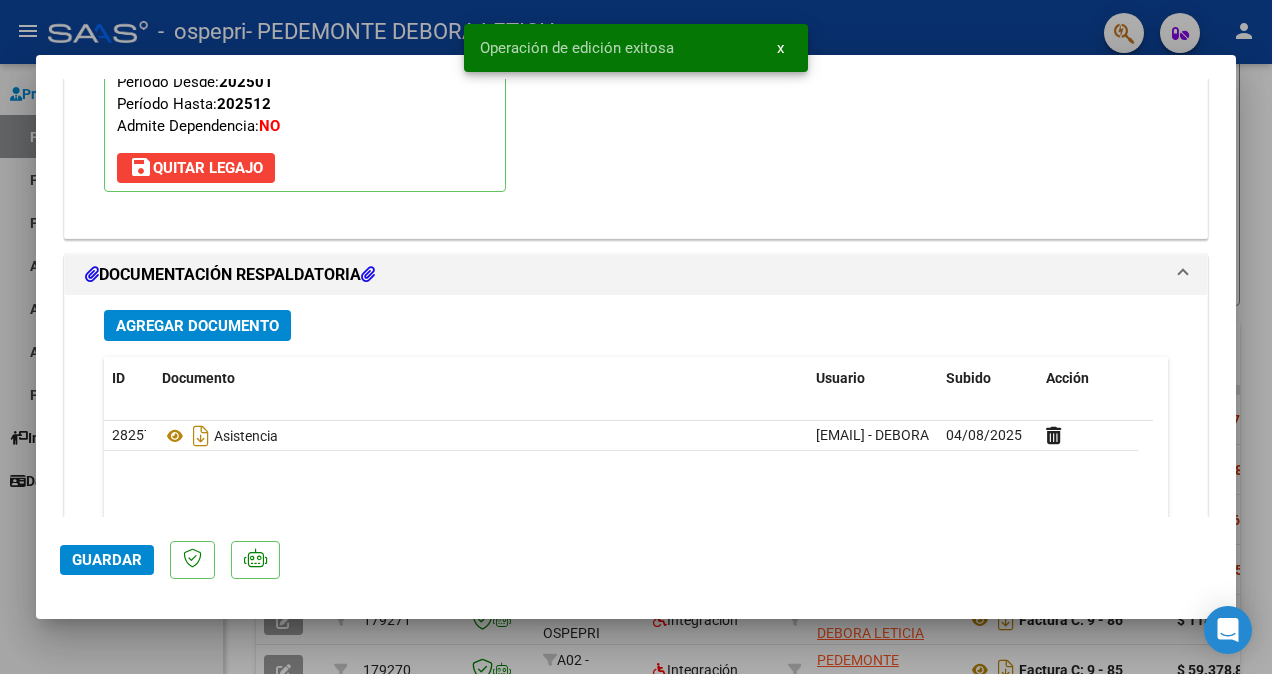 click at bounding box center (636, 337) 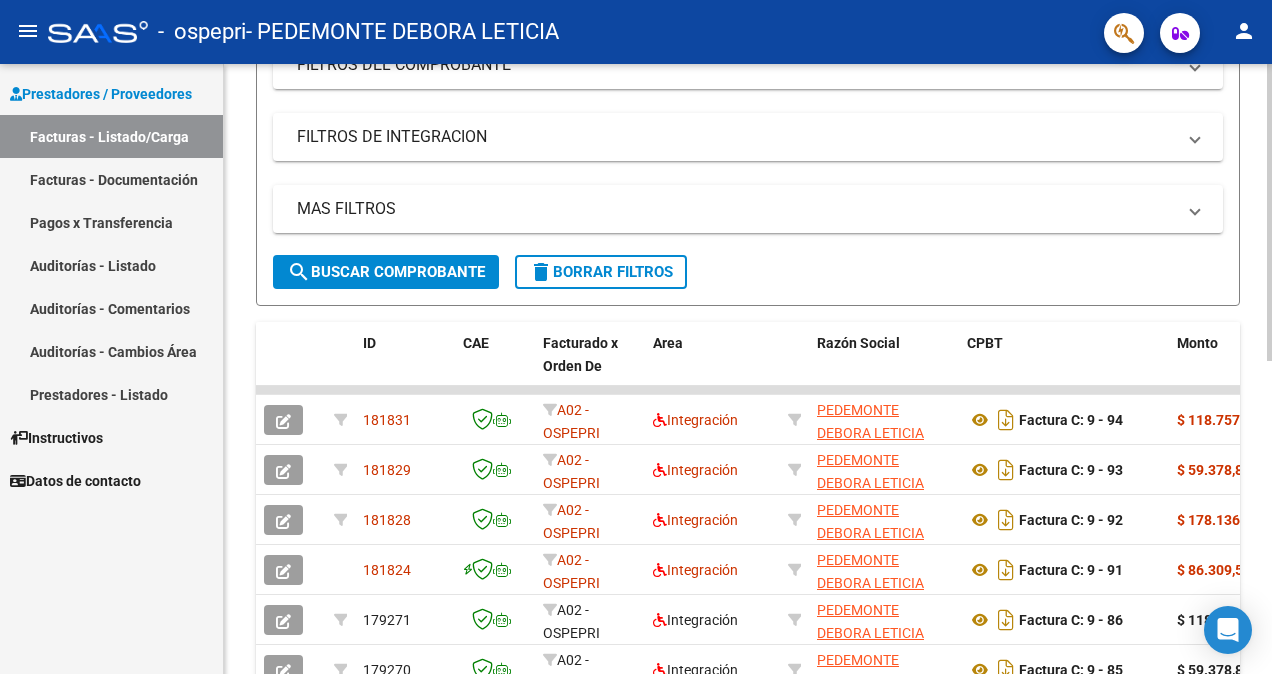 scroll, scrollTop: 0, scrollLeft: 0, axis: both 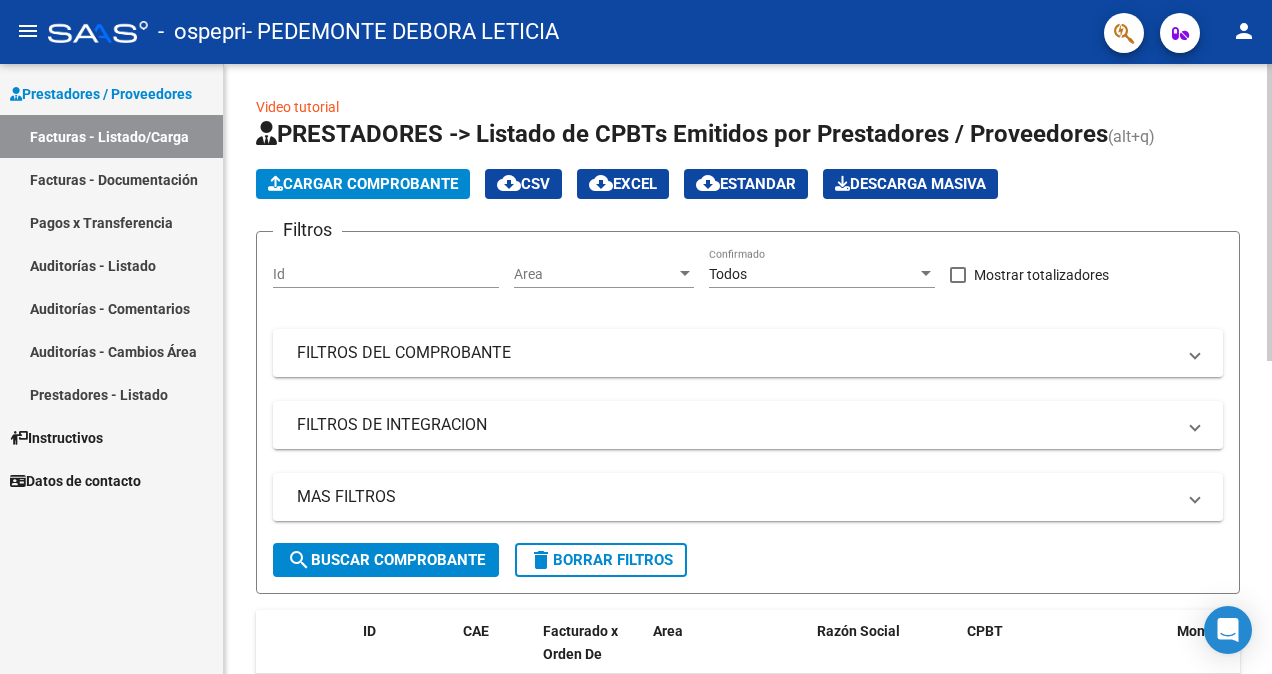 click on "menu -  ospepri  -  PEDEMONTE DEBORA LETICIA person   Prestadores / Proveedores Facturas - Listado/Carga Facturas - Documentación Pagos x Transferencia Auditorías - Listado Auditorías - Comentarios Auditorías - Cambios Área Prestadores - Listado   Instructivos   Datos de contacto  Video tutorial  PRESTADORES -> Listado de CPBTs Emitidos por Prestadores / Proveedores (alt+q)   Cargar Comprobante
cloud_download  CSV  cloud_download  EXCEL  cloud_download  Estandar   Descarga Masiva
Filtros Id Area Area Todos Confirmado   Mostrar totalizadores  FILTROS DEL COMPROBANTE  Comprobante Tipo Comprobante Tipo Start date – End date Fec. Comprobante Desde / Hasta Días Emisión Desde(cant. días) Días Emisión Hasta(cant. días) CUIT / Razón Social Pto. Venta Nro. Comprobante Código SSS CAE Válido CAE Válido Todos Cargado Módulo Hosp. Todos Tiene facturación Apócrifa Hospital Refes  FILTROS DE INTEGRACION  Período De Prestación Todos Rendido x SSS (dr_envio) Tipo de Registro Todos 0" at bounding box center [636, 337] 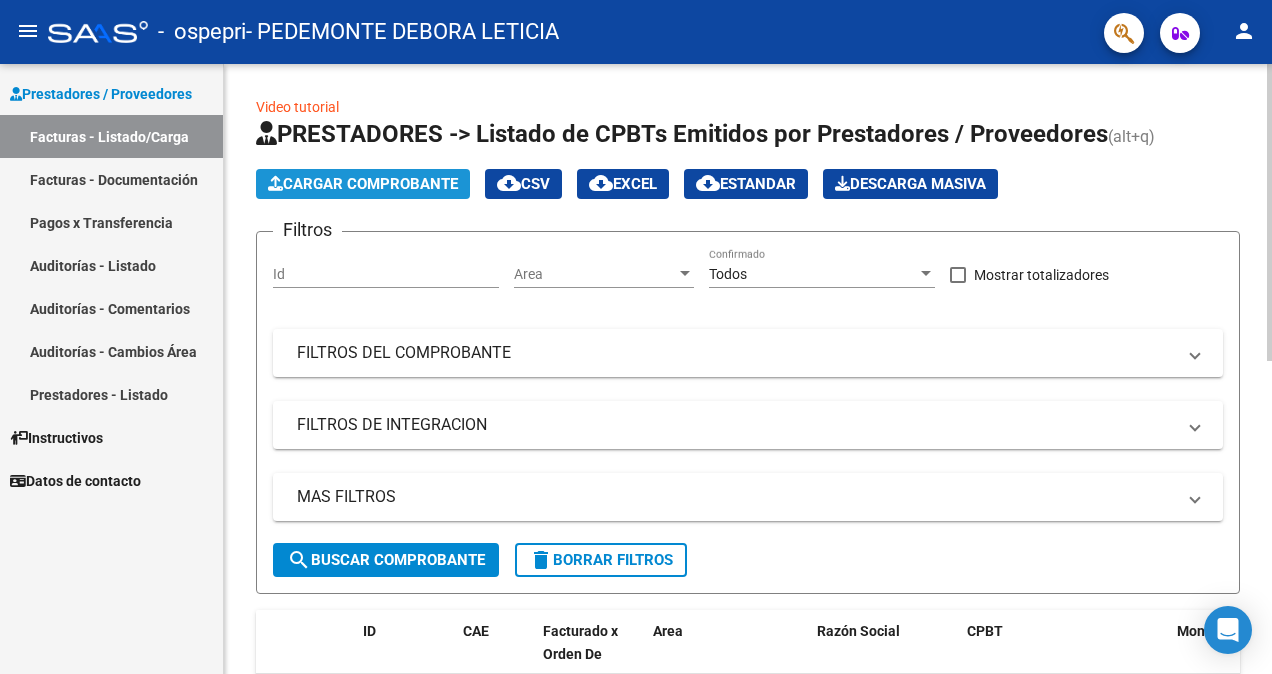 click on "Cargar Comprobante" 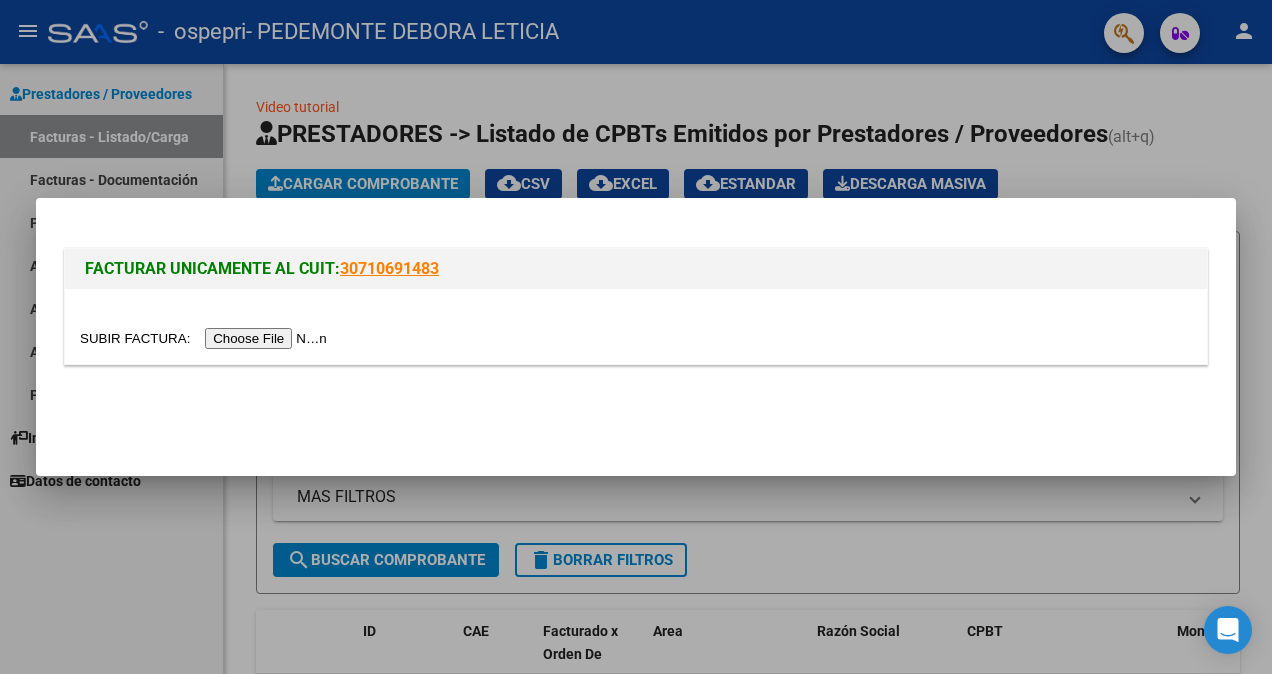 click at bounding box center (206, 338) 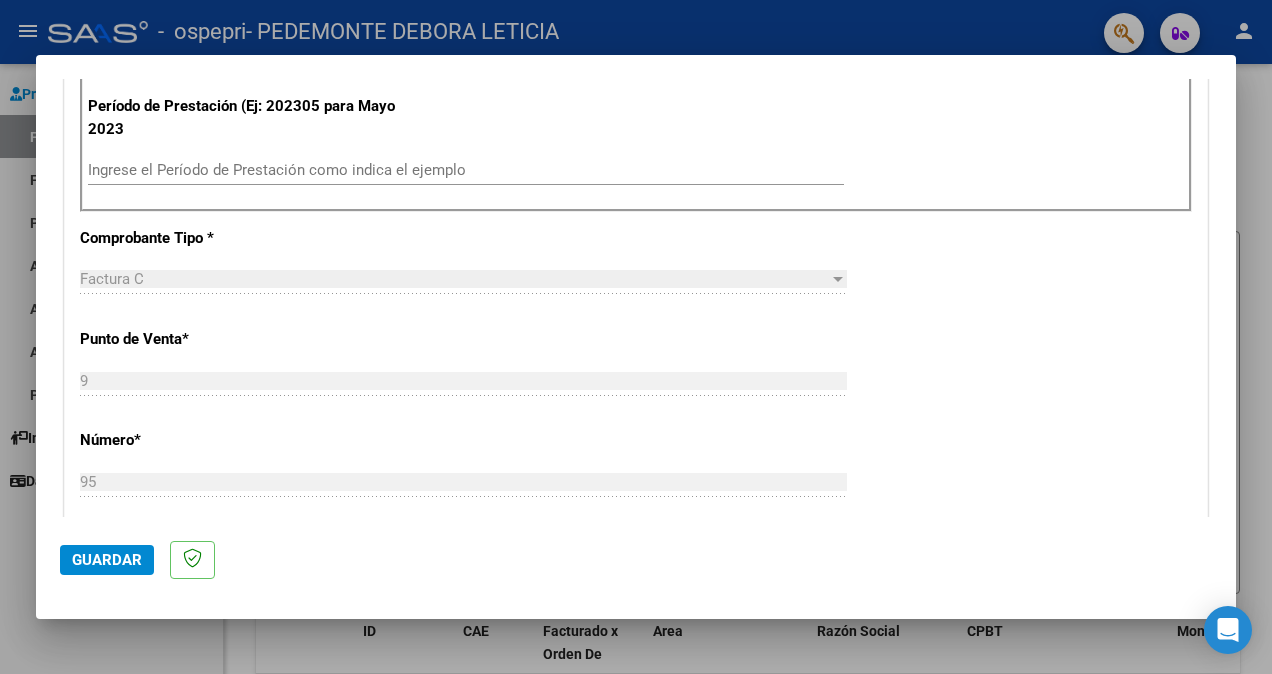 scroll, scrollTop: 624, scrollLeft: 0, axis: vertical 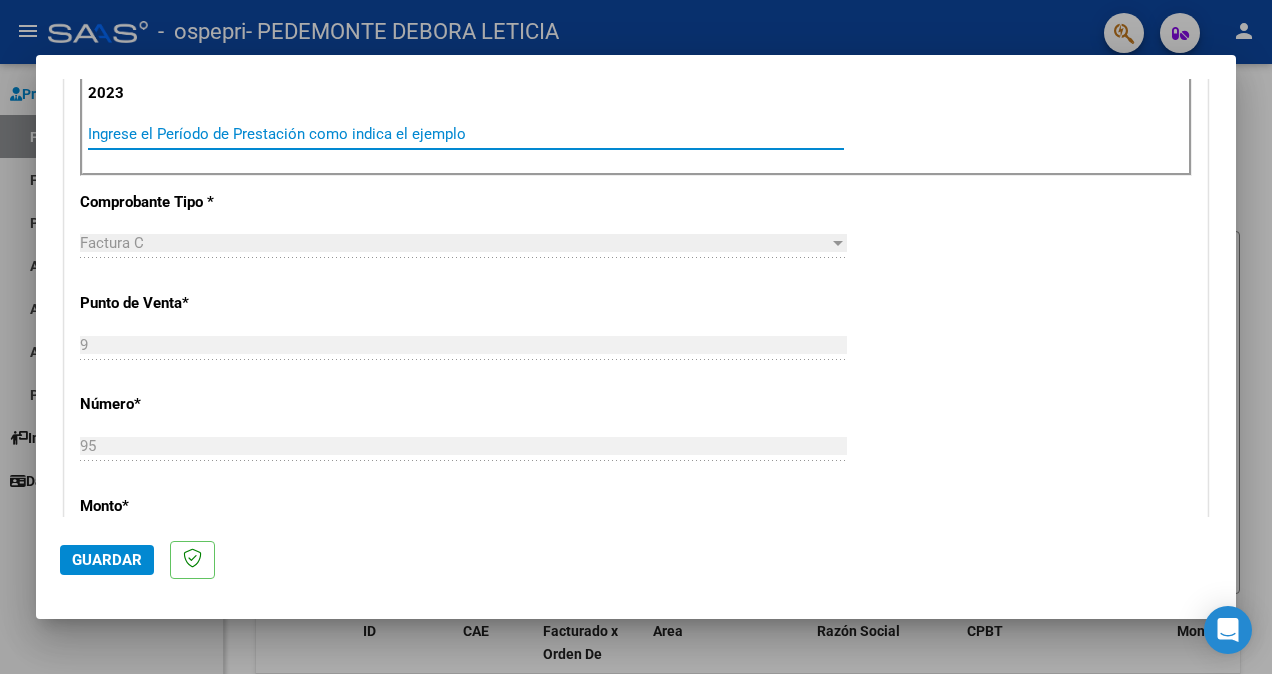 click on "Ingrese el Período de Prestación como indica el ejemplo" at bounding box center (466, 134) 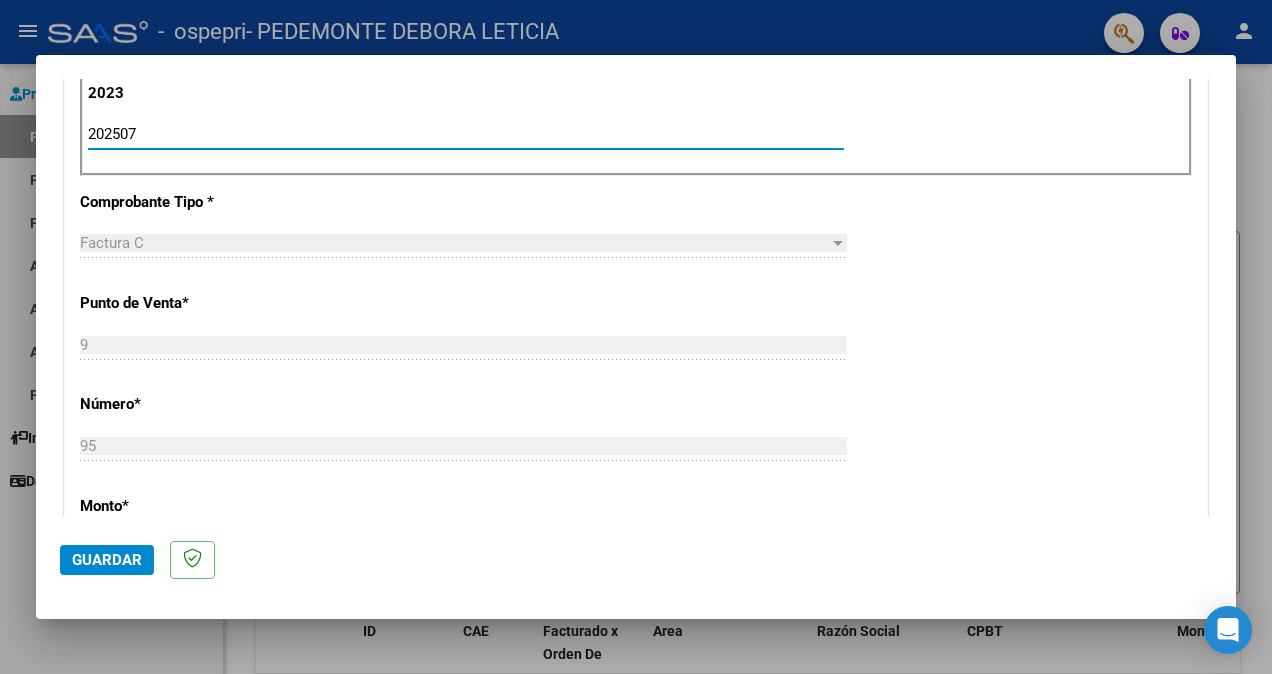 type on "202507" 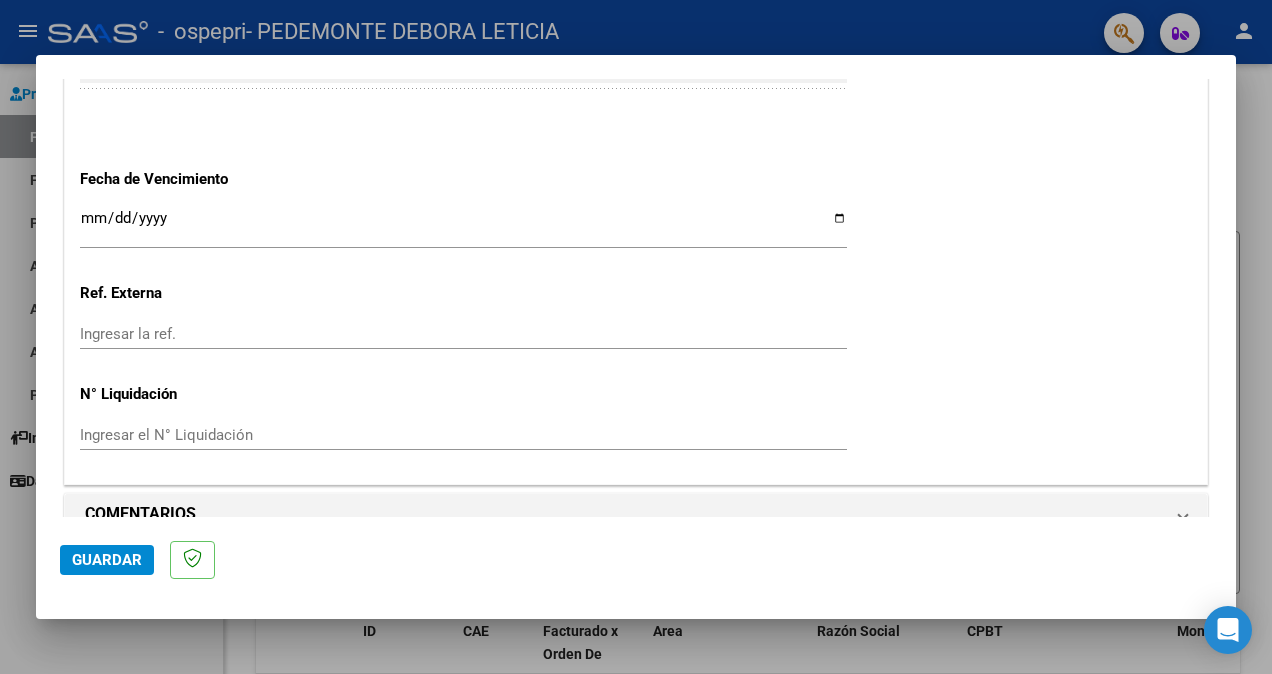 scroll, scrollTop: 1340, scrollLeft: 0, axis: vertical 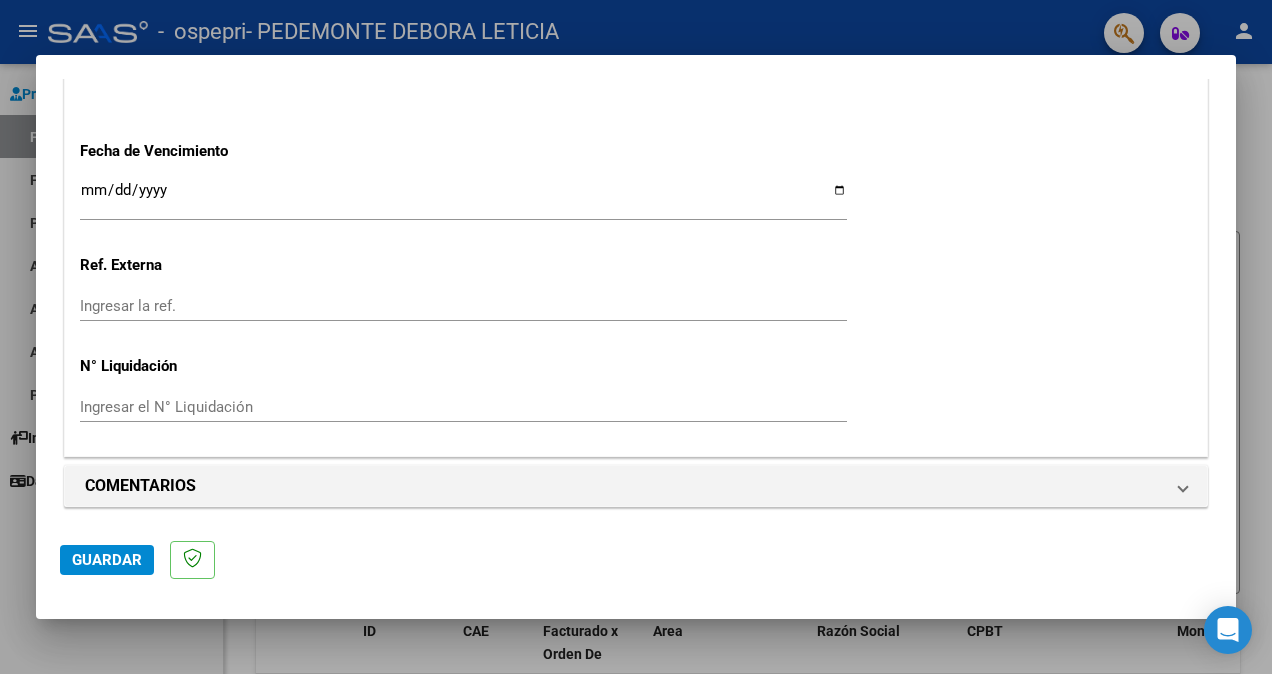 click on "Guardar" 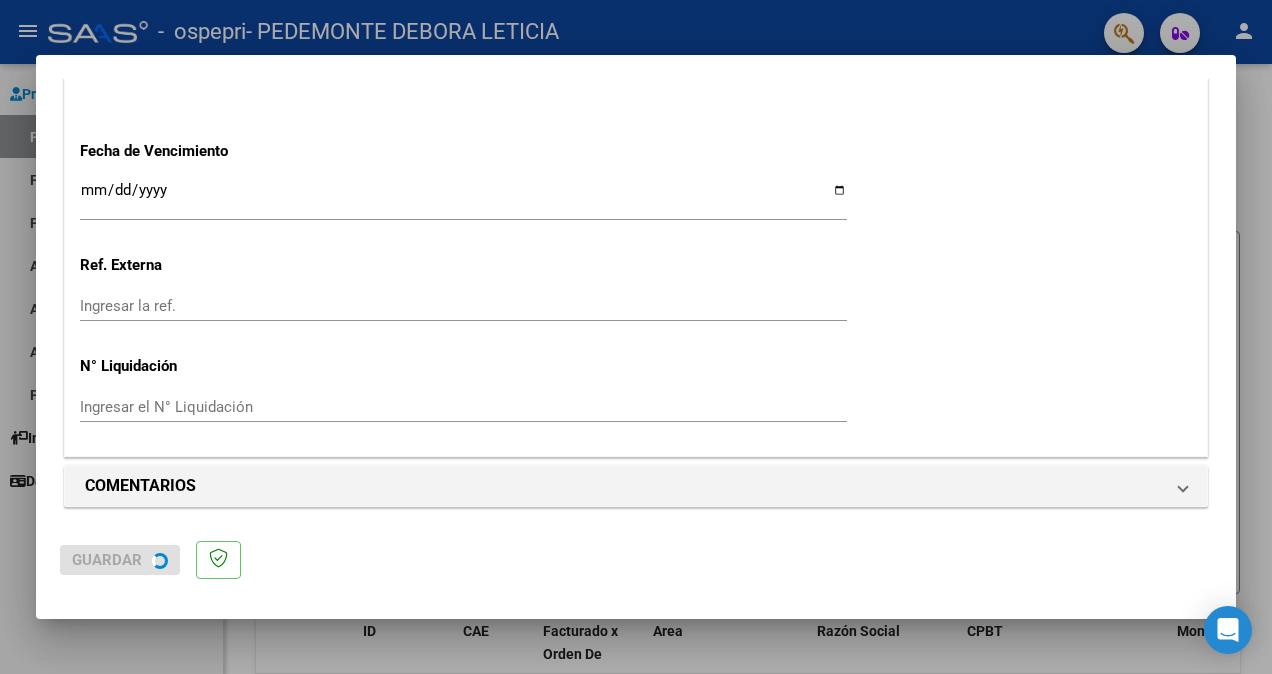 scroll, scrollTop: 0, scrollLeft: 0, axis: both 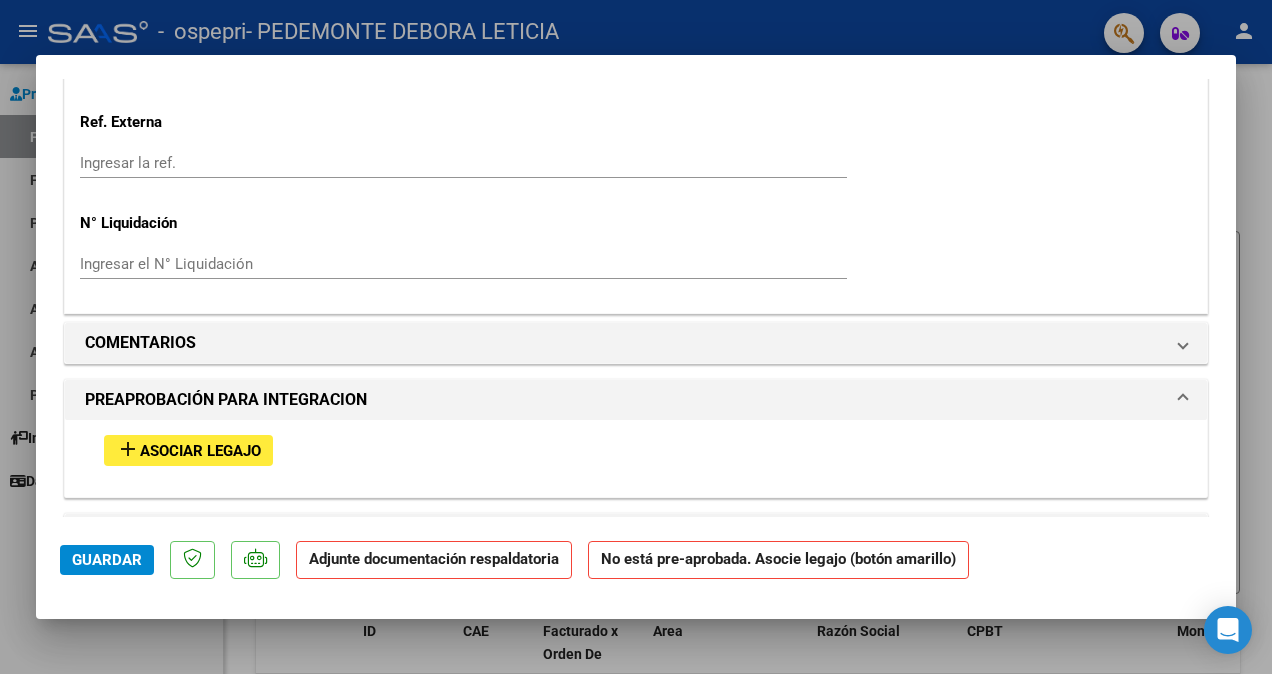 click on "Asociar Legajo" at bounding box center [200, 451] 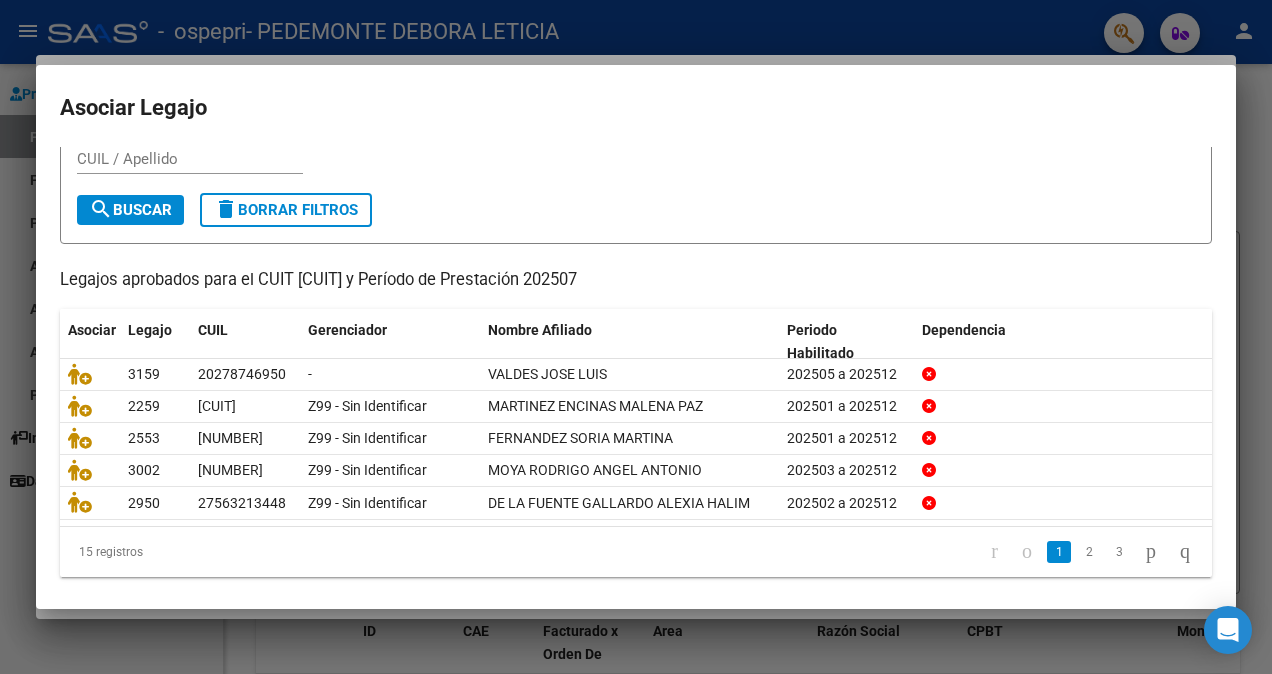 scroll, scrollTop: 72, scrollLeft: 0, axis: vertical 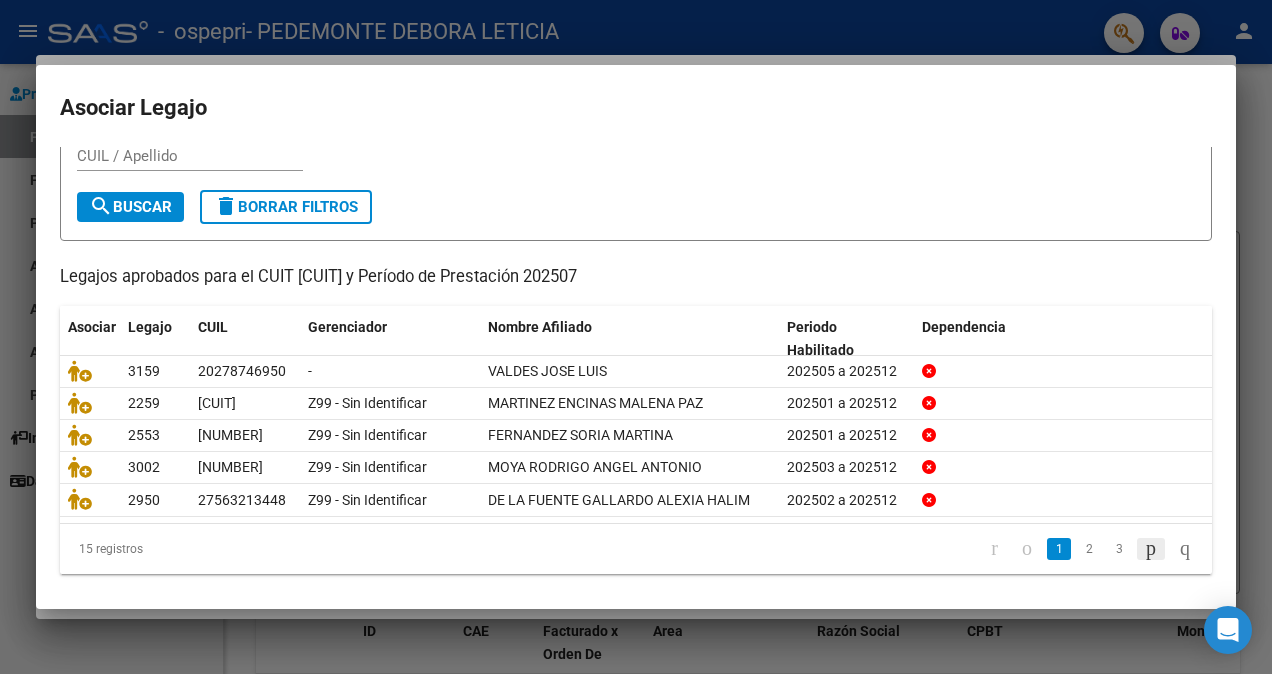 click 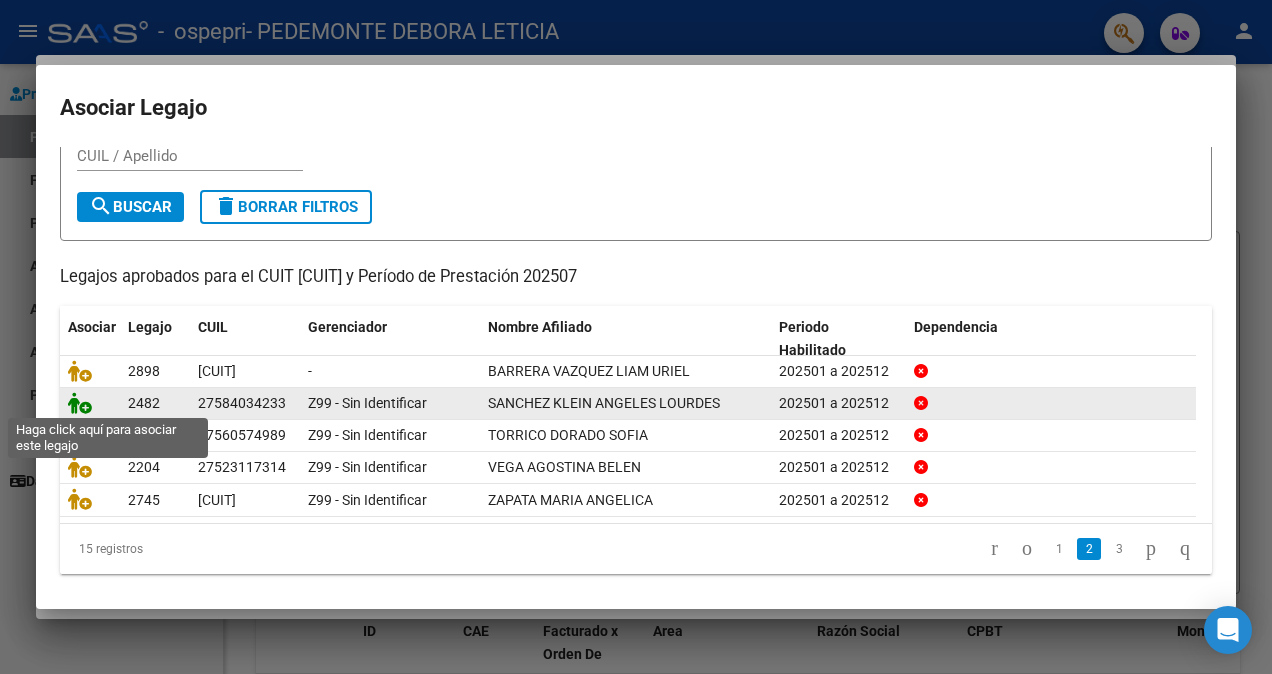 click 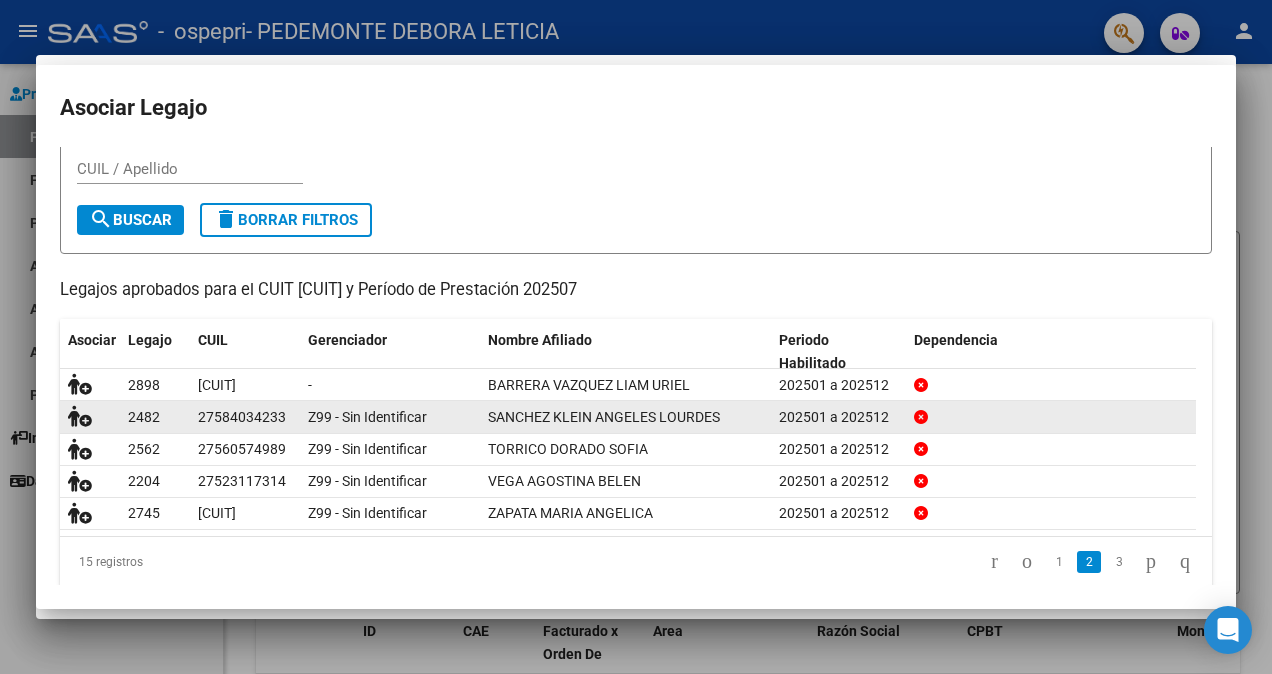 scroll, scrollTop: 1551, scrollLeft: 0, axis: vertical 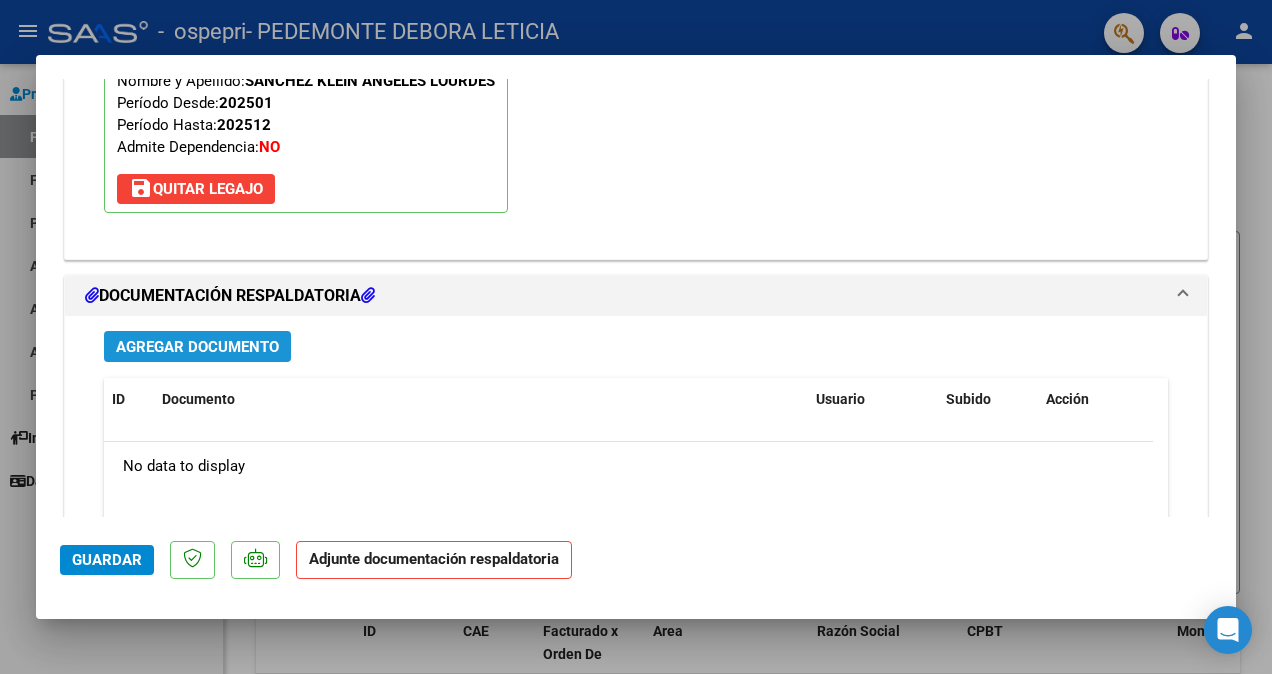 click on "Agregar Documento" at bounding box center [197, 347] 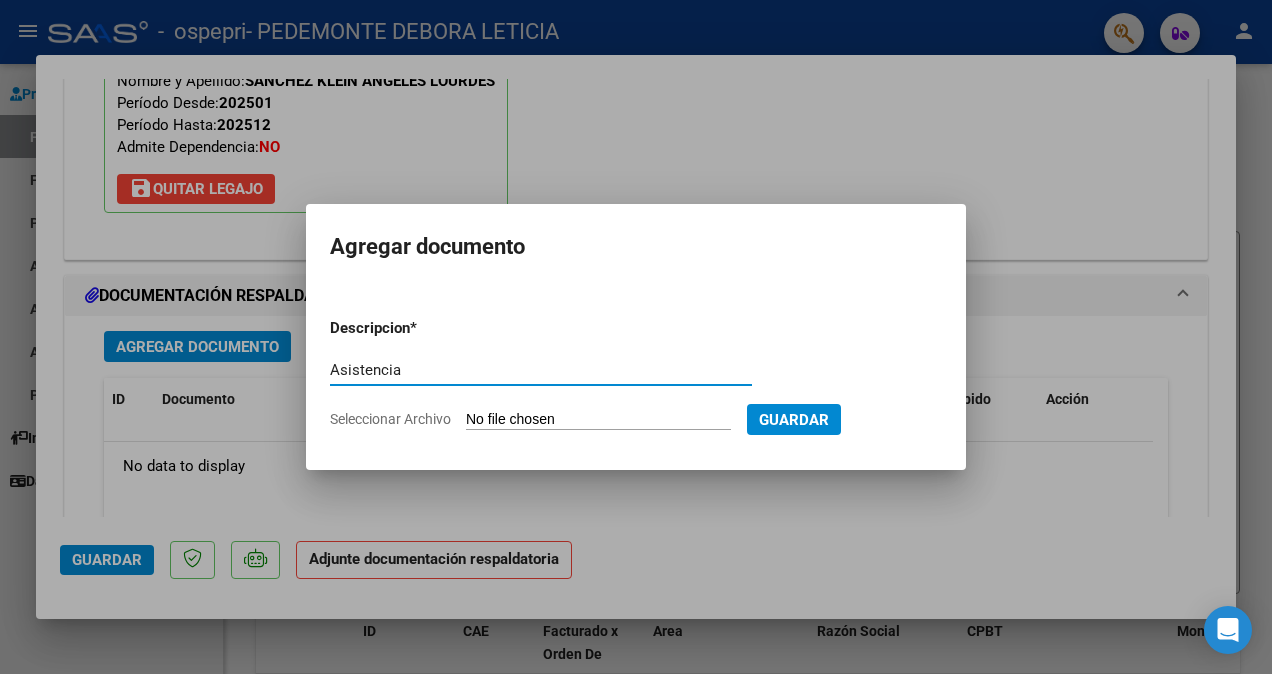 type on "Asistencia" 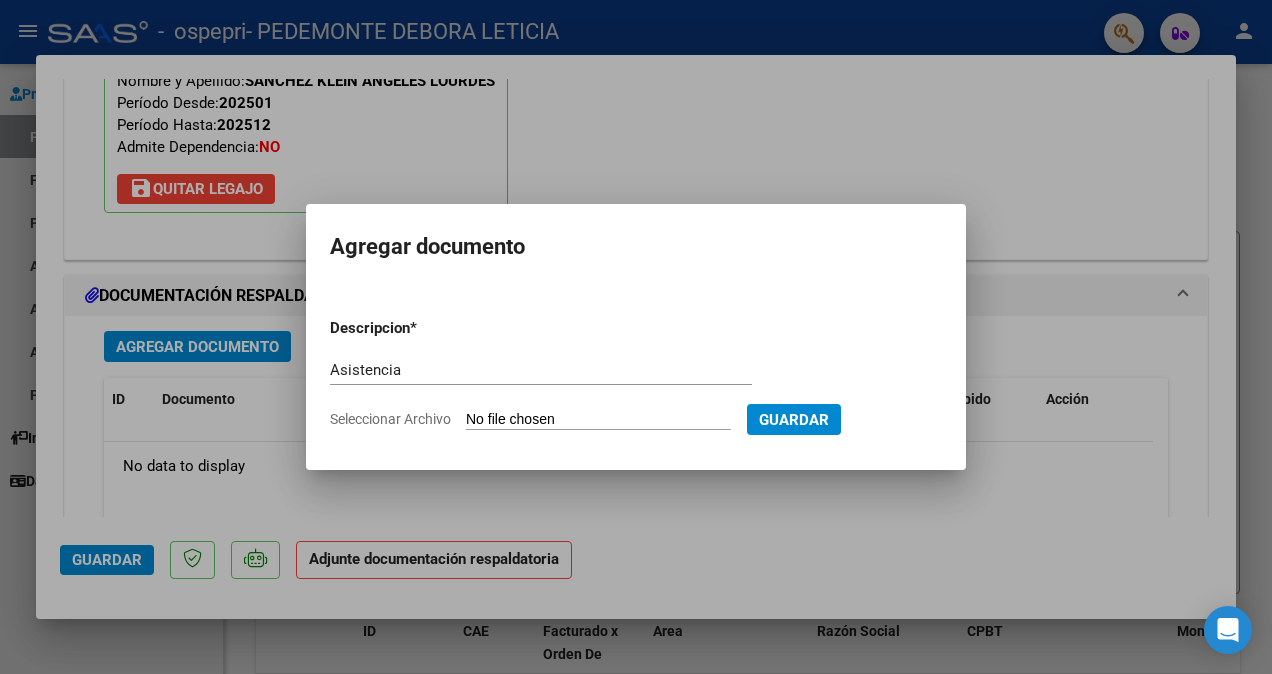 click on "Seleccionar Archivo" at bounding box center [598, 420] 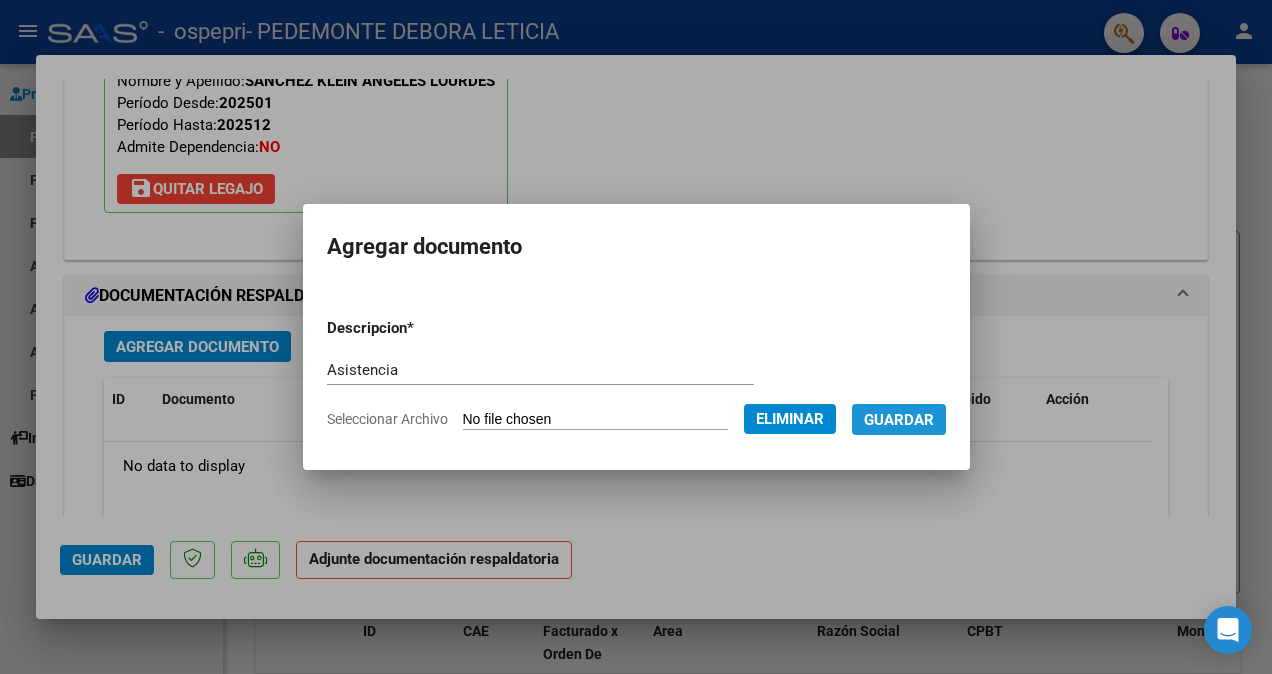 click on "Guardar" at bounding box center (899, 420) 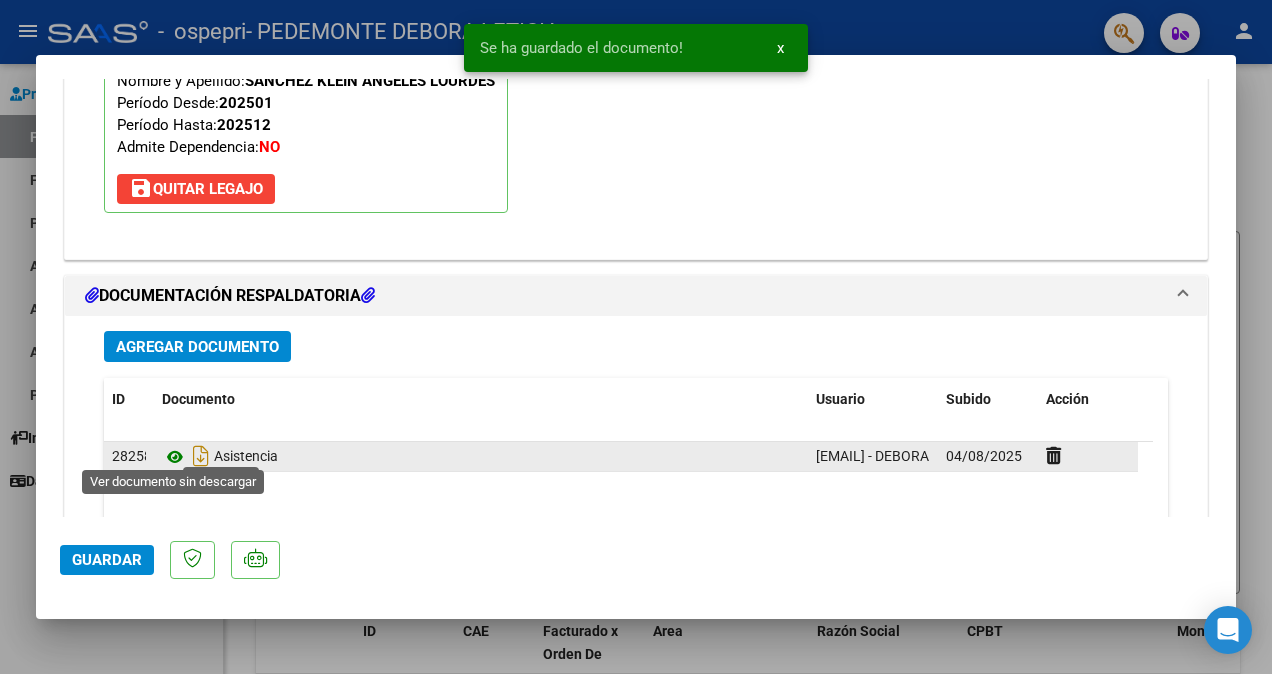 click 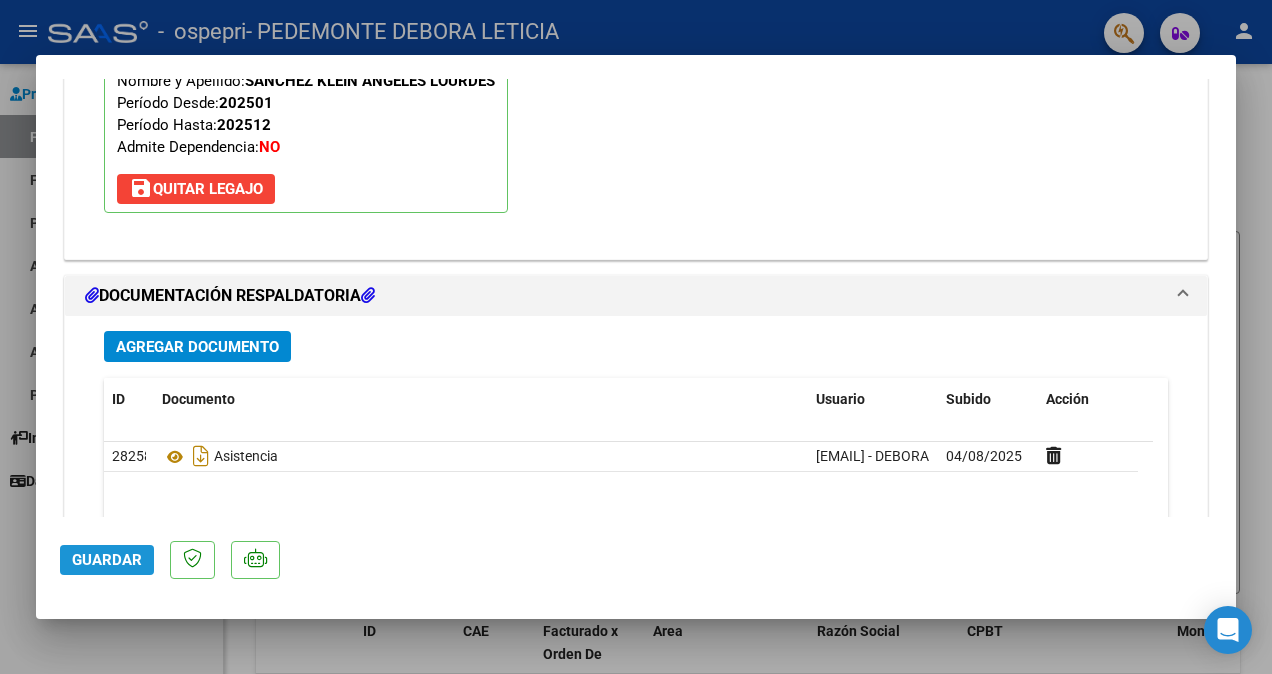click on "Guardar" 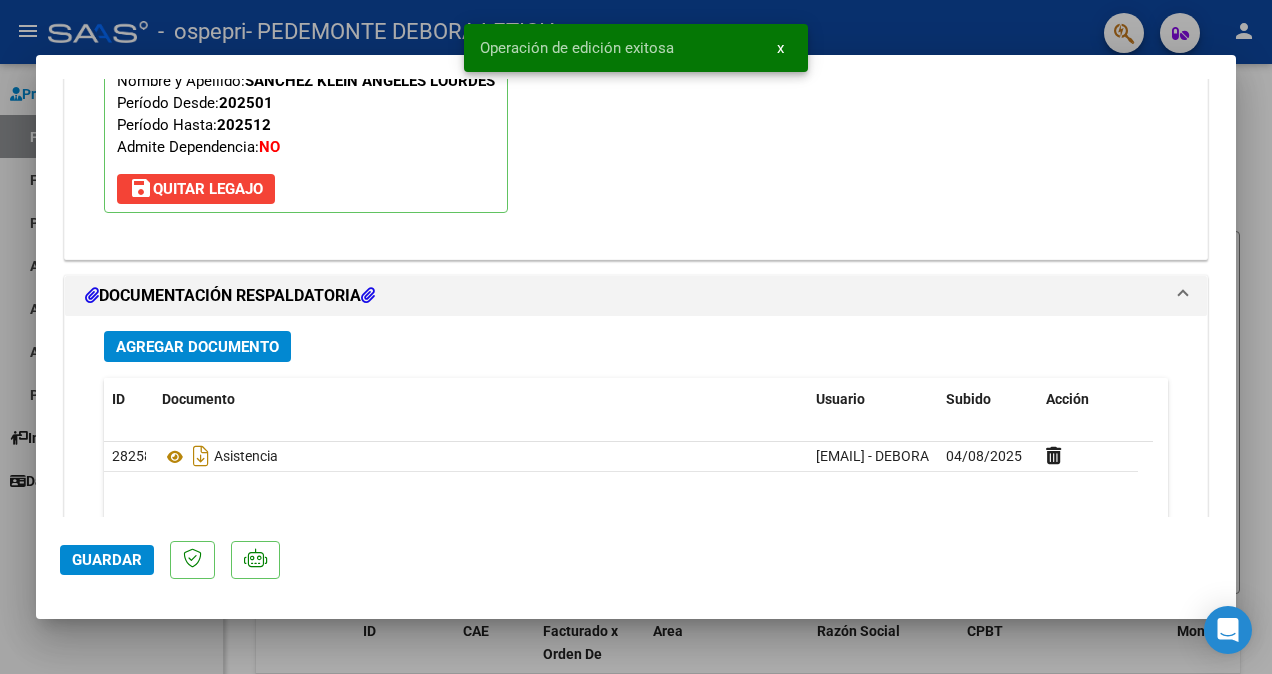 click at bounding box center (636, 337) 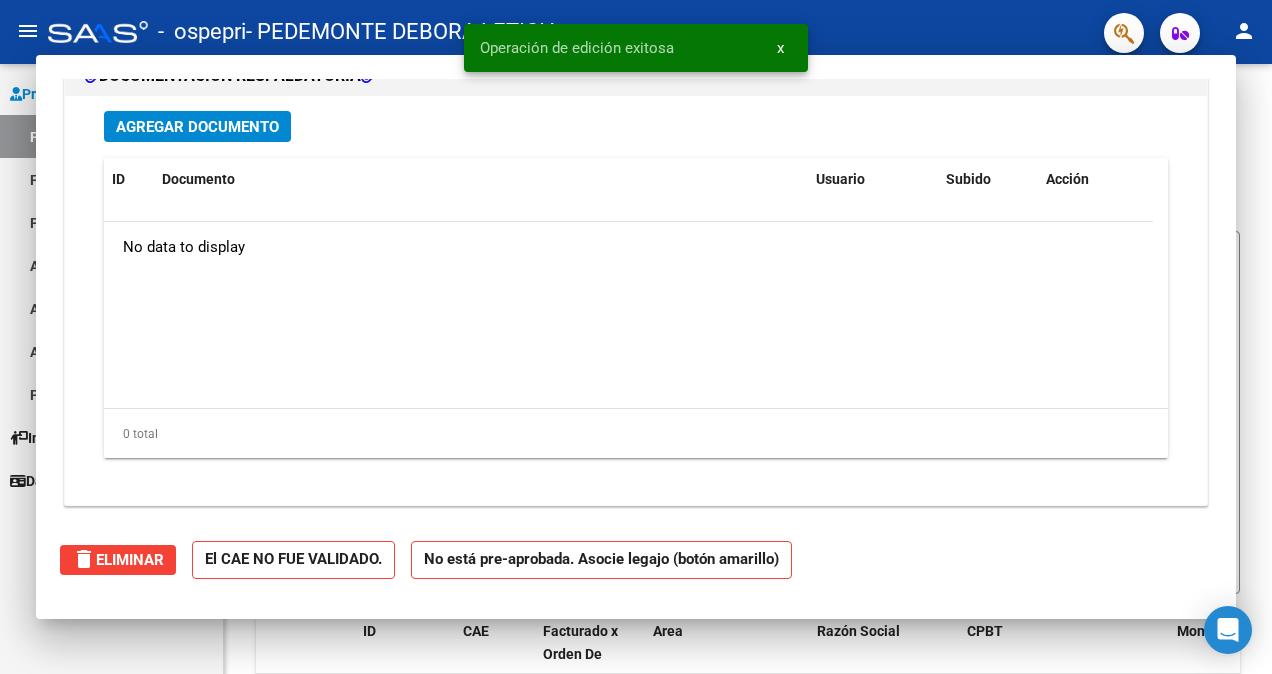 scroll, scrollTop: 0, scrollLeft: 0, axis: both 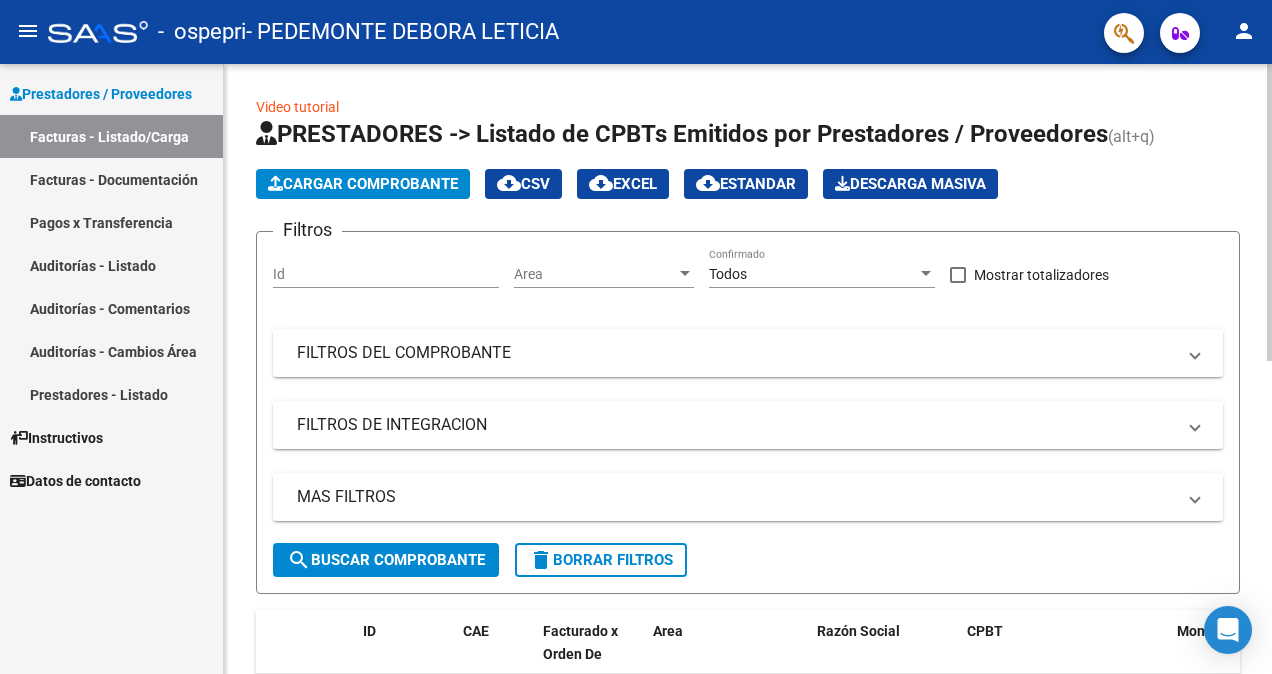 click on "menu -  ospepri  -  PEDEMONTE DEBORA LETICIA person   Prestadores / Proveedores Facturas - Listado/Carga Facturas - Documentación Pagos x Transferencia Auditorías - Listado Auditorías - Comentarios Auditorías - Cambios Área Prestadores - Listado   Instructivos   Datos de contacto  Video tutorial  PRESTADORES -> Listado de CPBTs Emitidos por Prestadores / Proveedores (alt+q)   Cargar Comprobante
cloud_download  CSV  cloud_download  EXCEL  cloud_download  Estandar   Descarga Masiva
Filtros Id Area Area Todos Confirmado   Mostrar totalizadores  FILTROS DEL COMPROBANTE  Comprobante Tipo Comprobante Tipo Start date – End date Fec. Comprobante Desde / Hasta Días Emisión Desde(cant. días) Días Emisión Hasta(cant. días) CUIT / Razón Social Pto. Venta Nro. Comprobante Código SSS CAE Válido CAE Válido Todos Cargado Módulo Hosp. Todos Tiene facturación Apócrifa Hospital Refes  FILTROS DE INTEGRACION  Período De Prestación Todos Rendido x SSS (dr_envio) Tipo de Registro Todos 0" at bounding box center (636, 337) 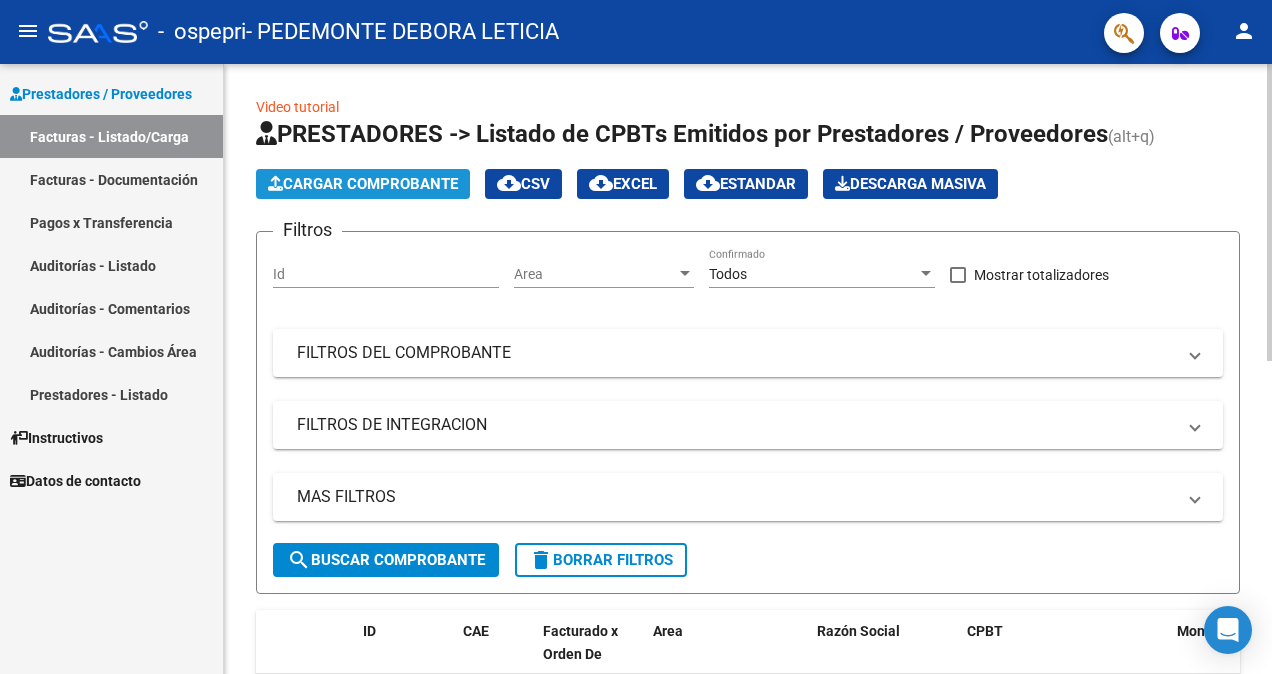 click on "Cargar Comprobante" 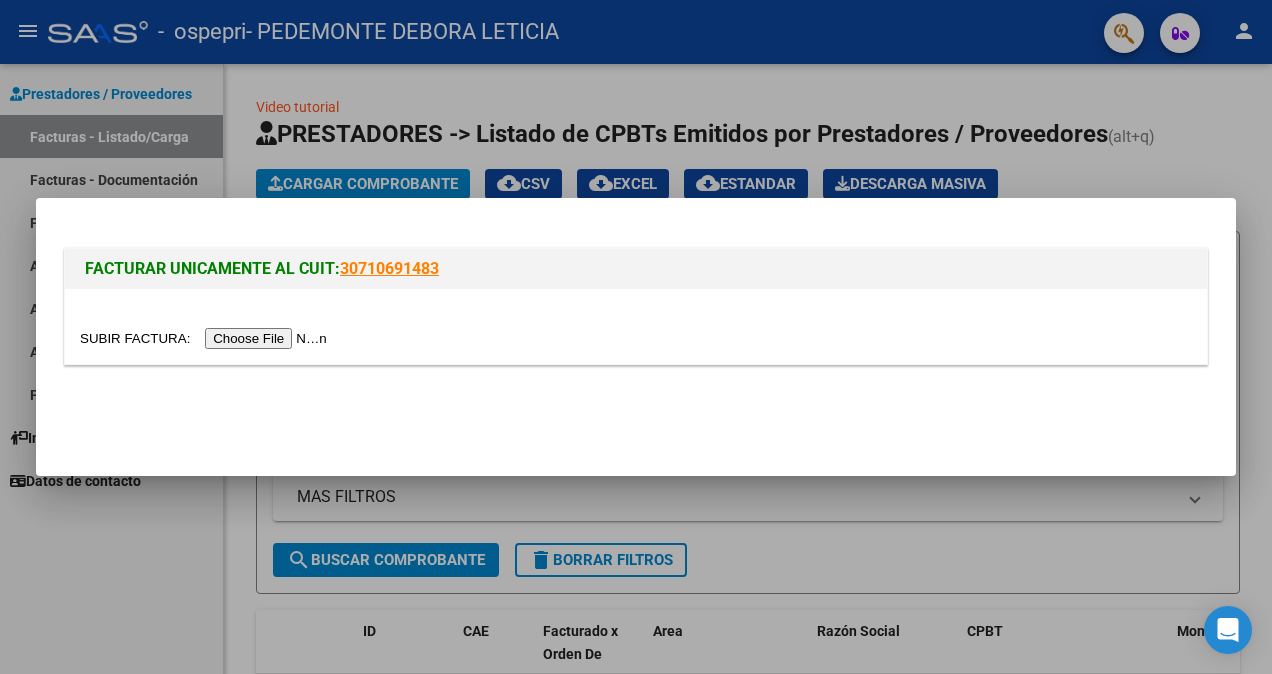 click at bounding box center (206, 338) 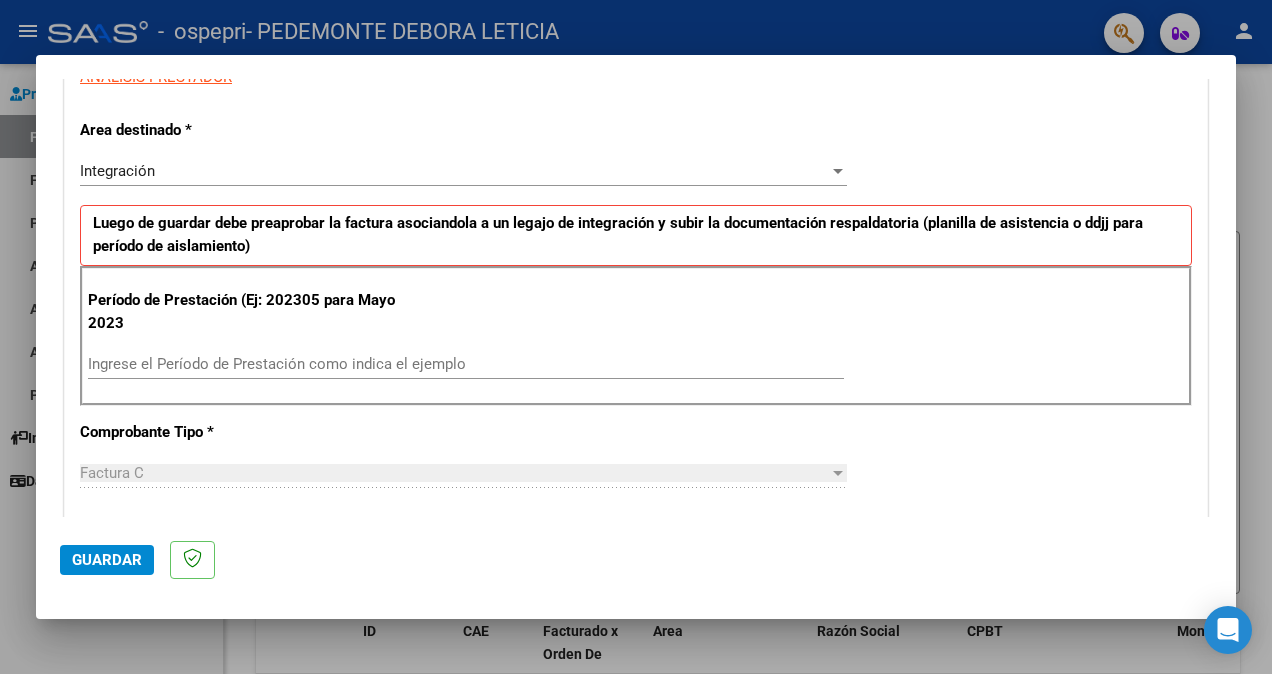 scroll, scrollTop: 430, scrollLeft: 0, axis: vertical 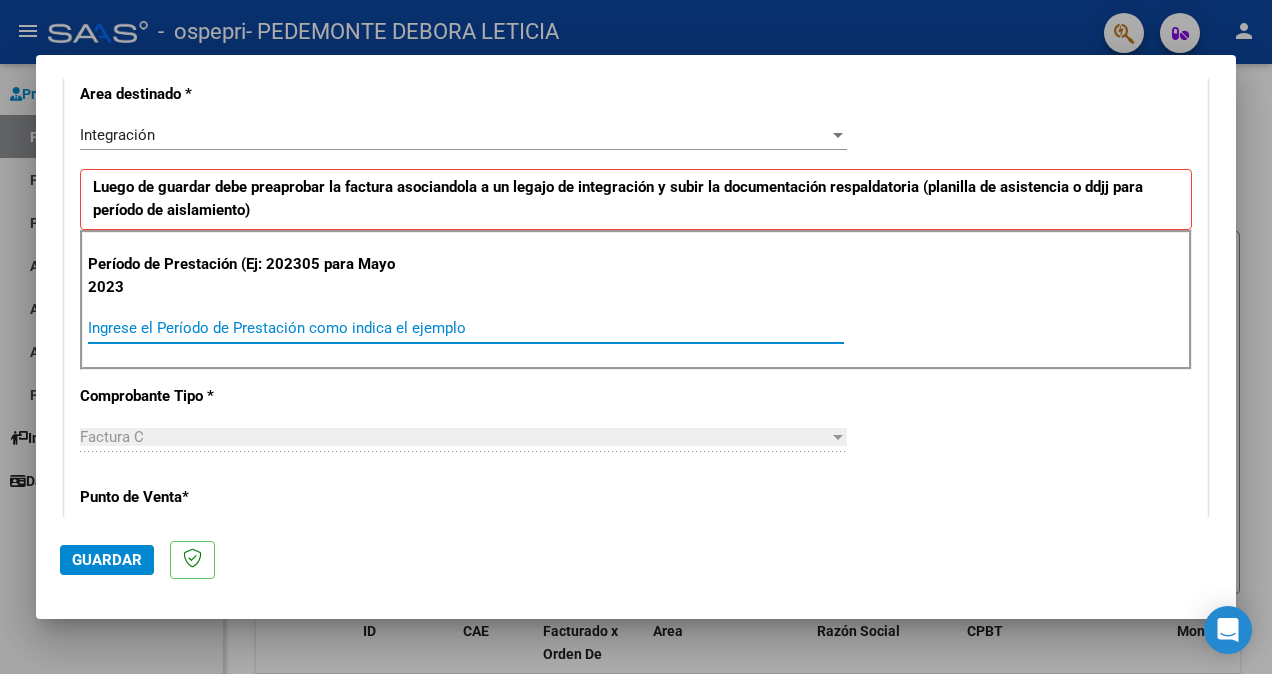 click on "Ingrese el Período de Prestación como indica el ejemplo" at bounding box center [466, 328] 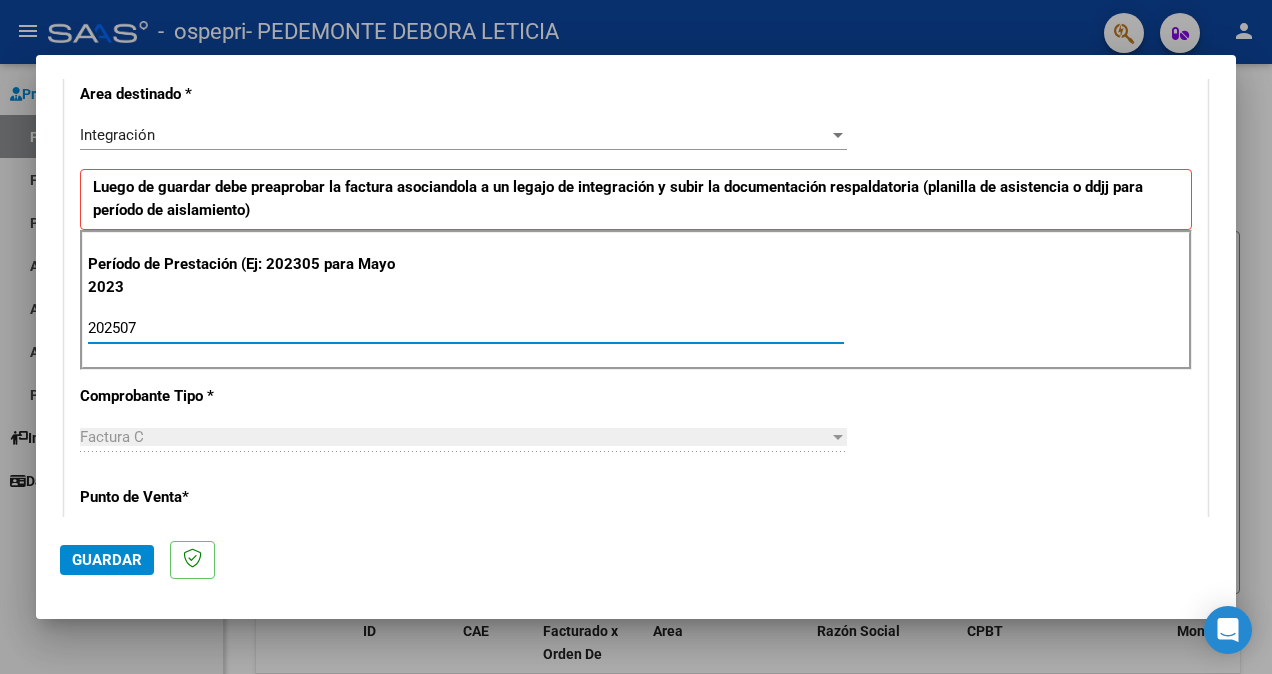 type on "202507" 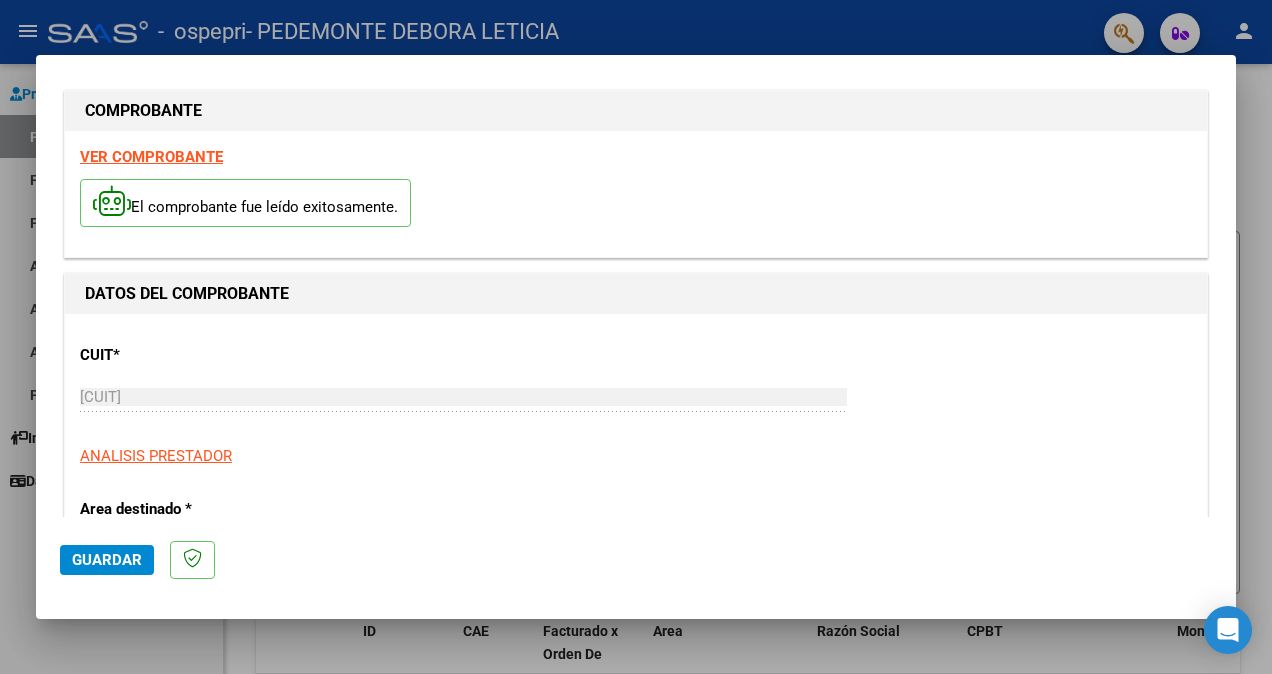 scroll, scrollTop: 0, scrollLeft: 0, axis: both 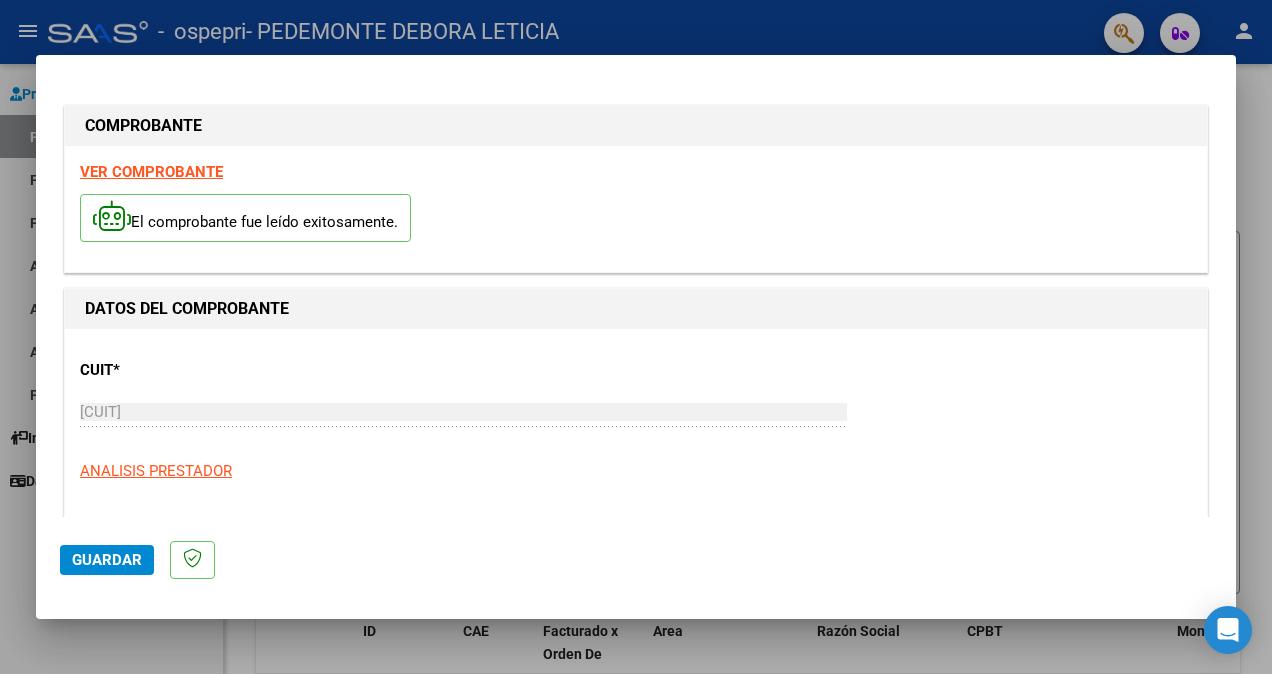 click on "VER COMPROBANTE" at bounding box center (151, 172) 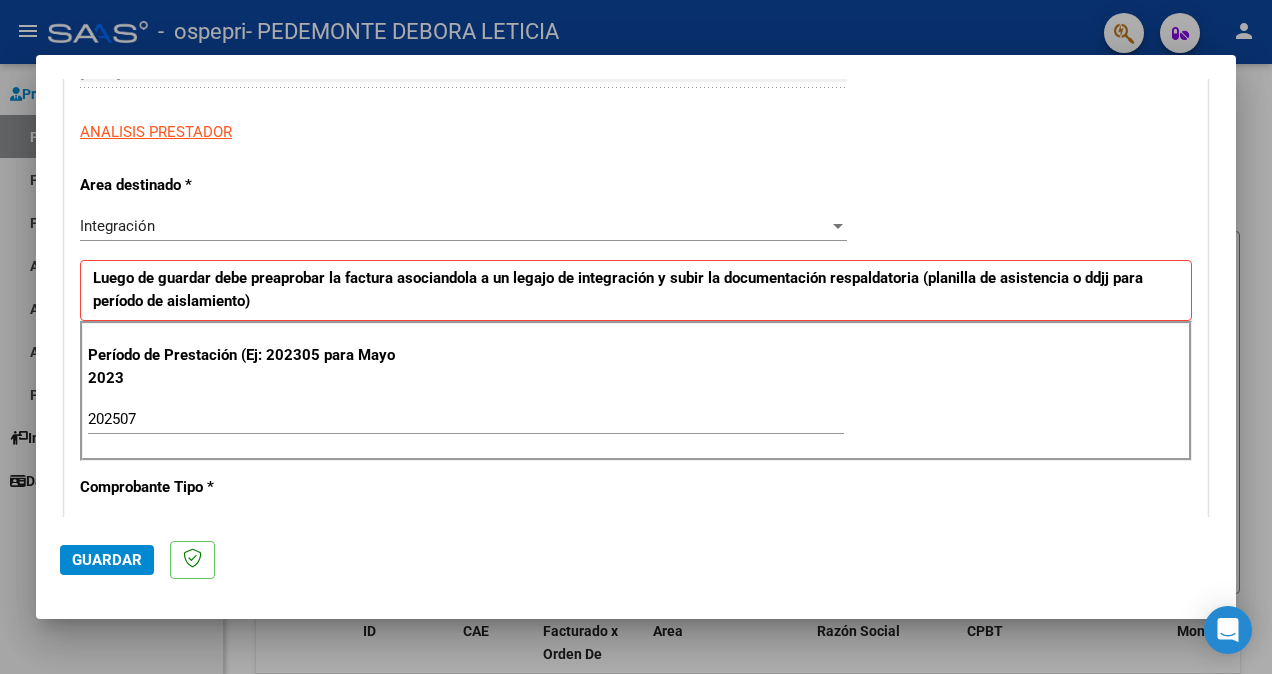 scroll, scrollTop: 348, scrollLeft: 0, axis: vertical 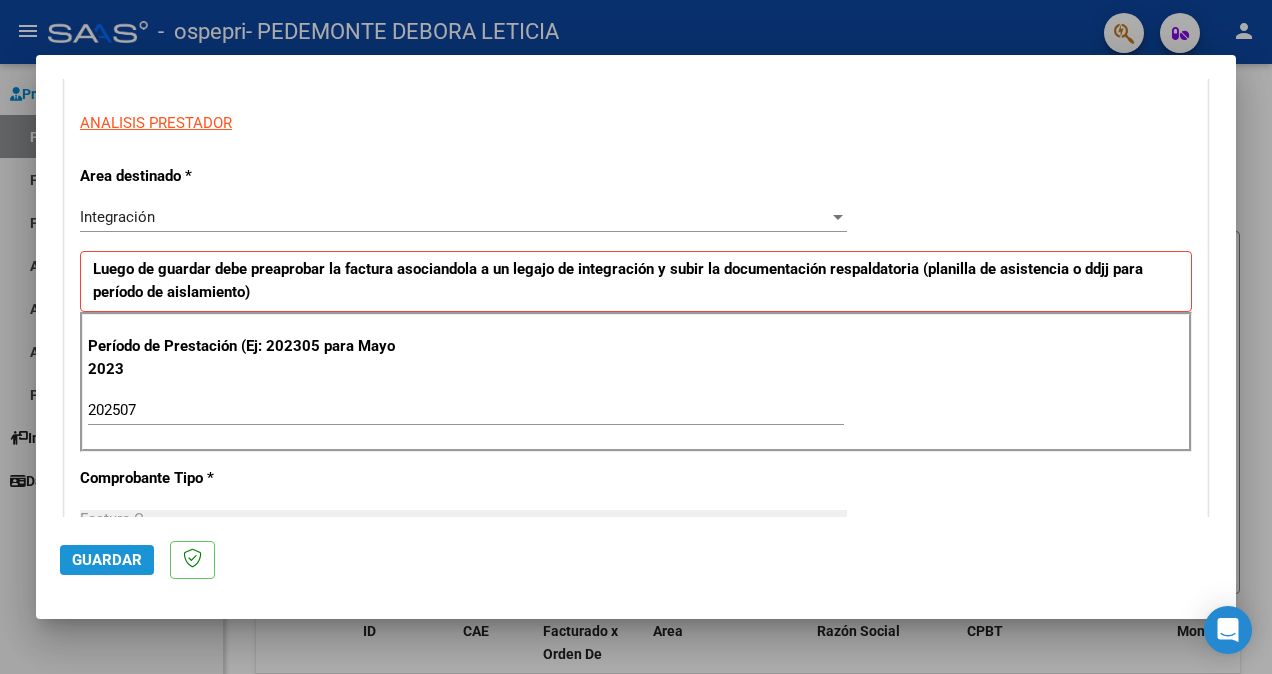 click on "Guardar" 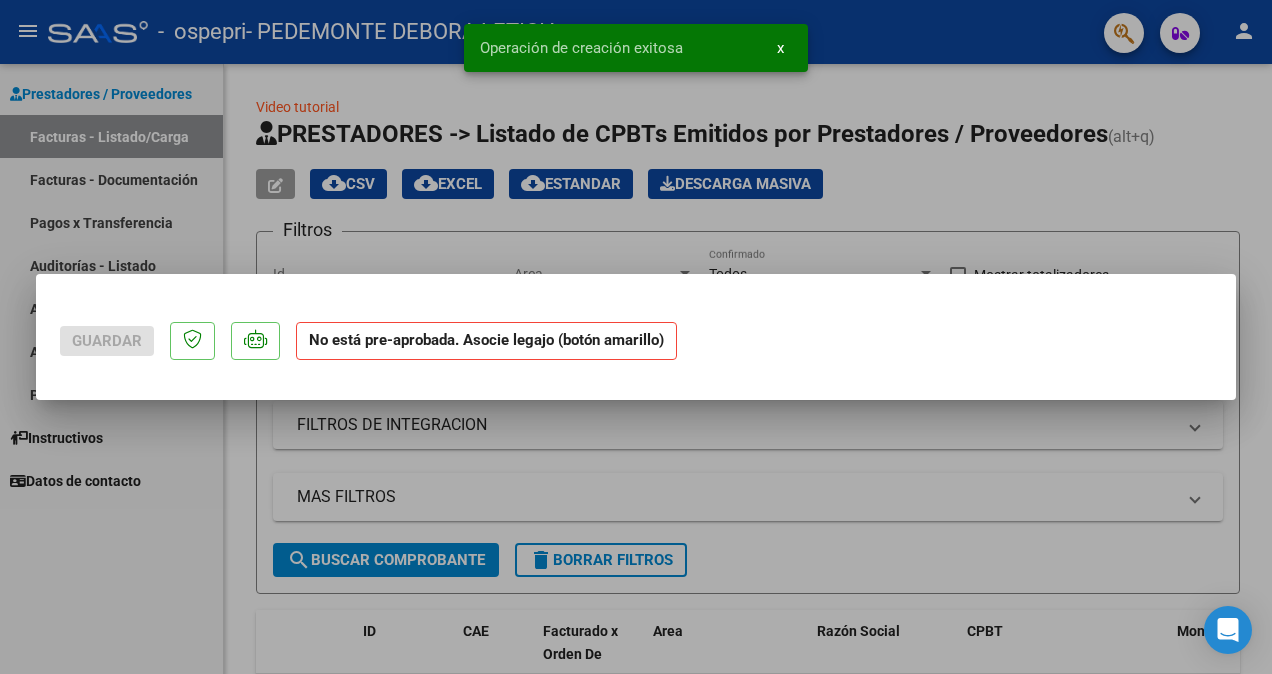 scroll, scrollTop: 0, scrollLeft: 0, axis: both 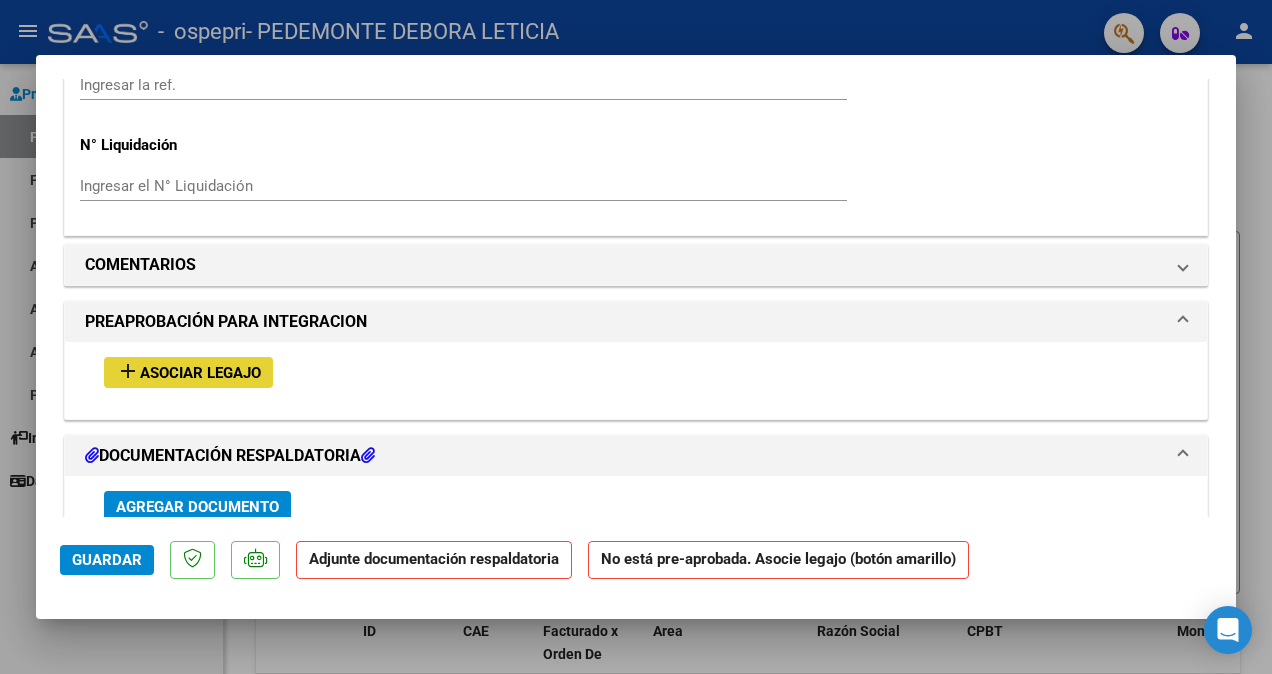 click on "Asociar Legajo" at bounding box center [200, 373] 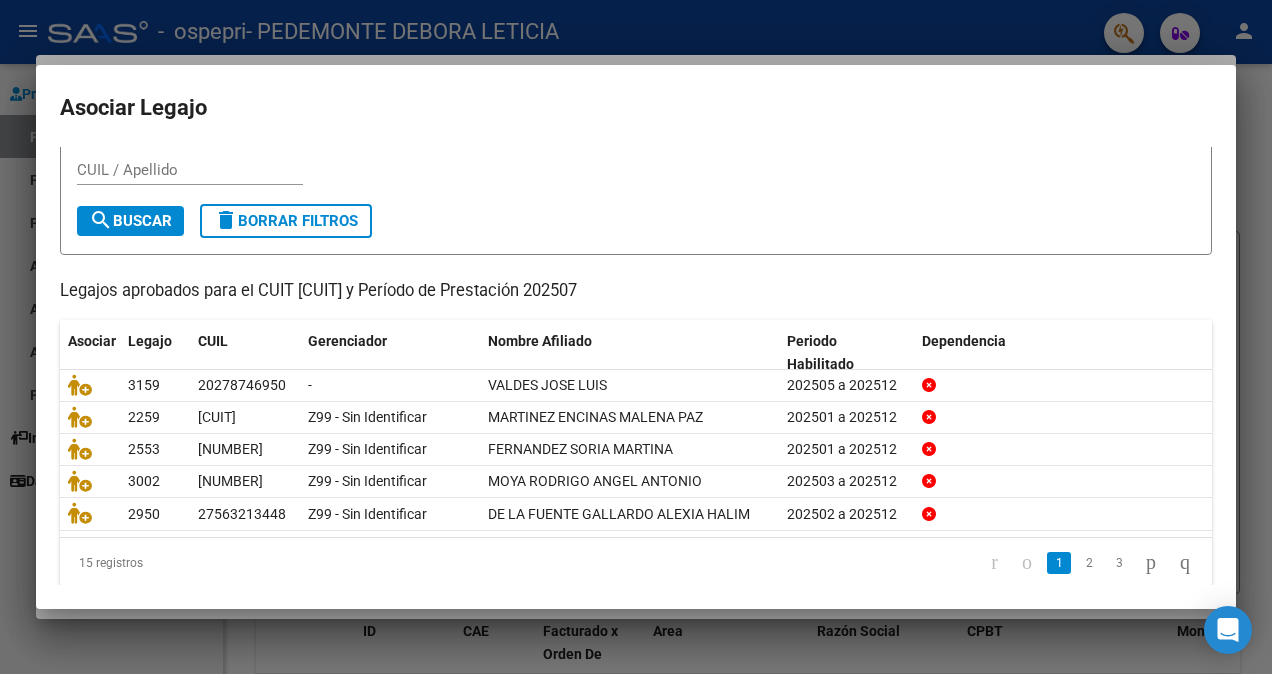 scroll, scrollTop: 72, scrollLeft: 0, axis: vertical 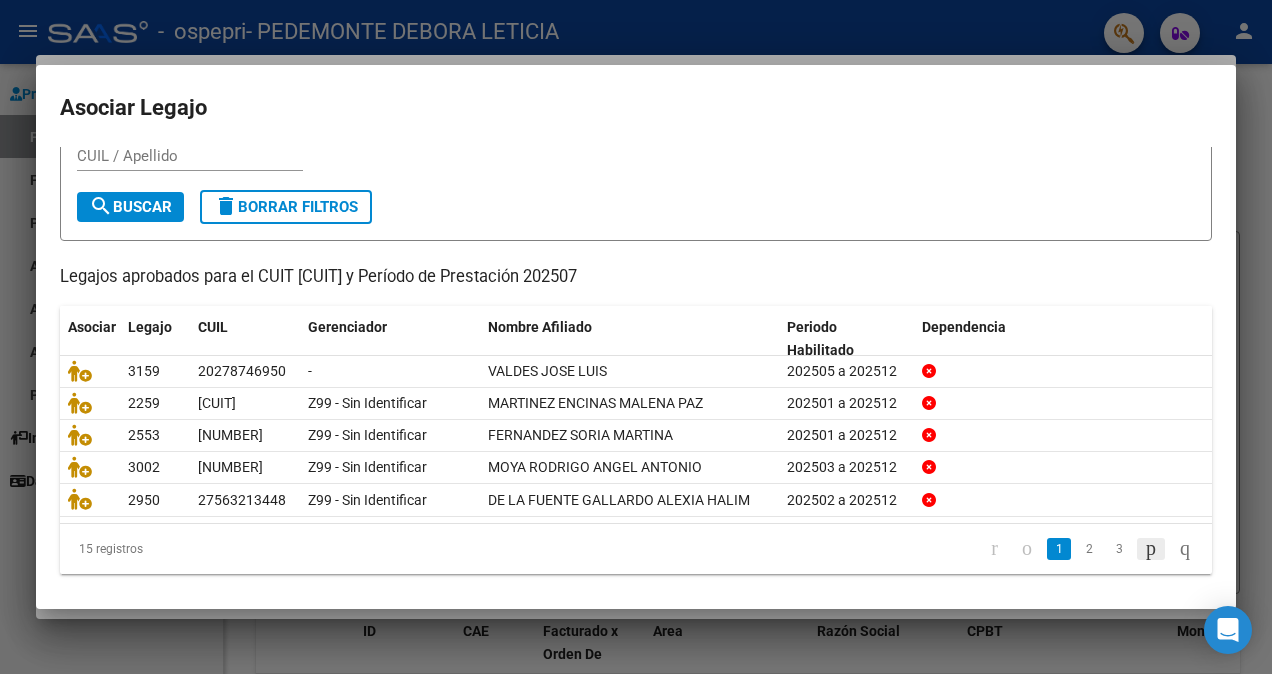 click 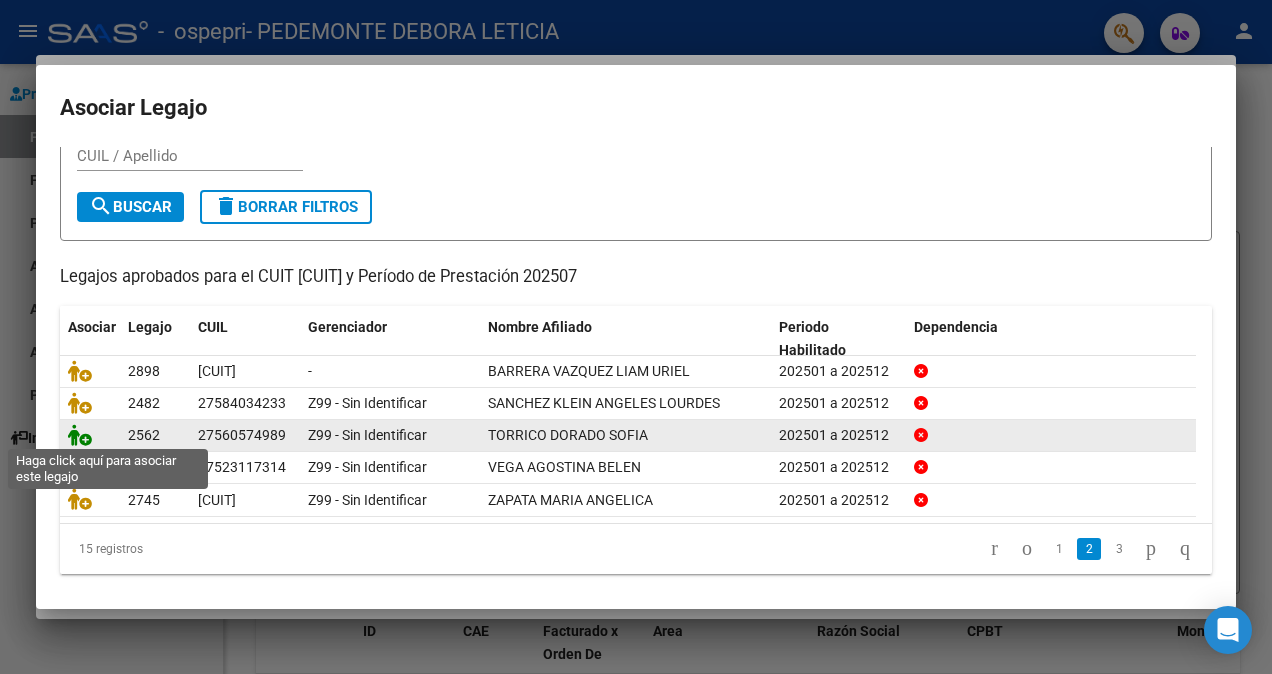 click 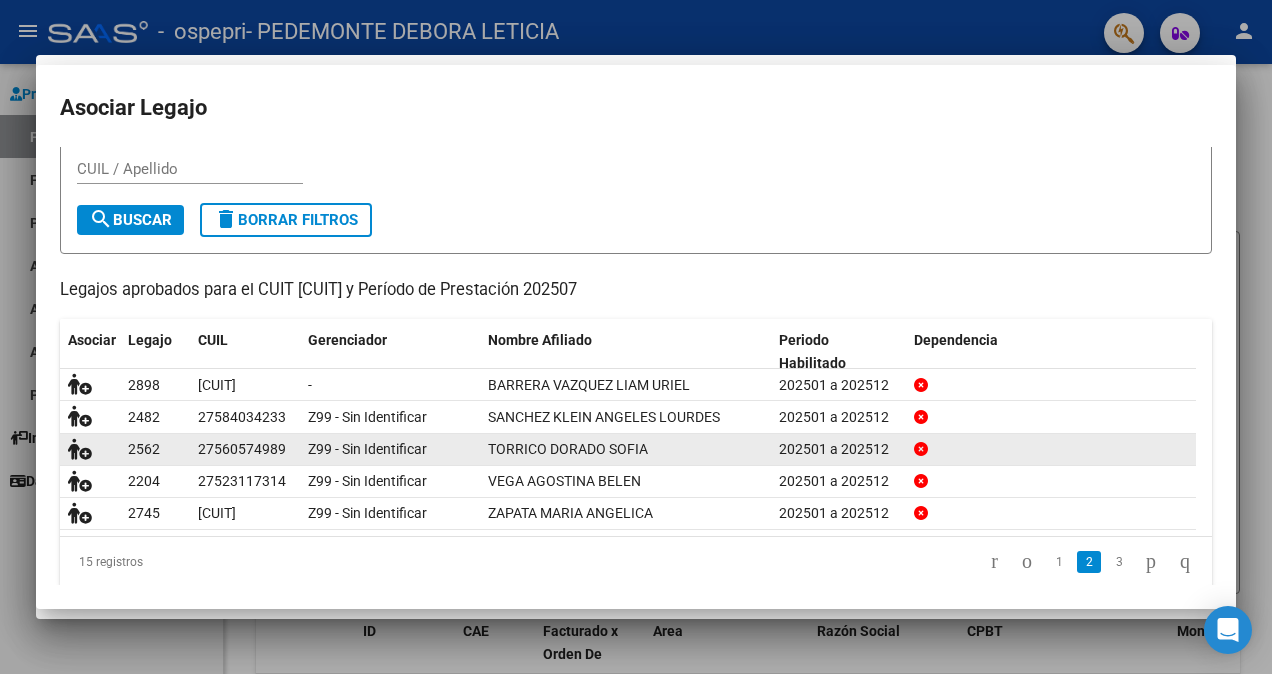 scroll, scrollTop: 1628, scrollLeft: 0, axis: vertical 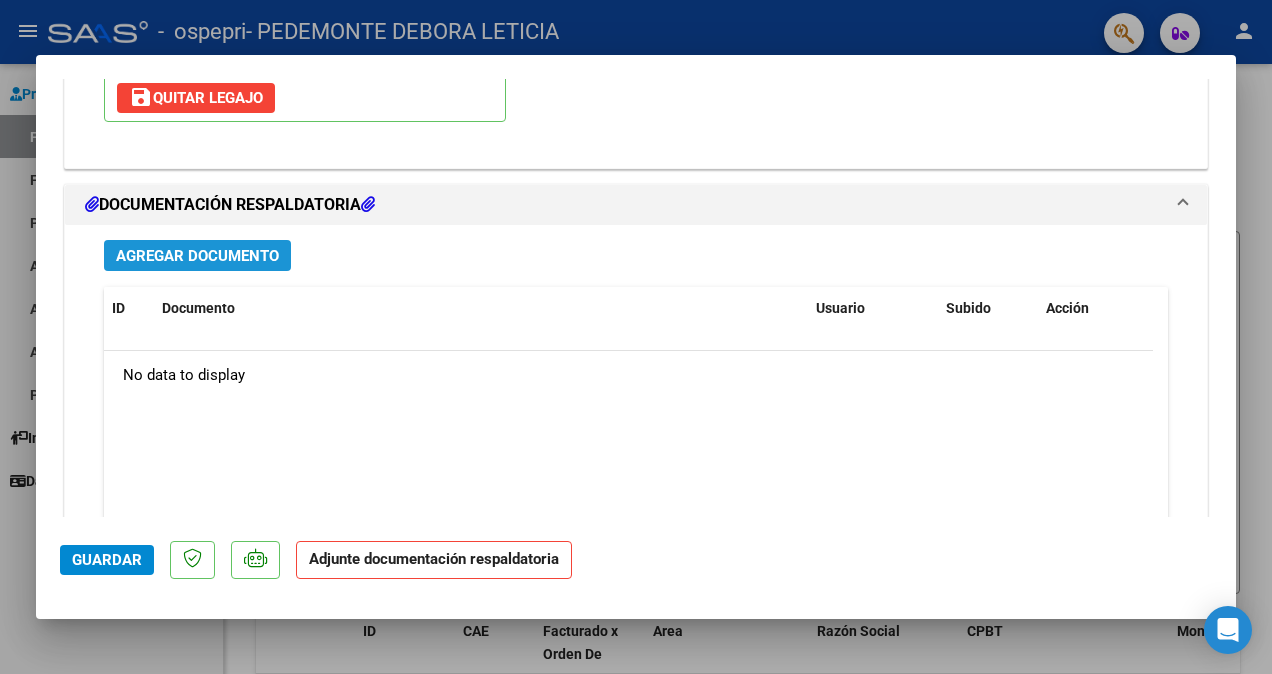 click on "Agregar Documento" at bounding box center [197, 256] 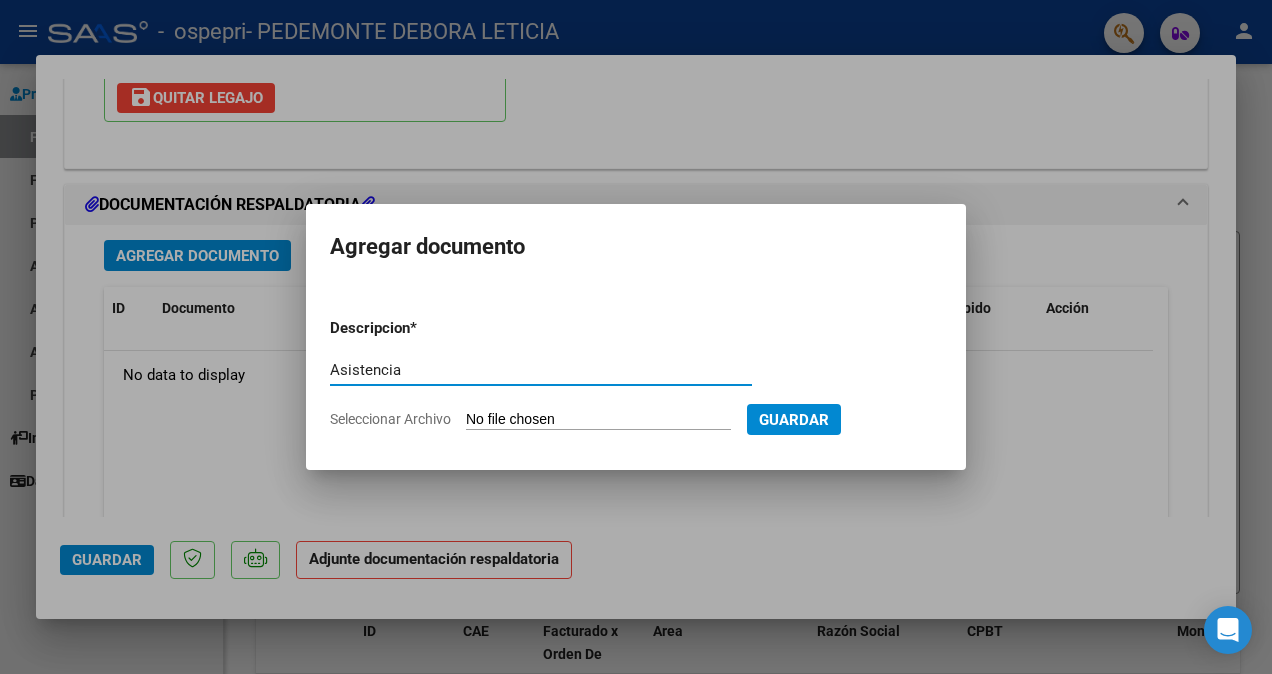 type on "Asistencia" 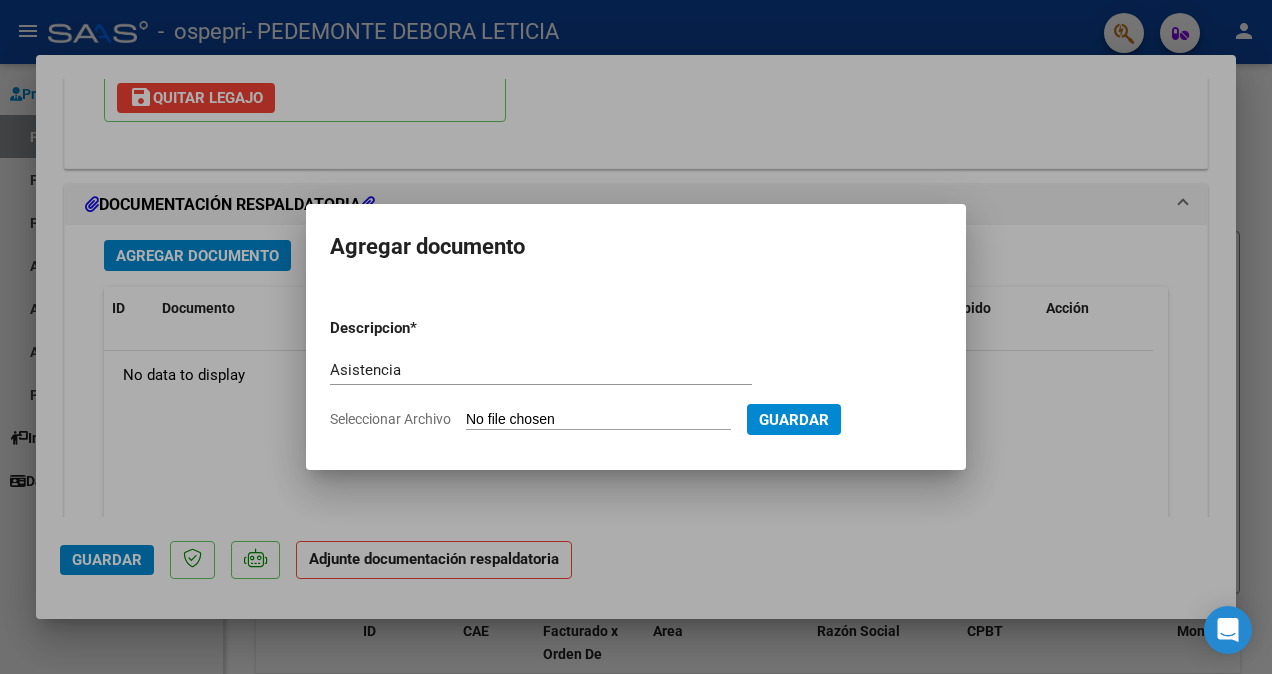 click on "Seleccionar Archivo" at bounding box center [598, 420] 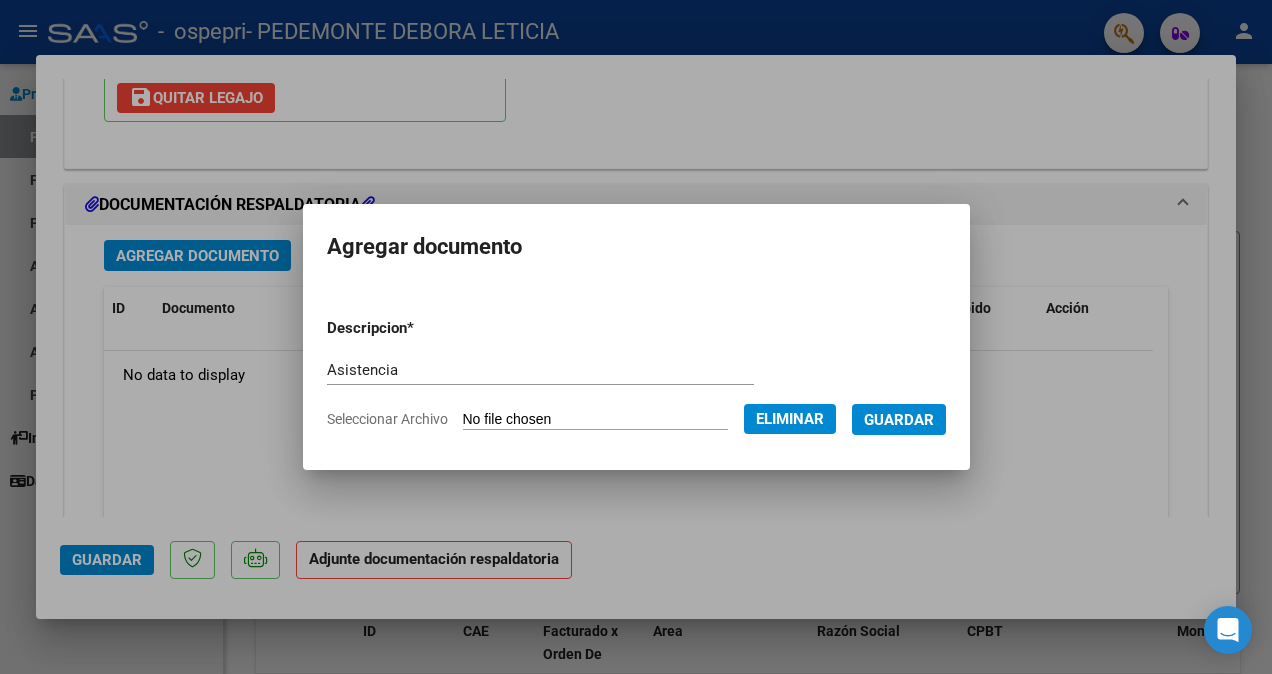 click on "Guardar" at bounding box center [899, 420] 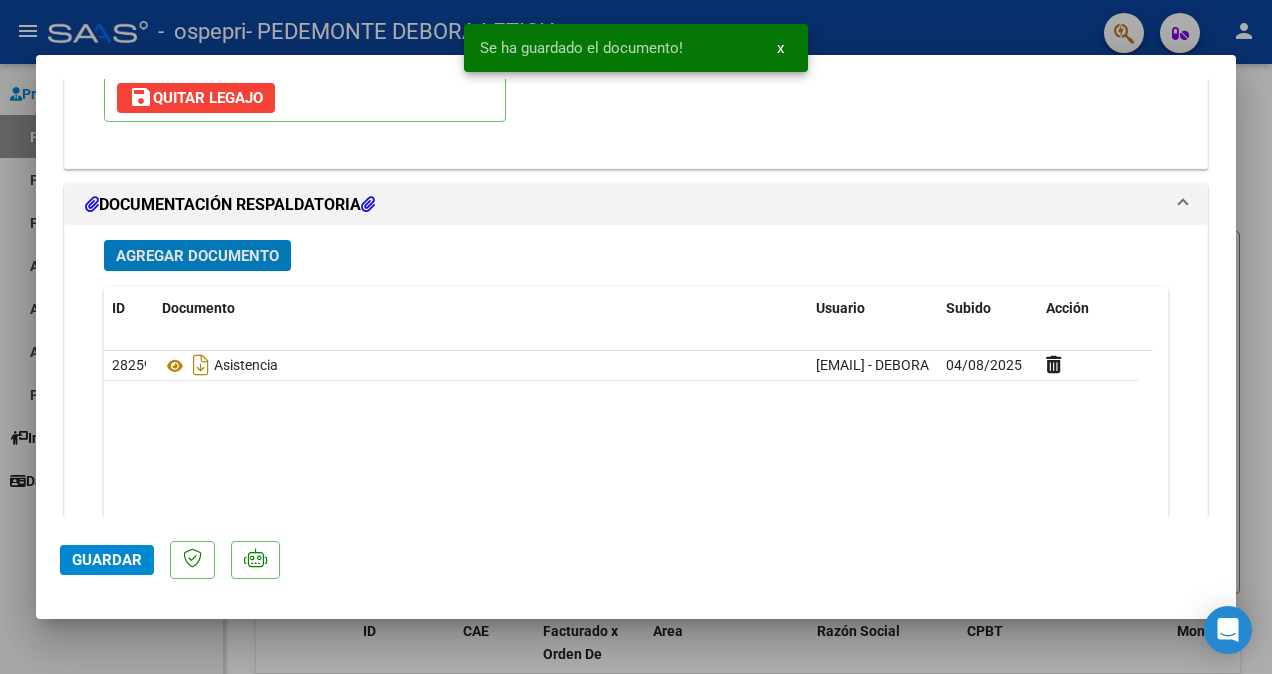 click on "Guardar" 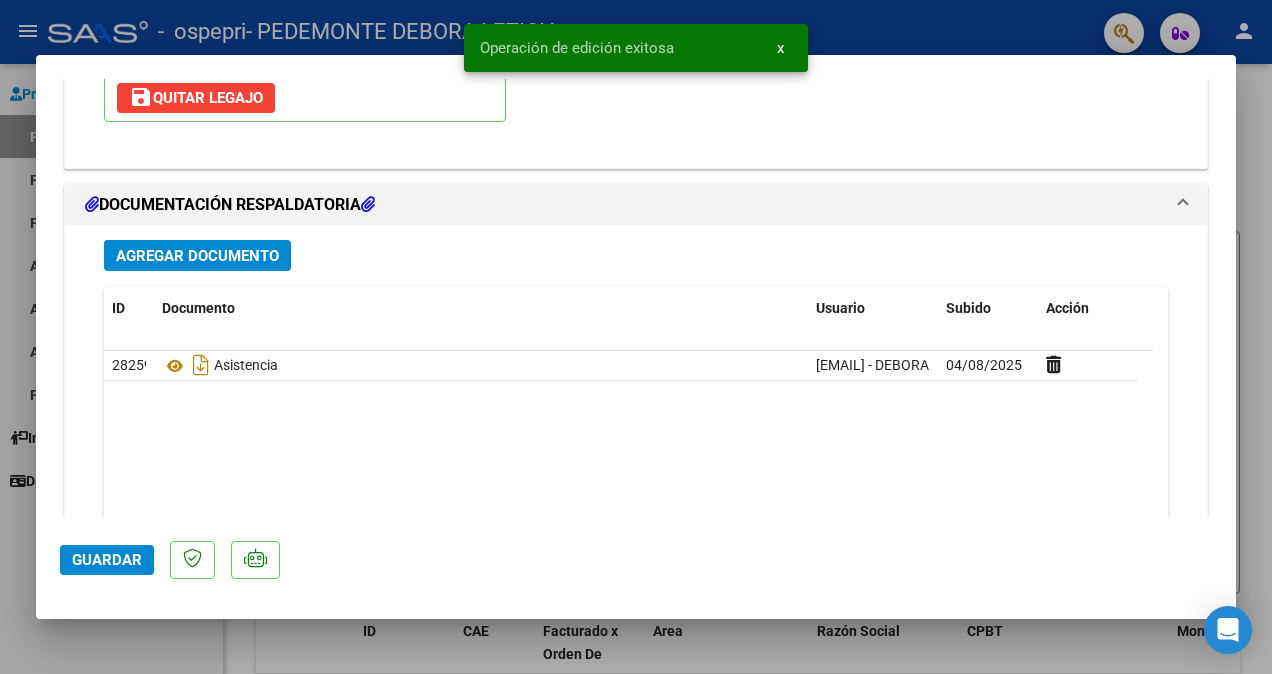 click at bounding box center [636, 337] 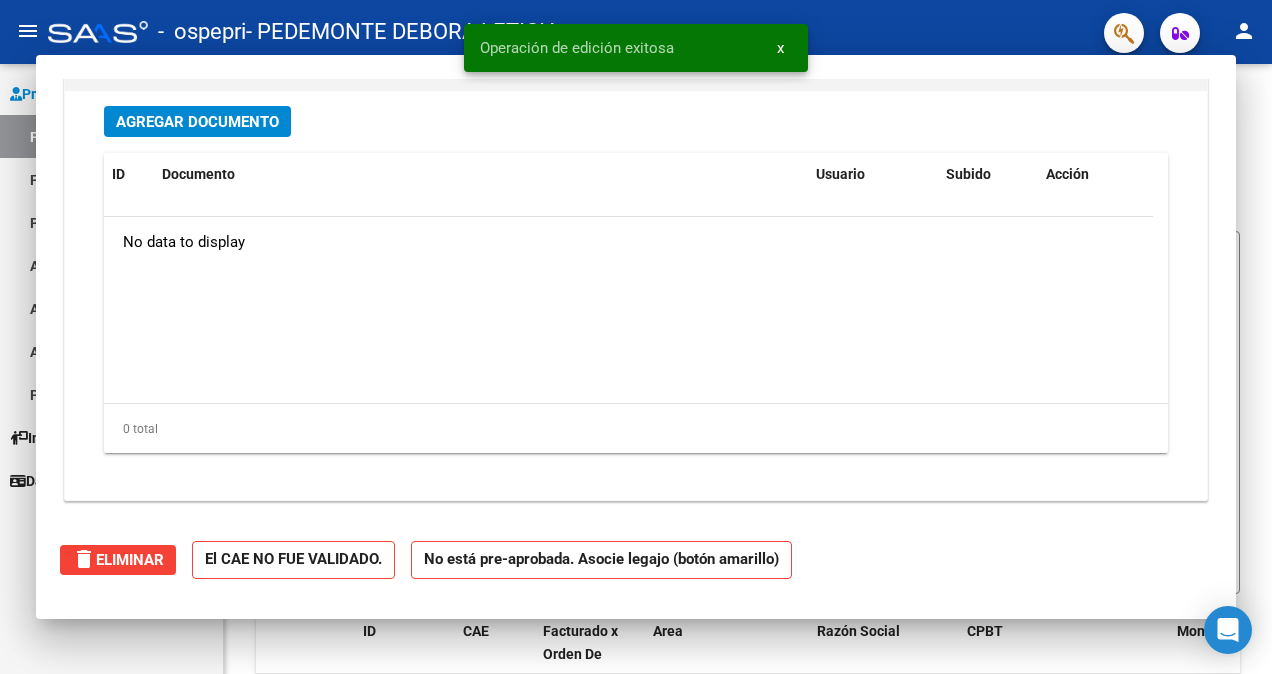 scroll, scrollTop: 0, scrollLeft: 0, axis: both 